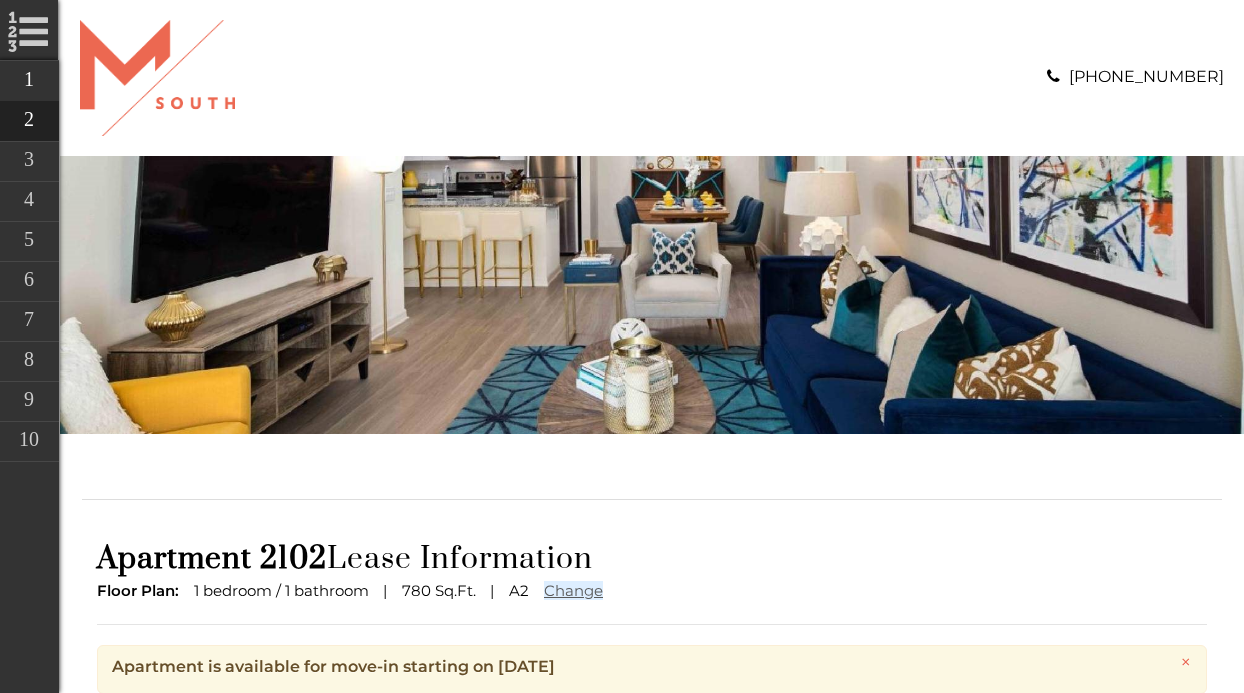 scroll, scrollTop: 392, scrollLeft: 0, axis: vertical 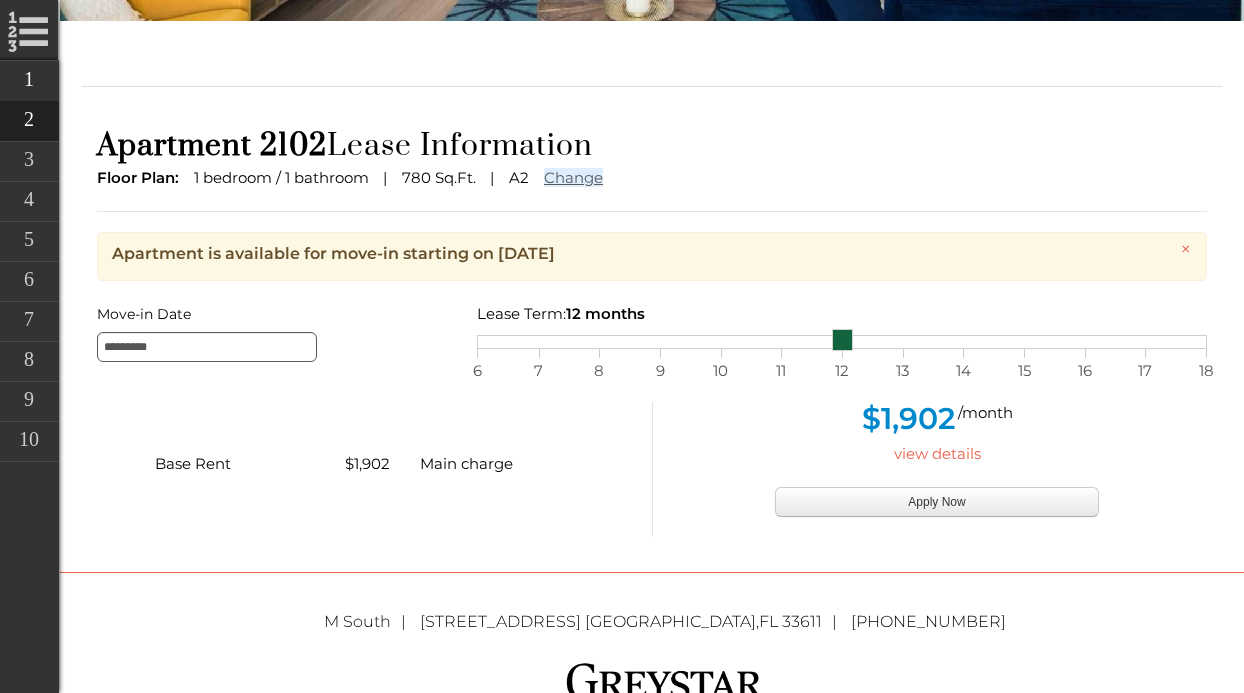 click on "Move-in Date
*********
Lease Term:  12 months
selected on Lease month slider, move slider to left or to right to adjust the expected lease month
6 7 8 9 10 11 12 13 14 15 16 17 18" at bounding box center (652, 331) 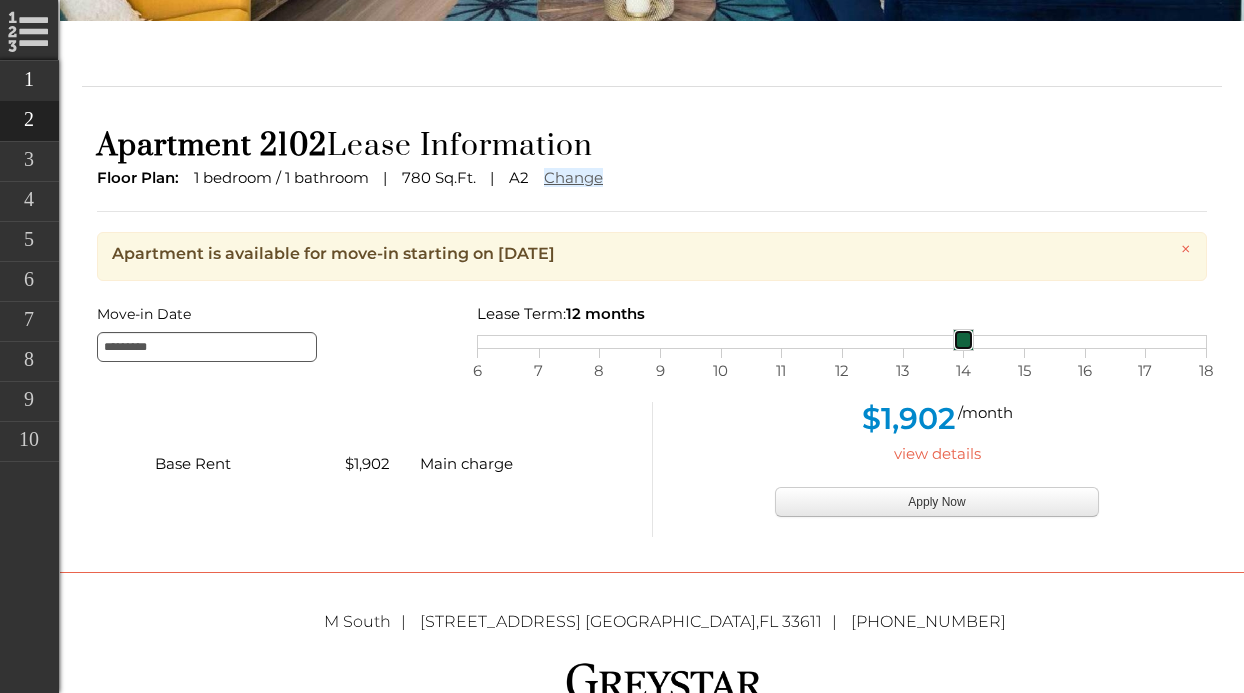 click on "6 7 8 9 10 11 12 13 14 15 16 17 18" at bounding box center (842, 342) 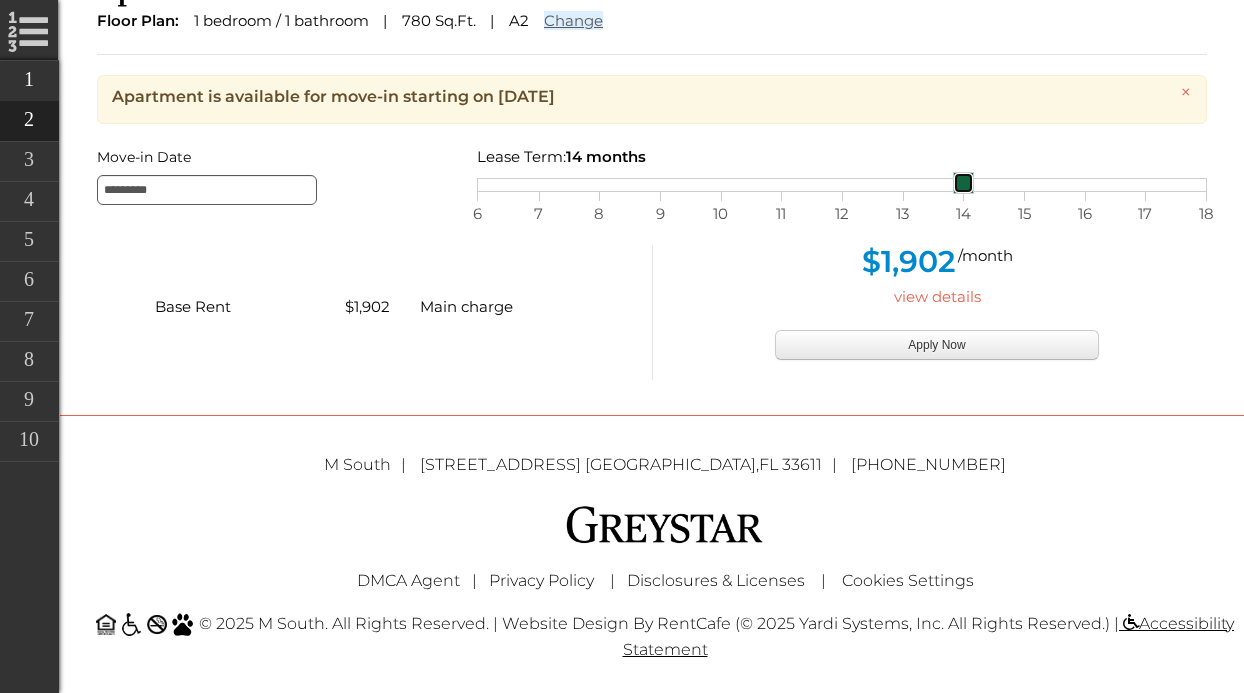 scroll, scrollTop: 570, scrollLeft: 0, axis: vertical 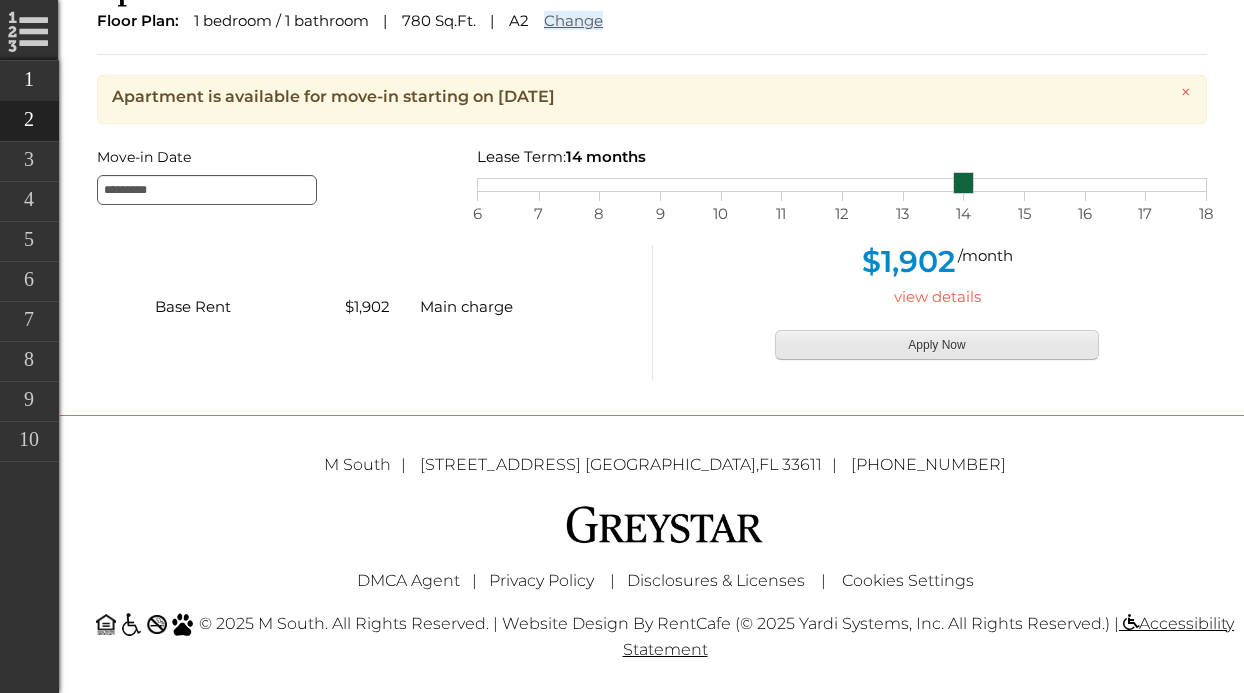 click on "Apply Now" at bounding box center [937, 345] 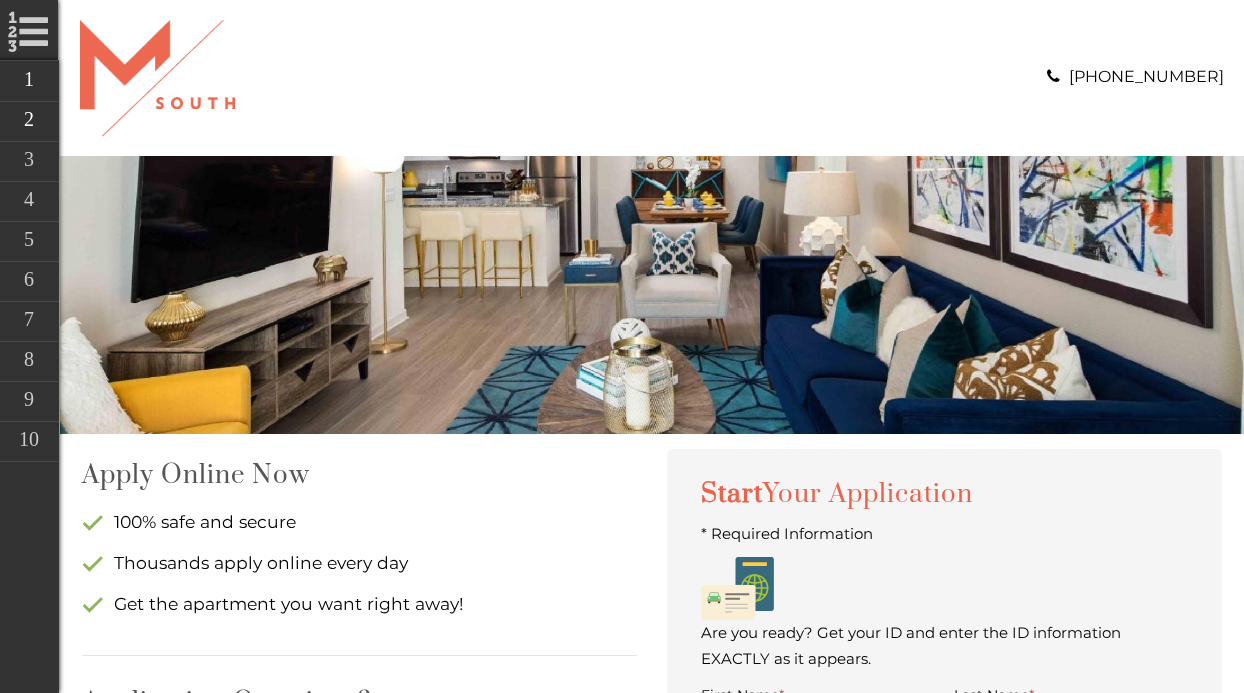 scroll, scrollTop: 0, scrollLeft: 0, axis: both 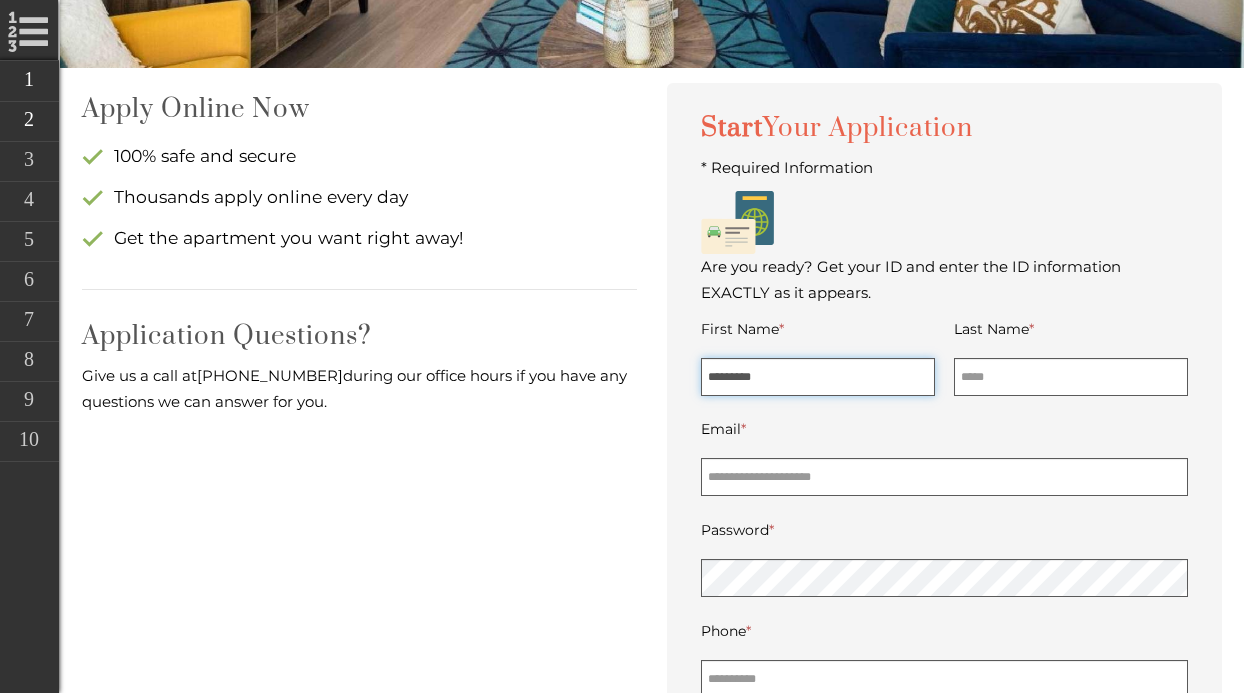 type on "*********" 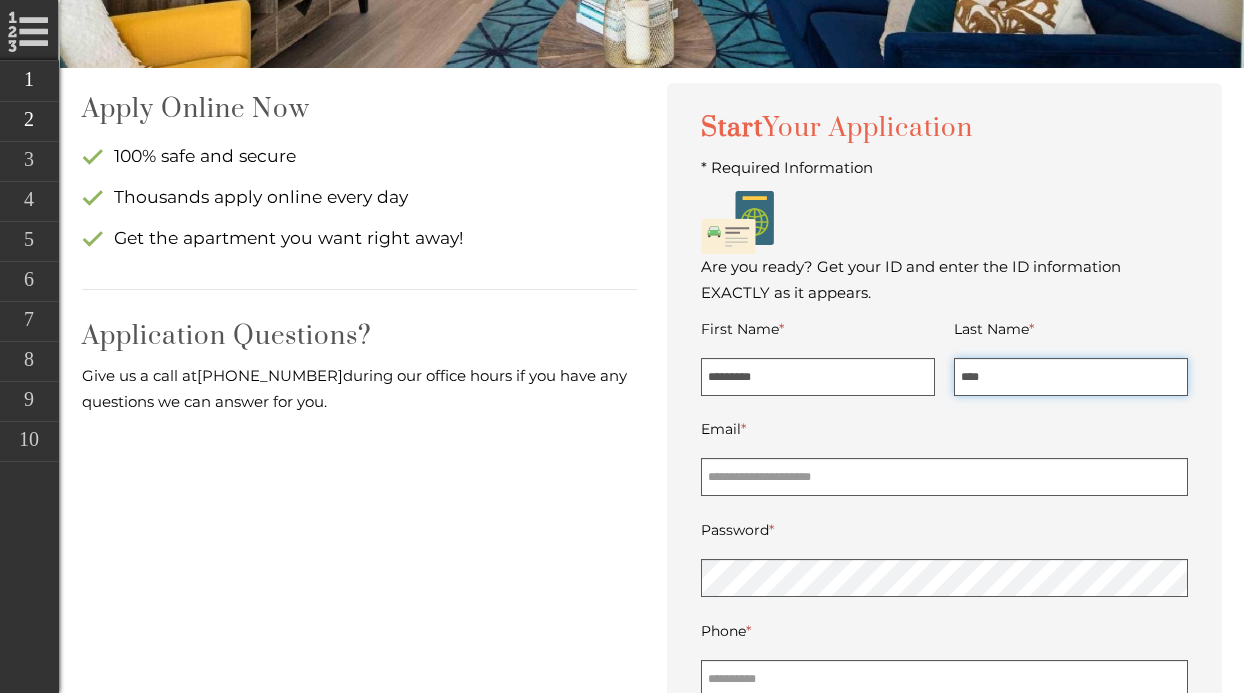 type on "****" 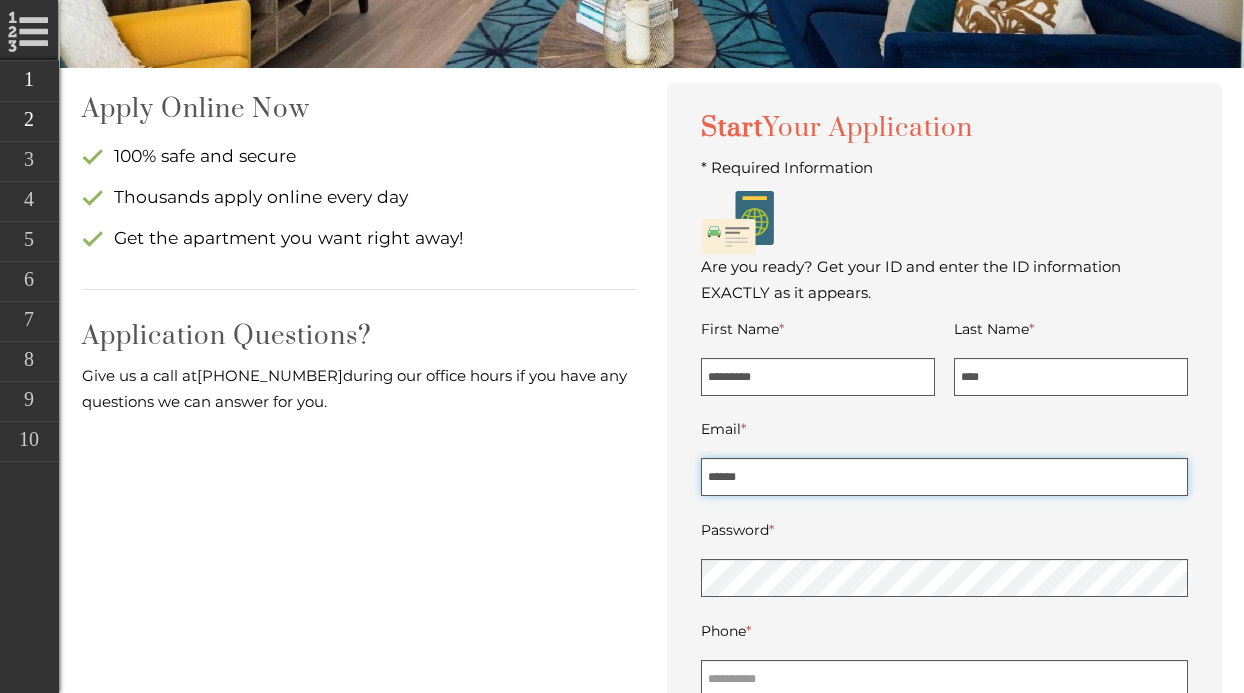 type on "*******" 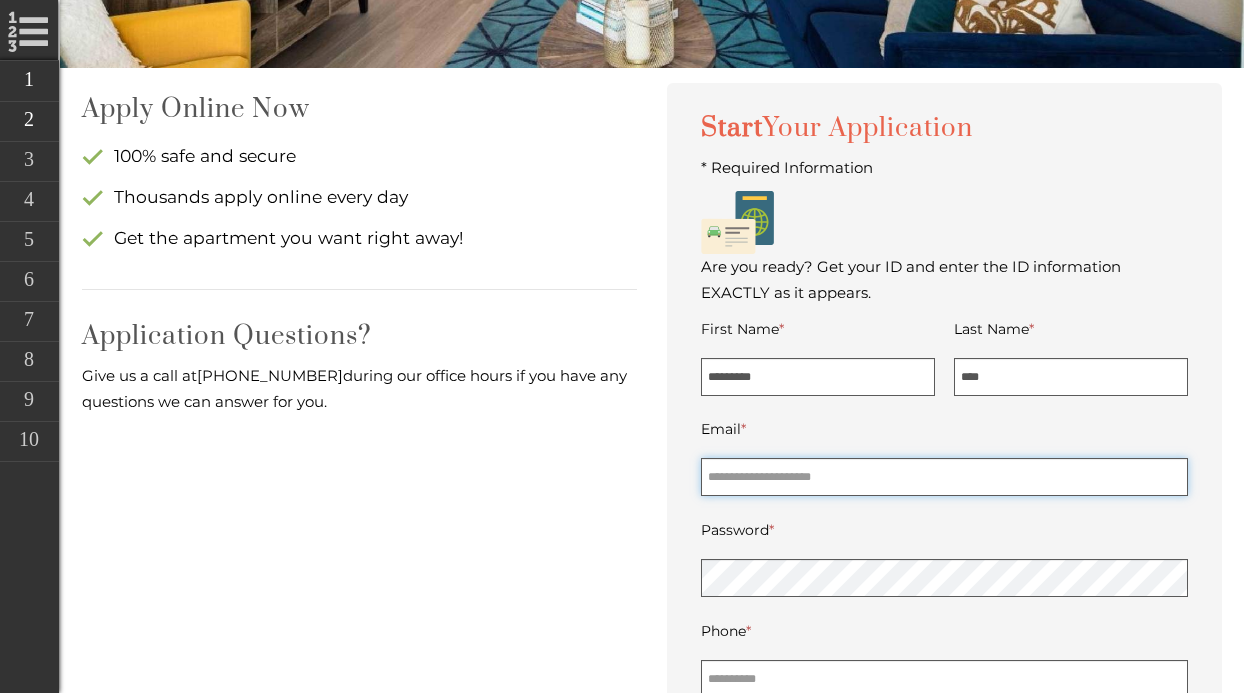 type on "**********" 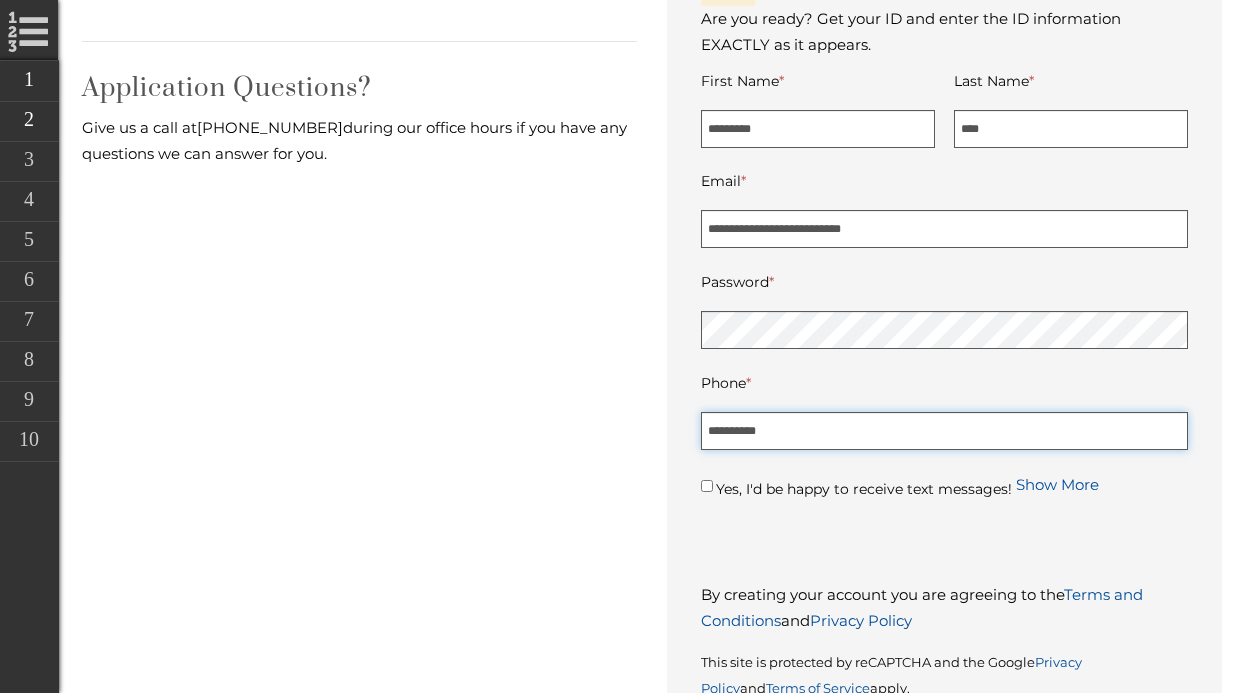 scroll, scrollTop: 618, scrollLeft: 0, axis: vertical 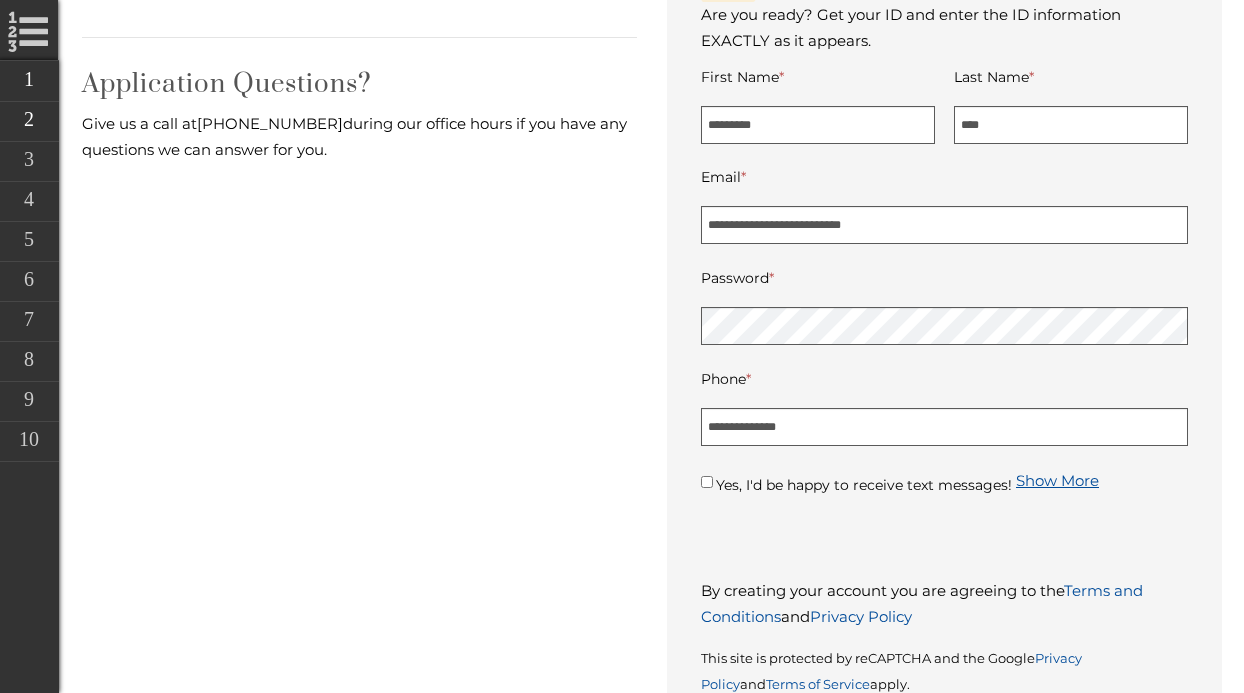 click on "Show More" at bounding box center (1057, 480) 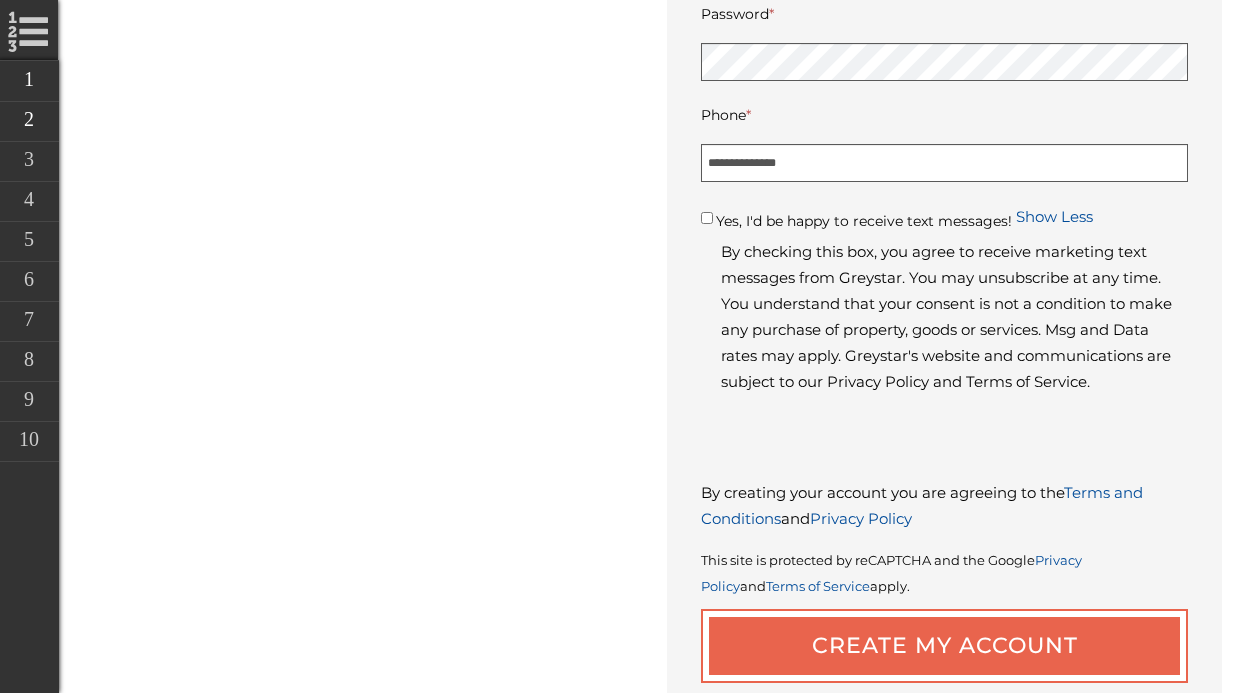 scroll, scrollTop: 888, scrollLeft: 0, axis: vertical 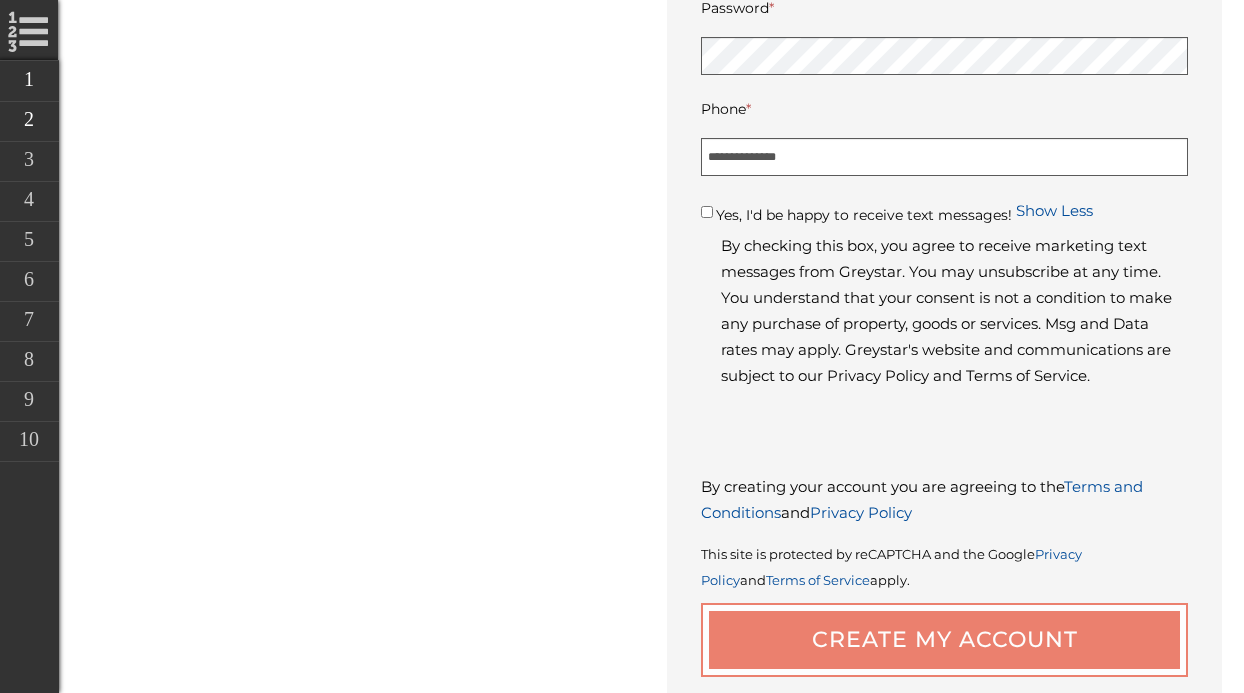 click on "Create My Account" at bounding box center (944, 640) 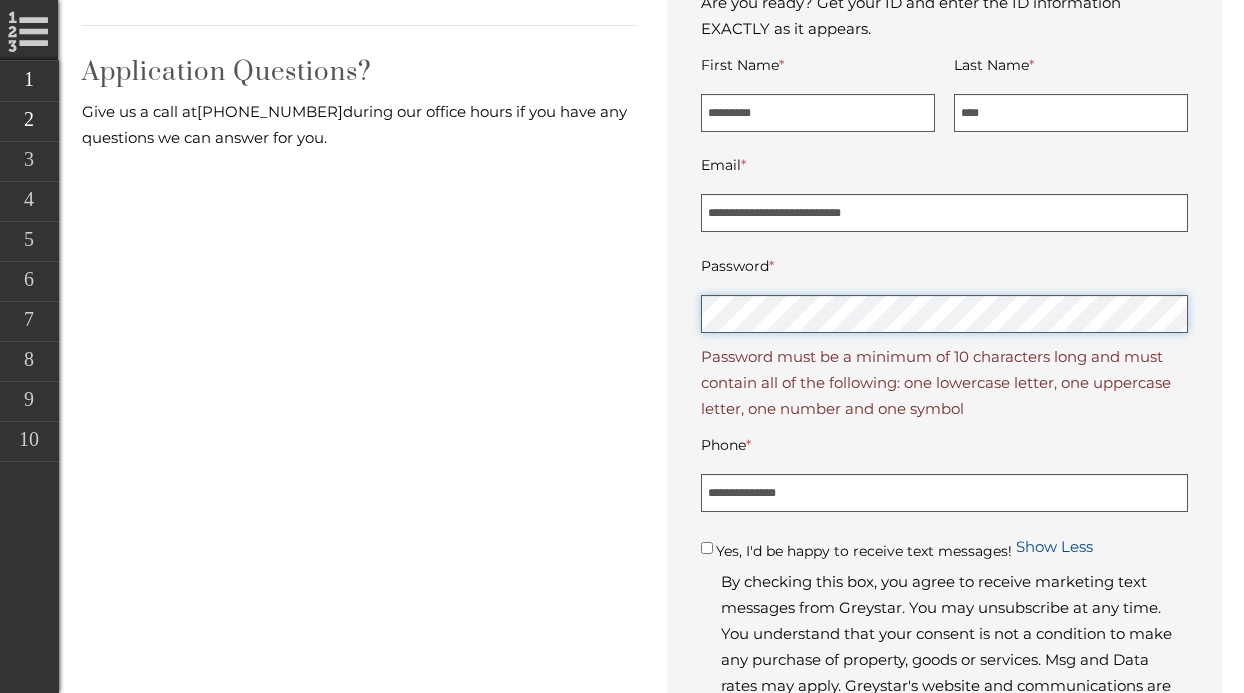 scroll, scrollTop: 565, scrollLeft: 0, axis: vertical 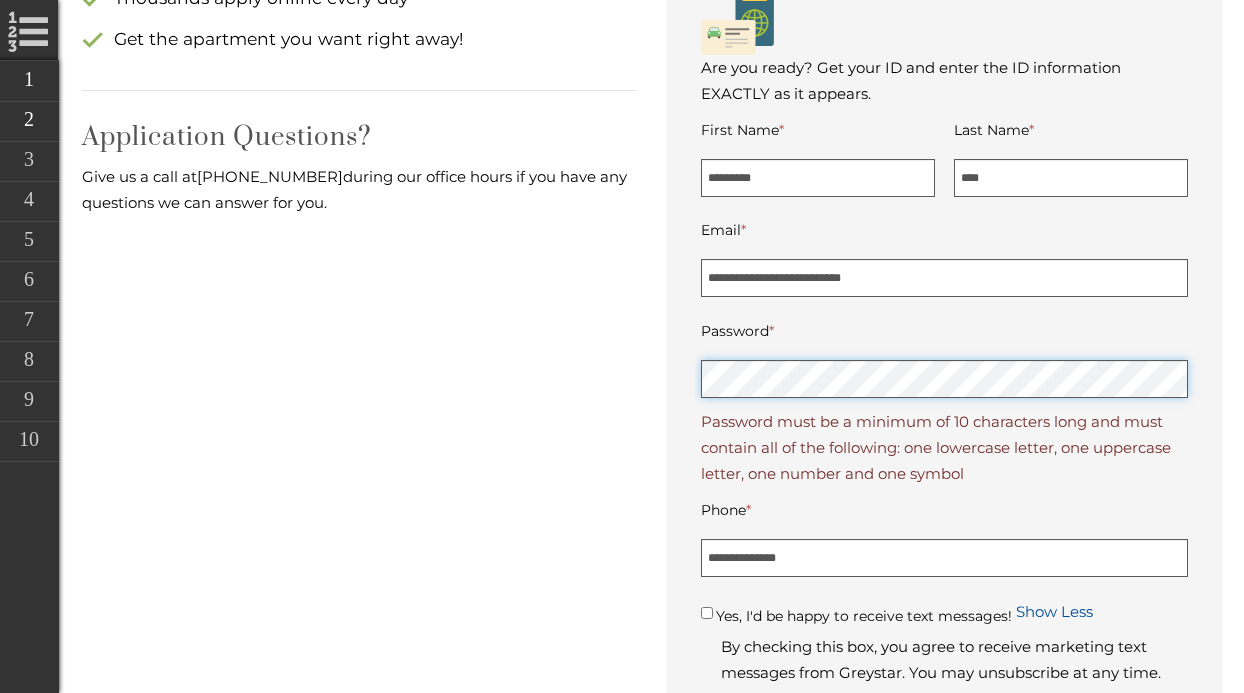 click on "Our residents love their home. We know you will too!
Apply Online Now
100% safe and secure
Thousands apply online every day
Get the apartment you want right away!
Application Questions?
Give us a call at  (813) 570-8014  during our office hours if you have any questions we can answer for you.
Great News, You Pre-Qualify!  Continue now with the application.
Thank you for your interest in pre-qualification. We received your information and will contact you shortly.
Start
*" at bounding box center (652, 528) 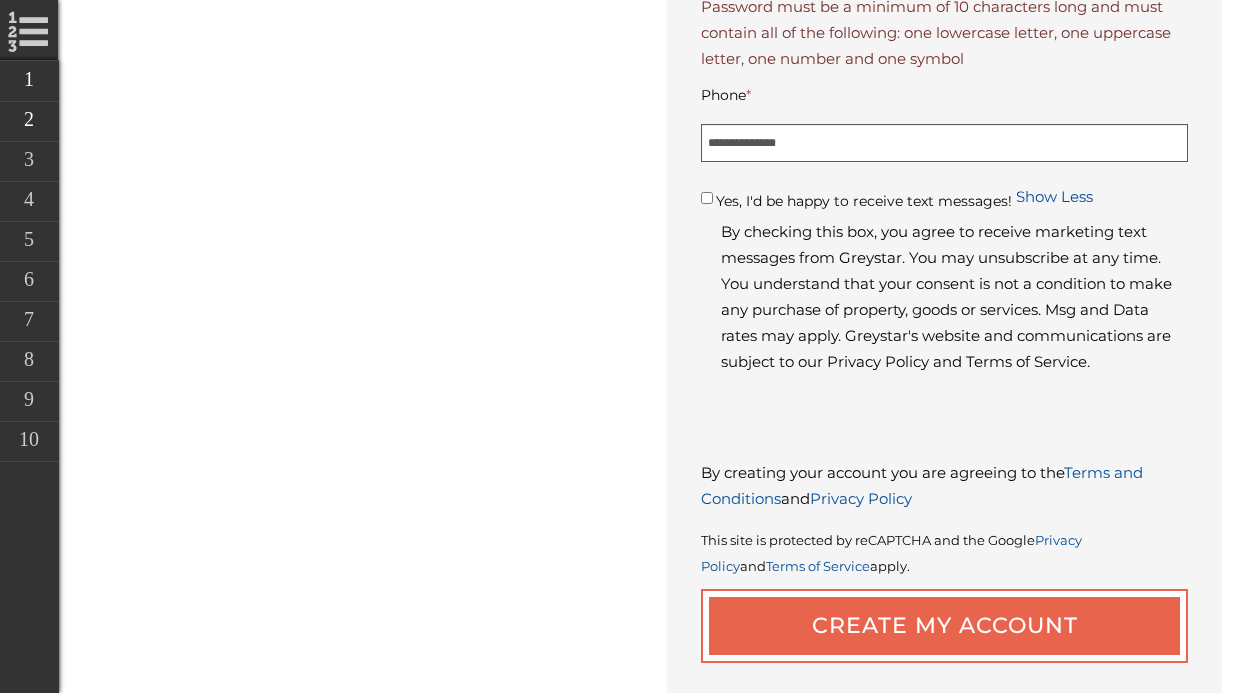 scroll, scrollTop: 997, scrollLeft: 0, axis: vertical 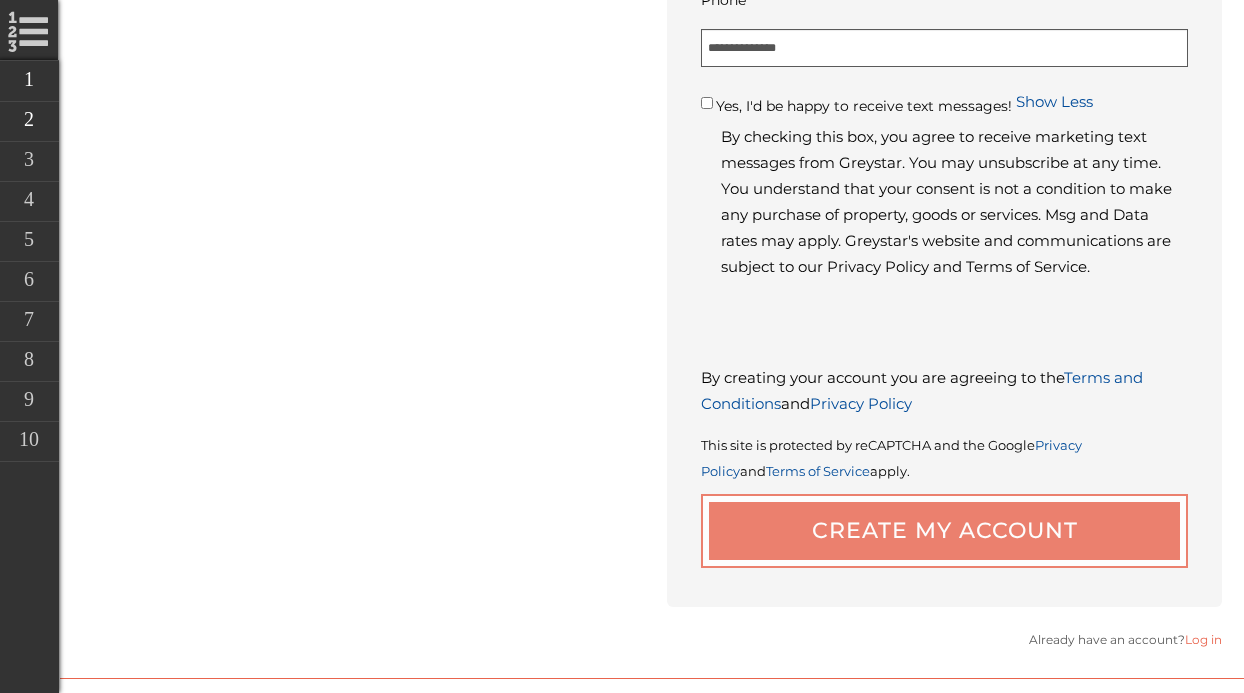 click on "**********" at bounding box center (944, 52) 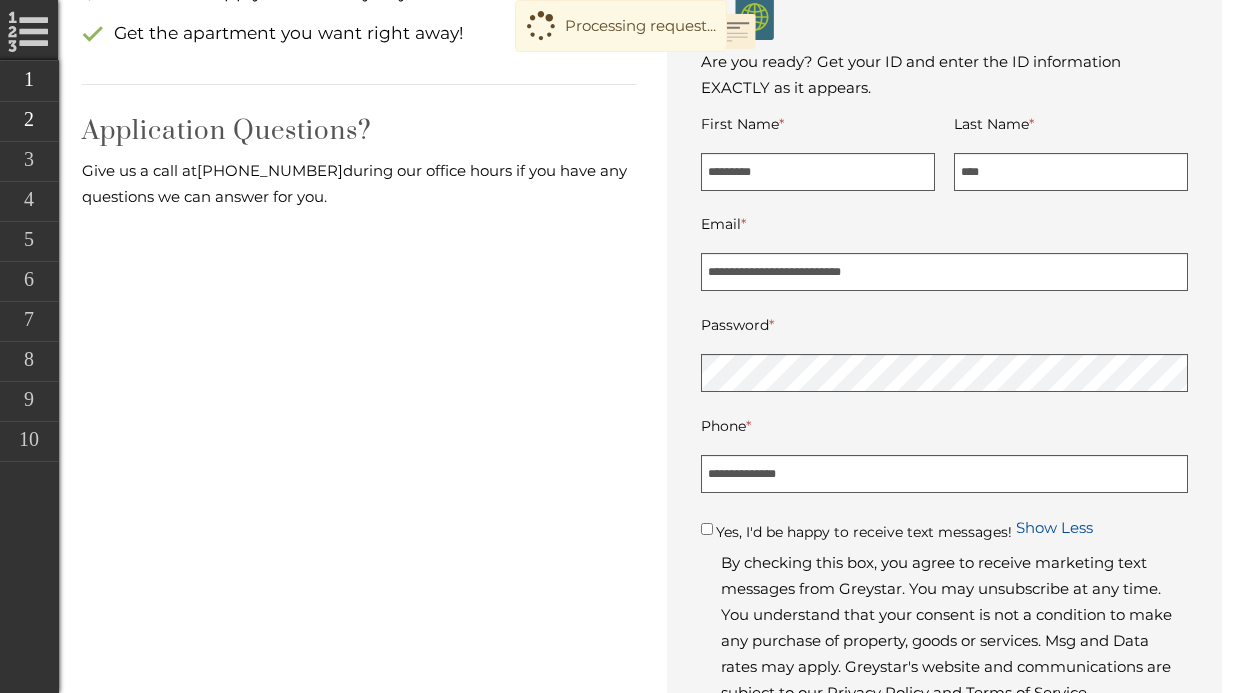 scroll, scrollTop: 564, scrollLeft: 0, axis: vertical 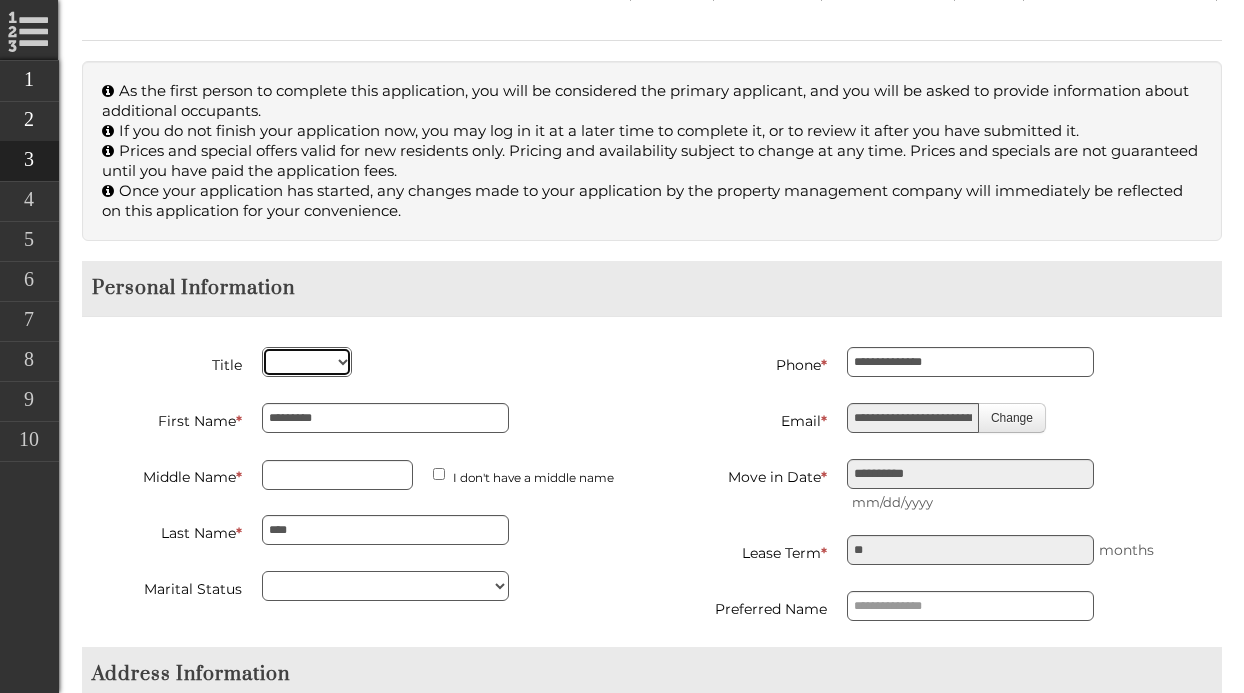 select on "***" 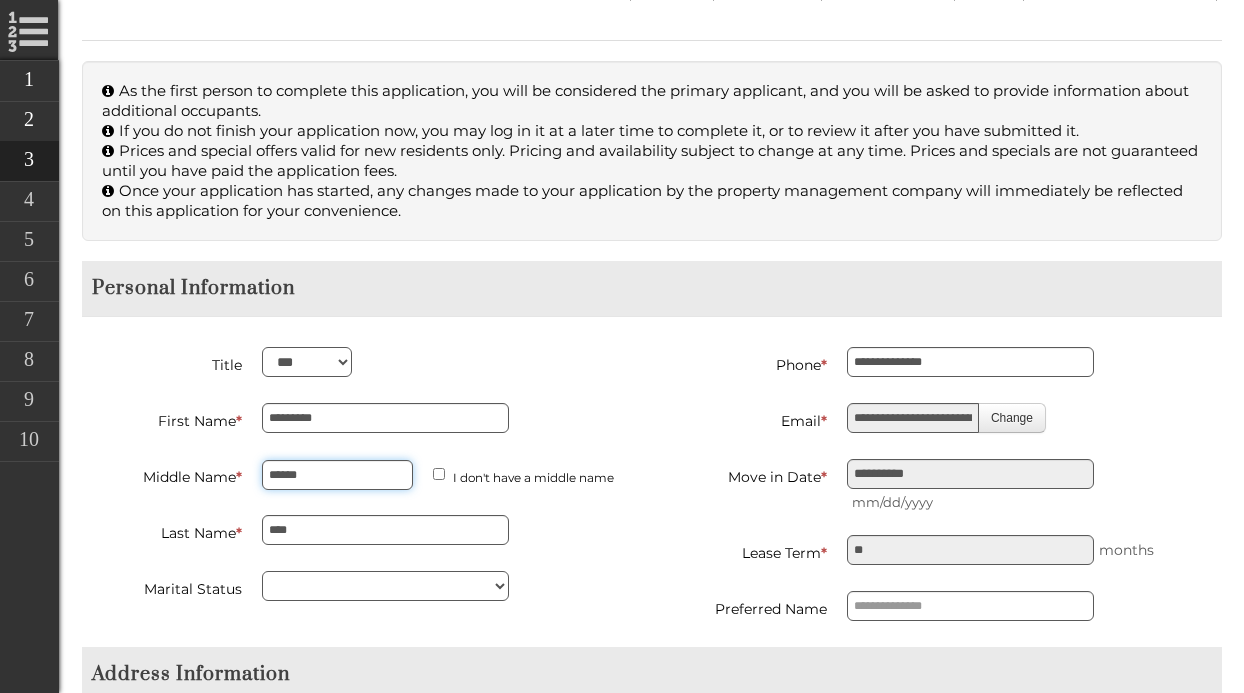 type on "******" 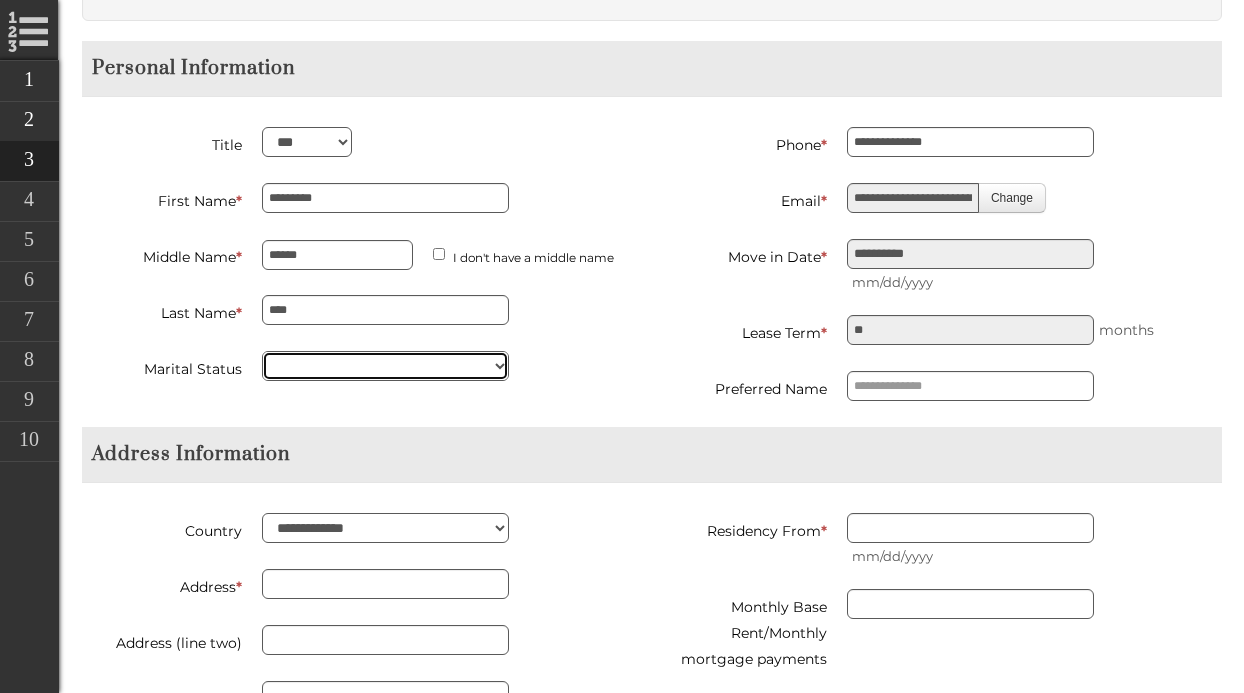 scroll, scrollTop: 754, scrollLeft: 0, axis: vertical 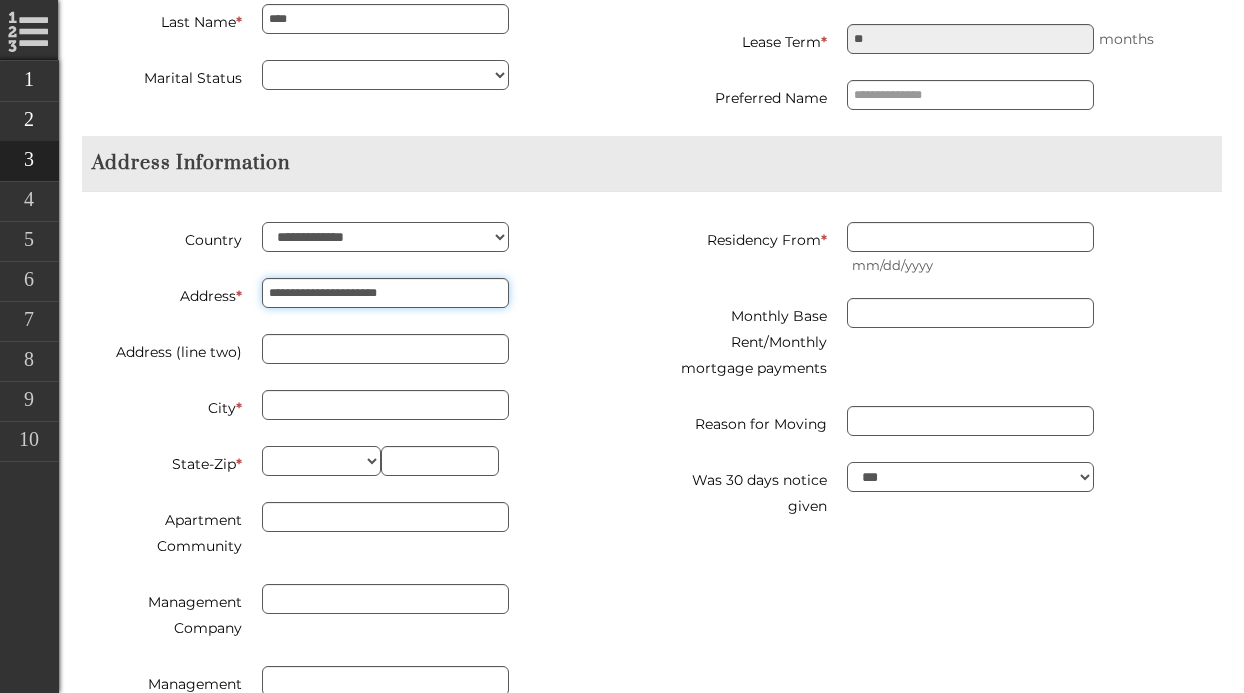 type on "**********" 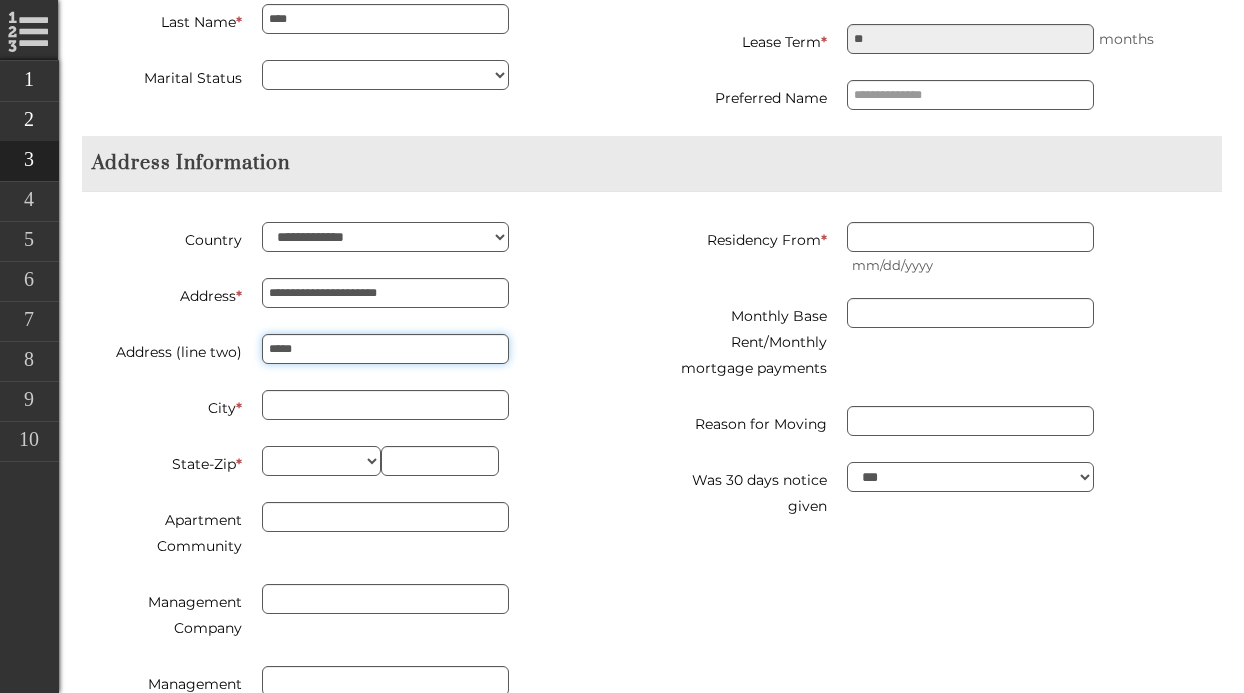 type on "*****" 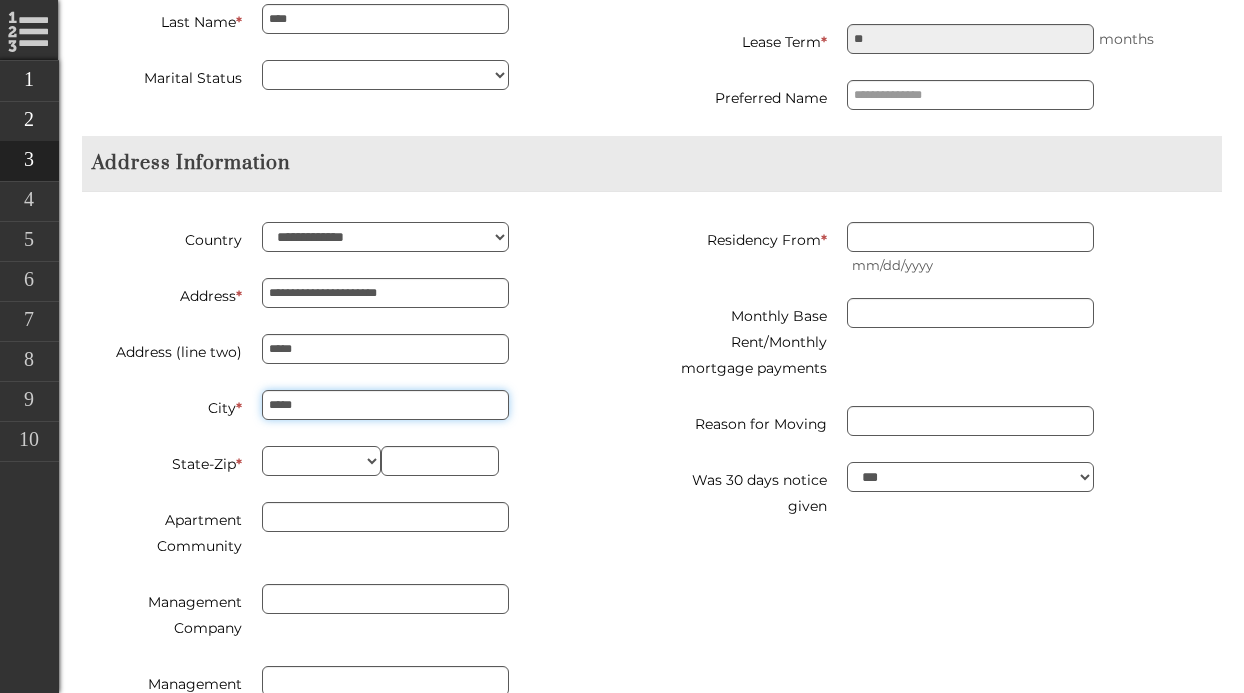 type on "*****" 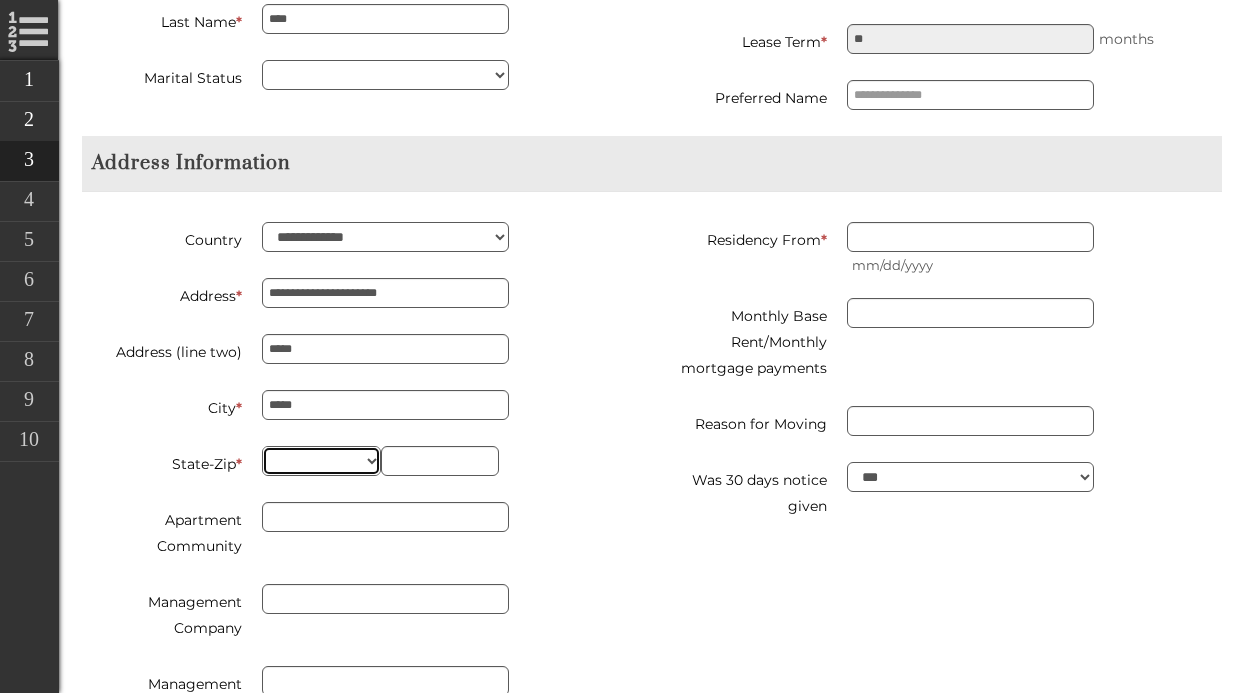select on "**" 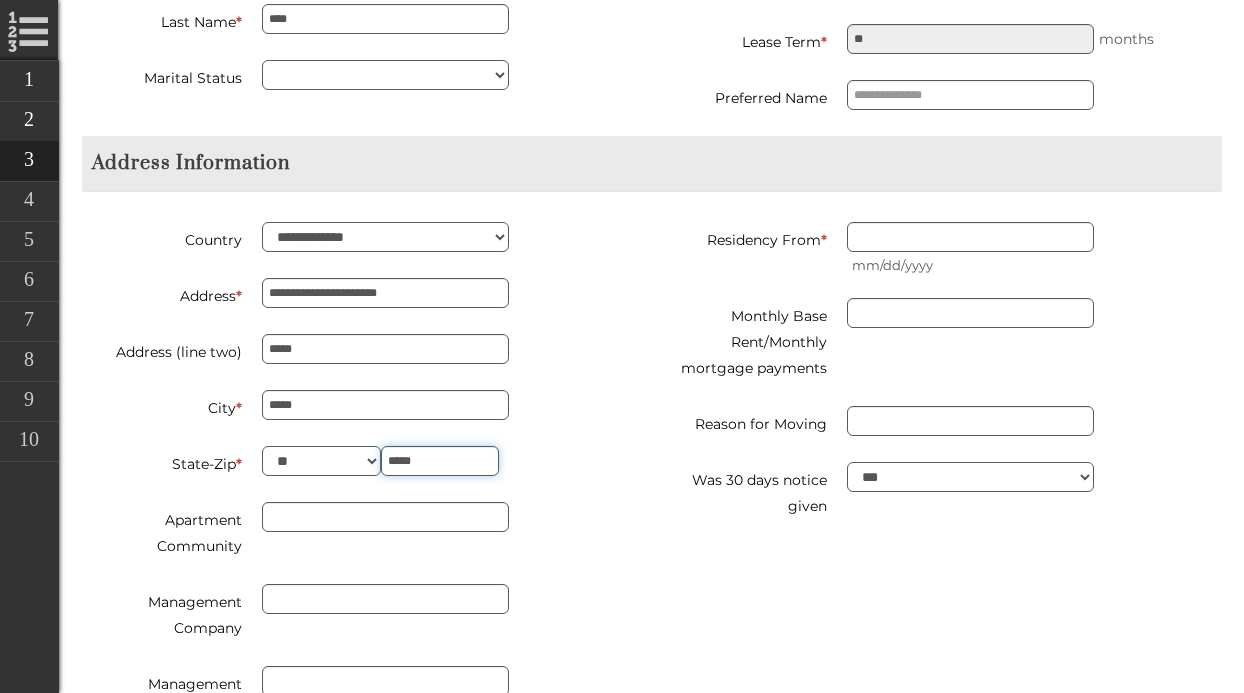 type on "*****" 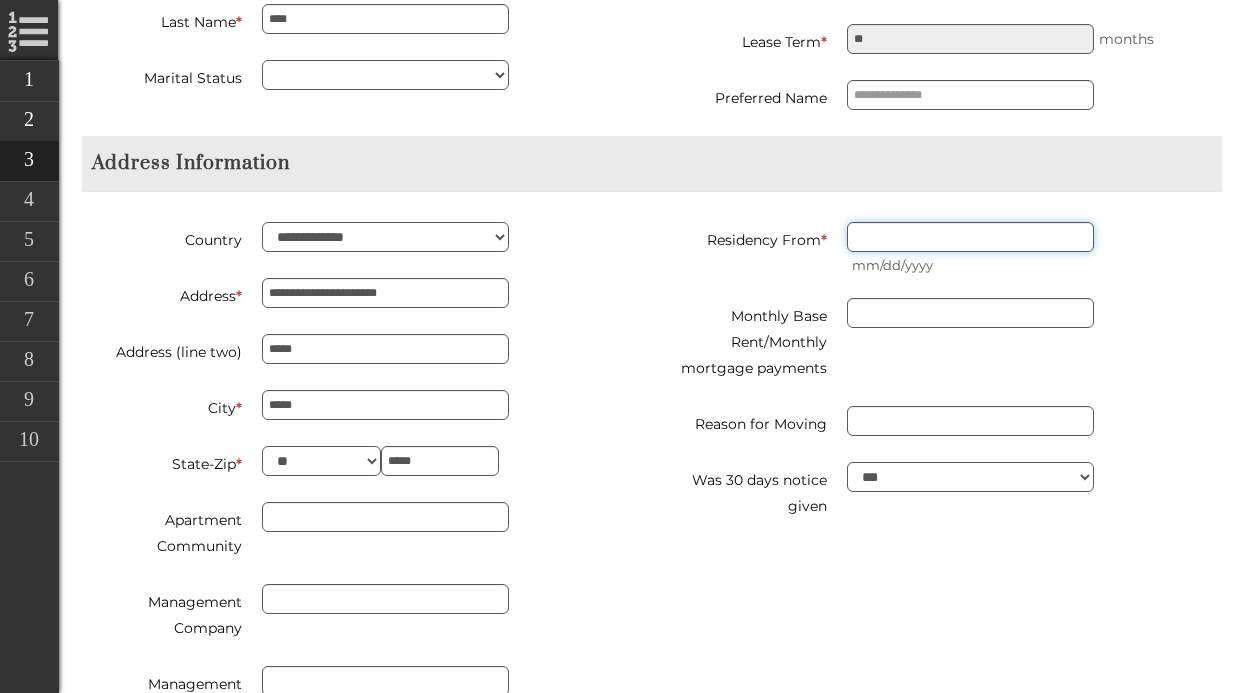 click on "Residency From  *" at bounding box center (970, 237) 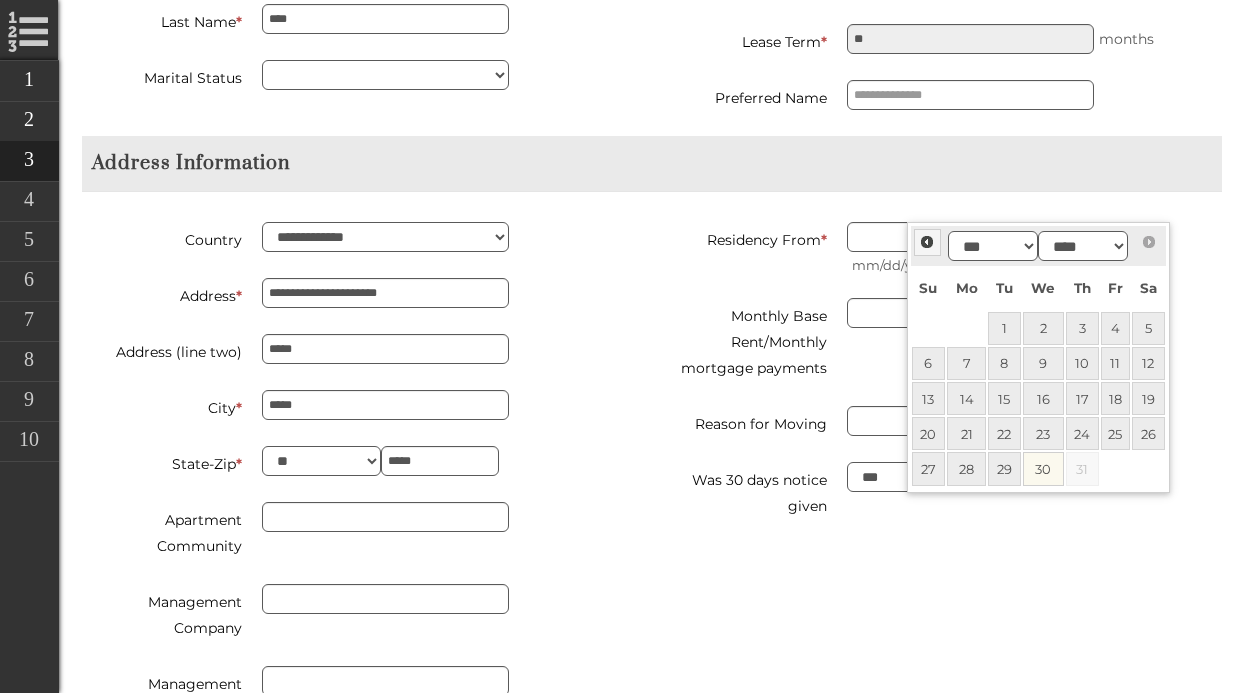 click on "Prev" at bounding box center [927, 242] 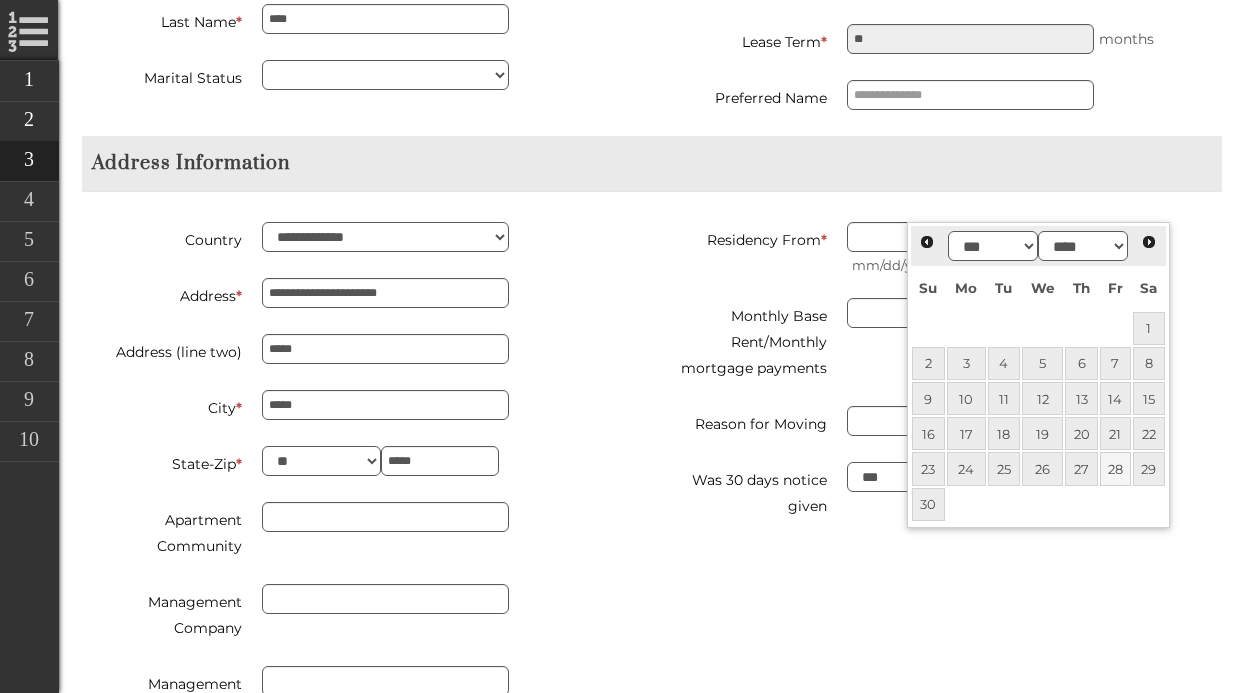 click on "28" at bounding box center [1115, 468] 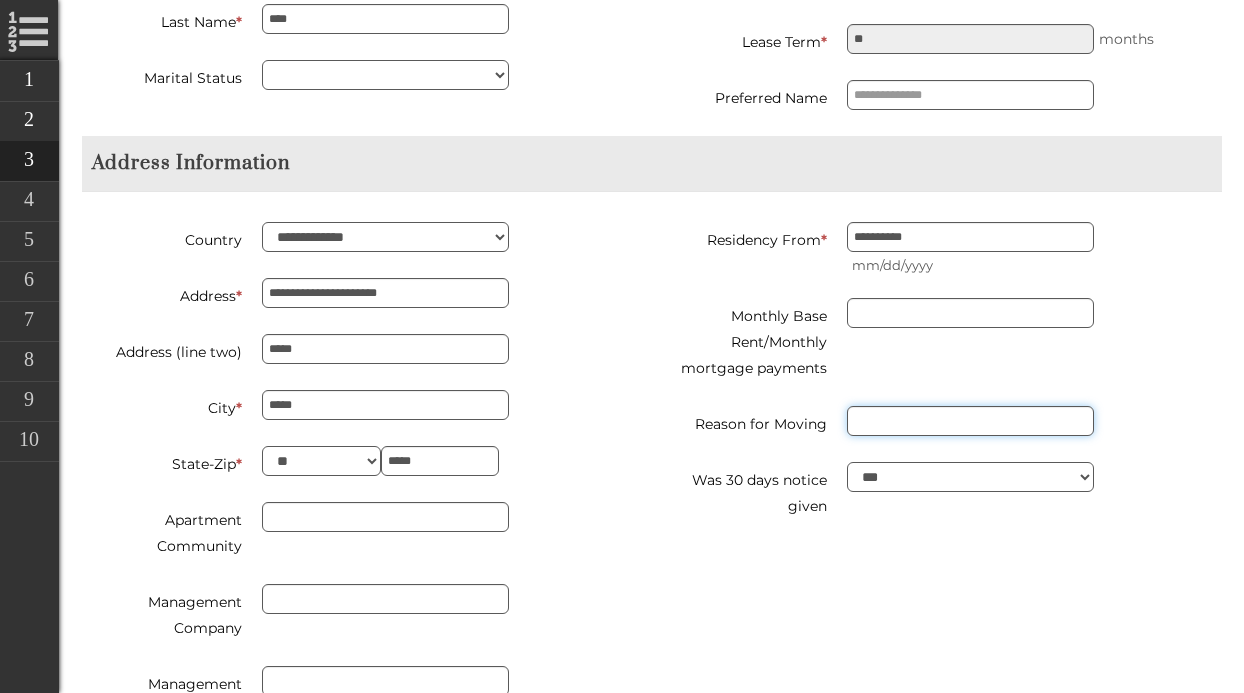 click on "Reason for Moving" at bounding box center (970, 421) 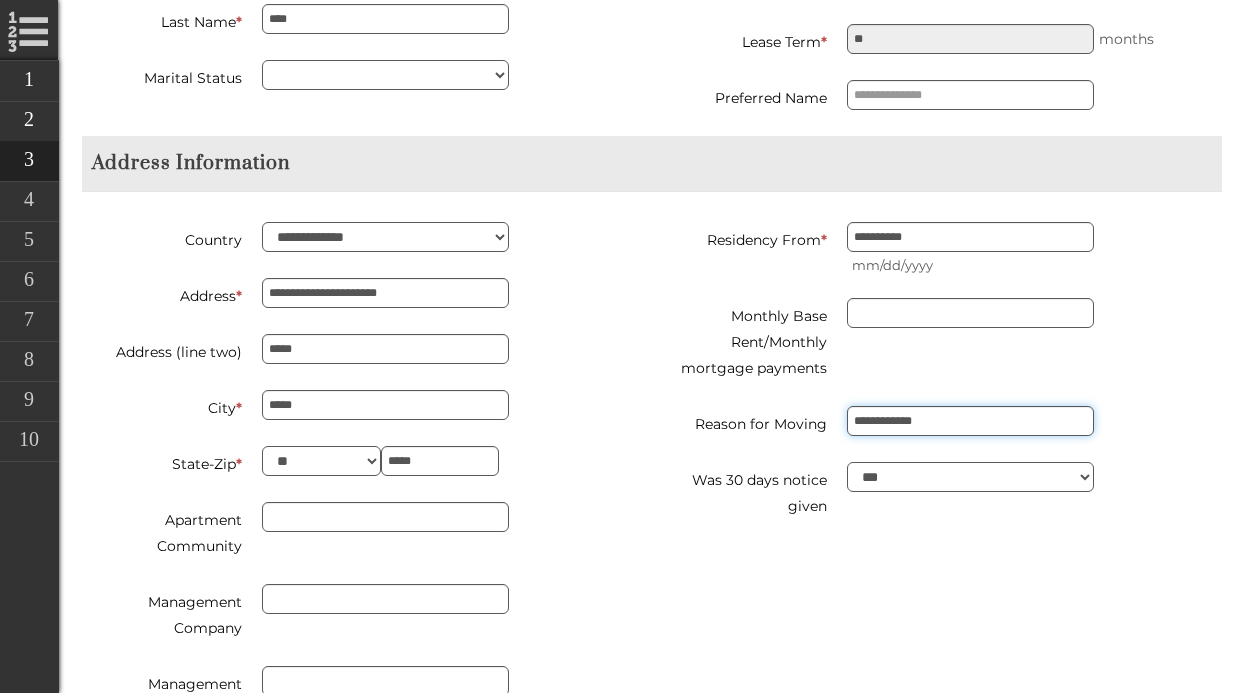 type on "**********" 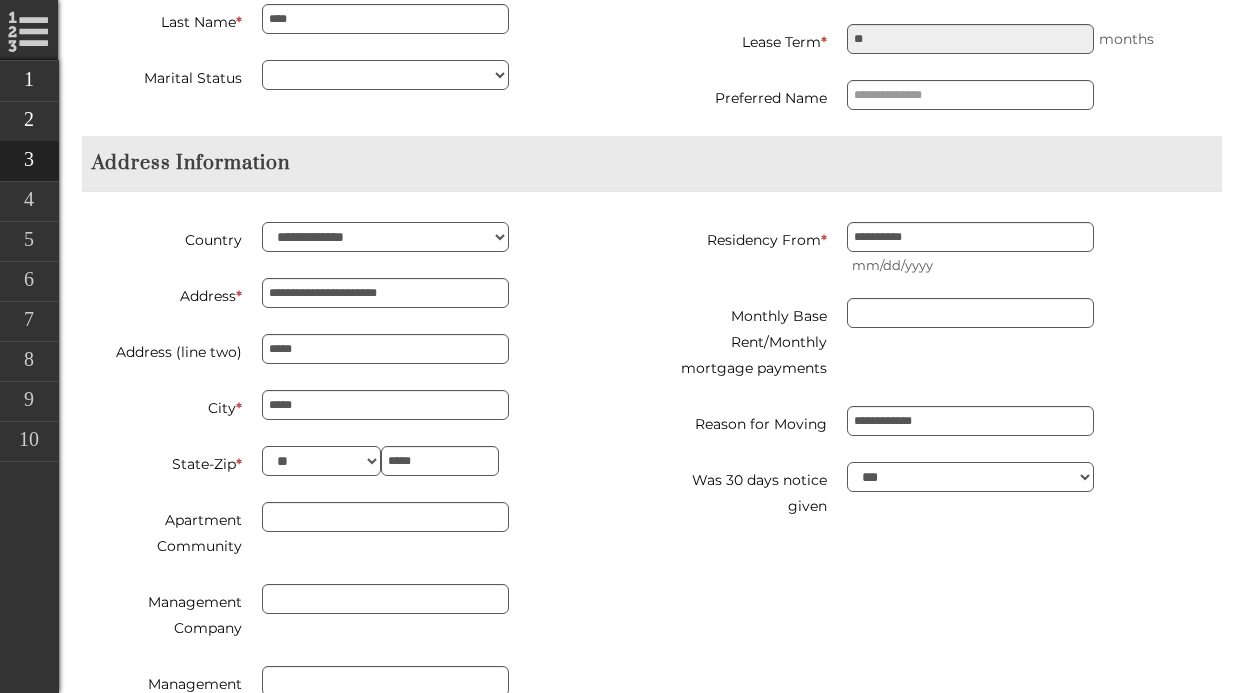 click on "**********" at bounding box center (652, 485) 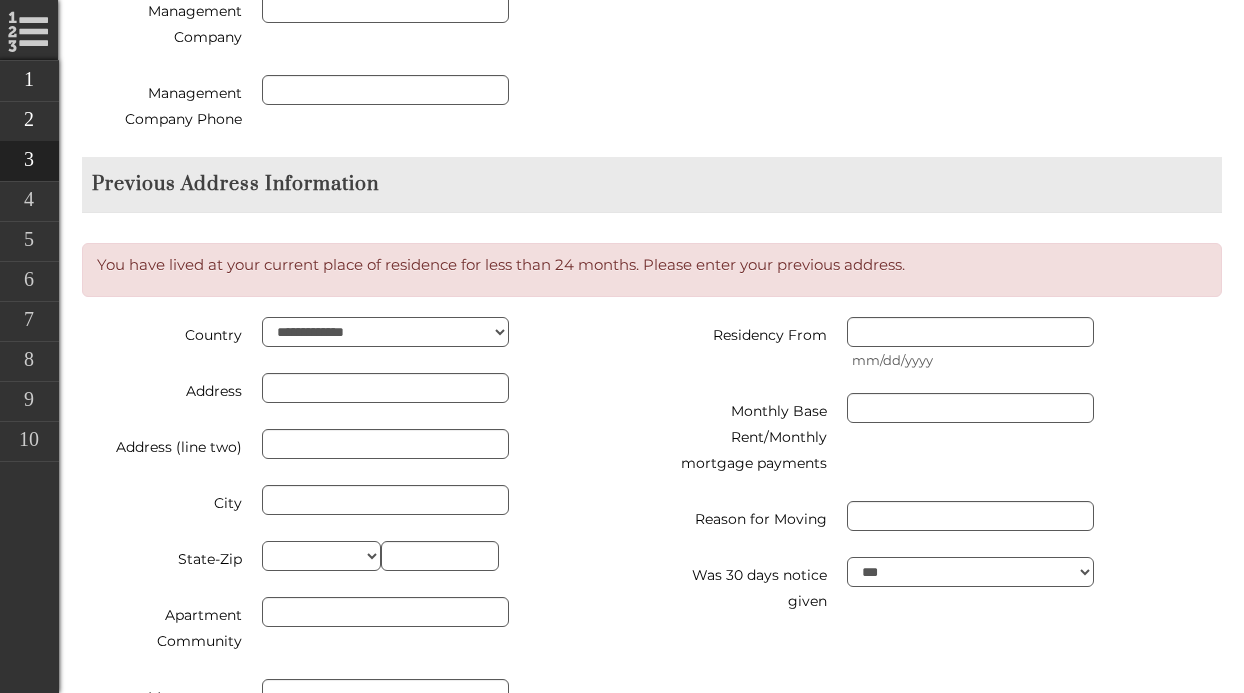 scroll, scrollTop: 1579, scrollLeft: 0, axis: vertical 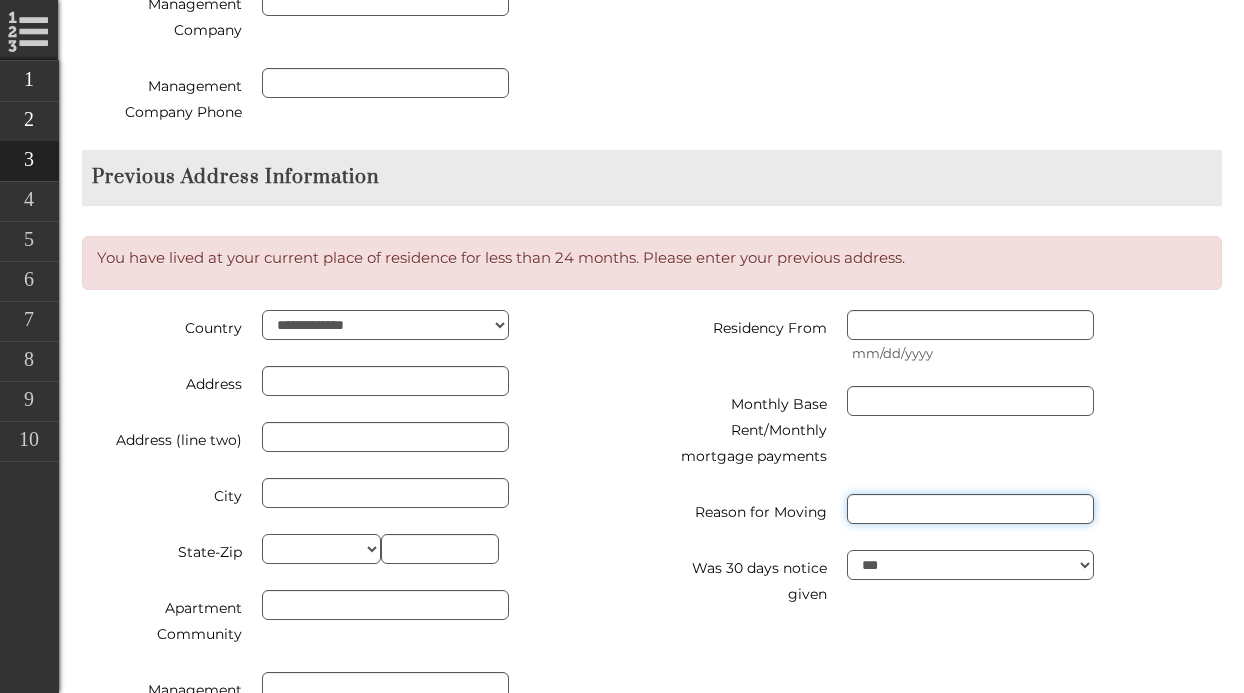 click on "Reason for Moving" at bounding box center [970, 509] 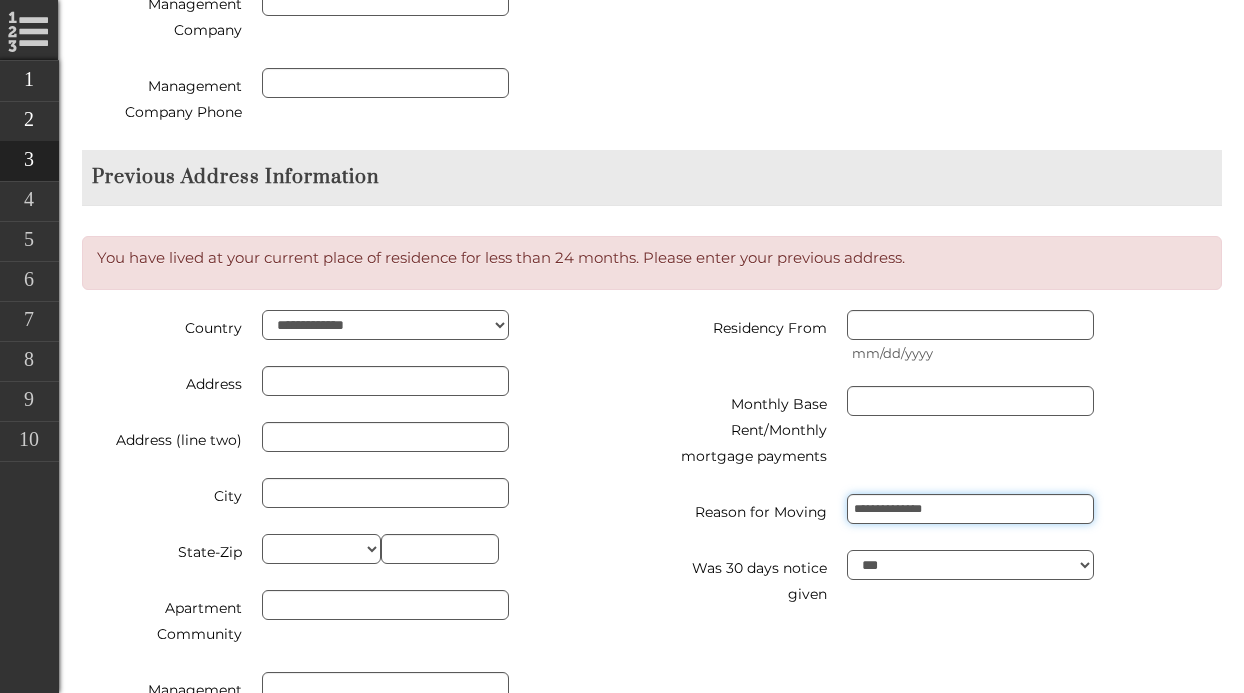 type on "**********" 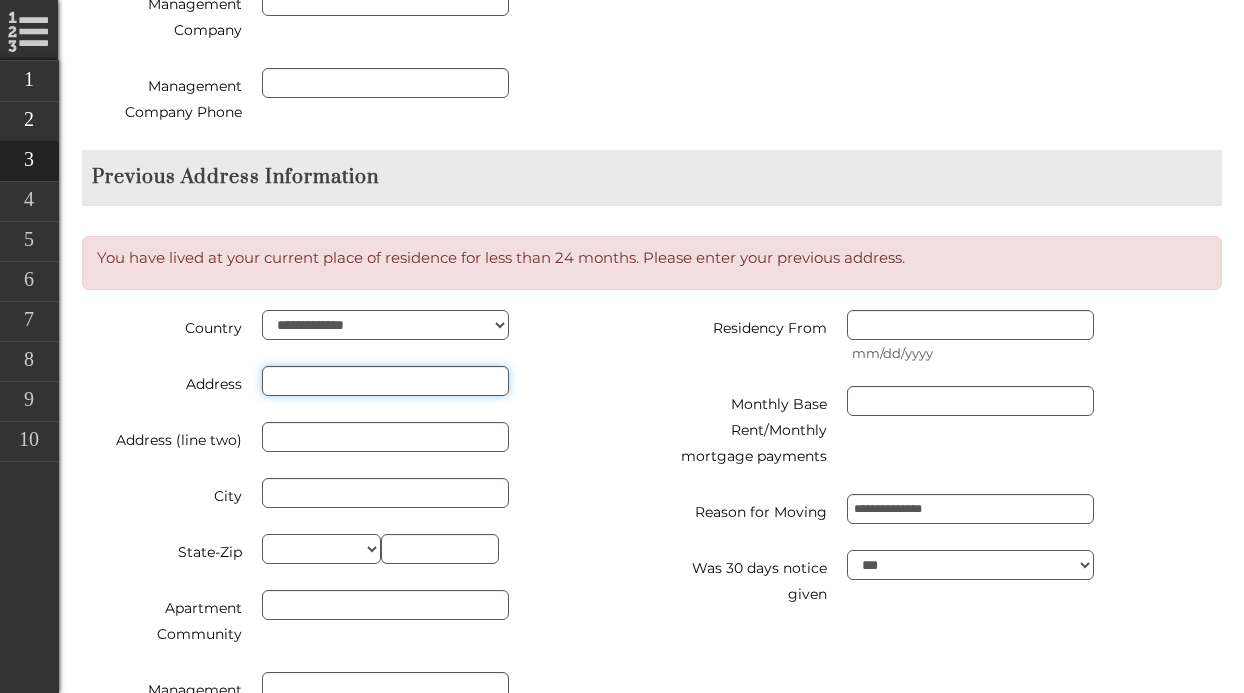 click at bounding box center (385, 381) 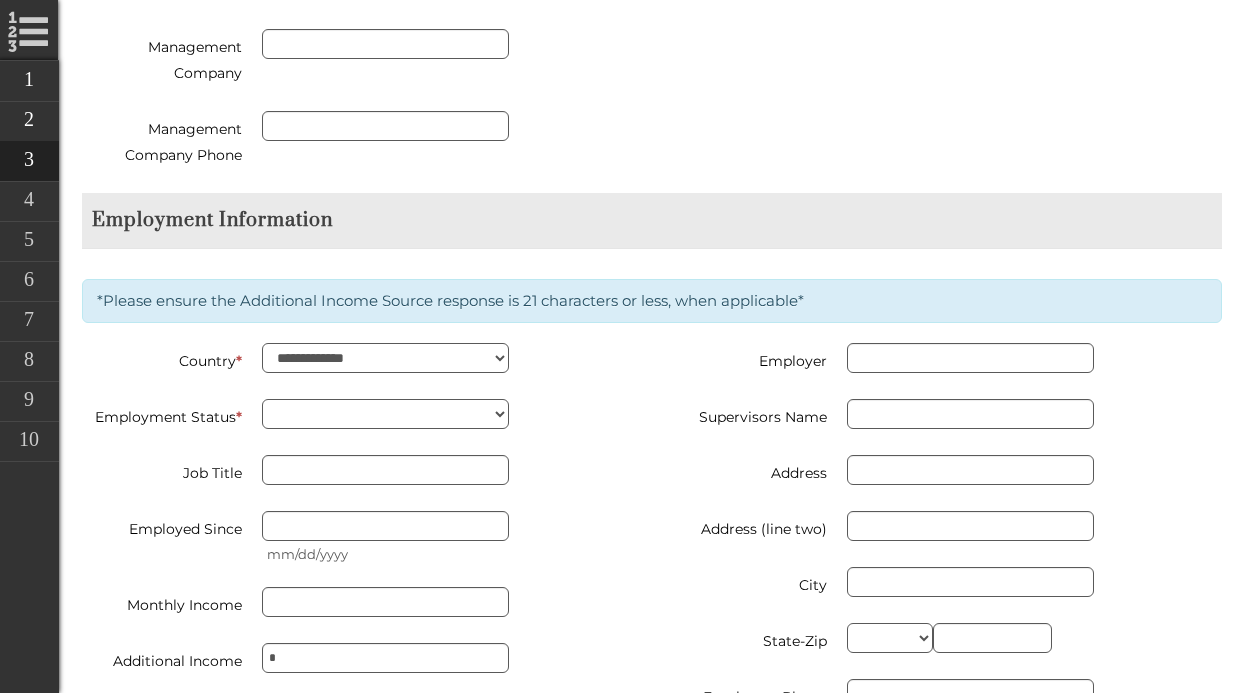 scroll, scrollTop: 2201, scrollLeft: 0, axis: vertical 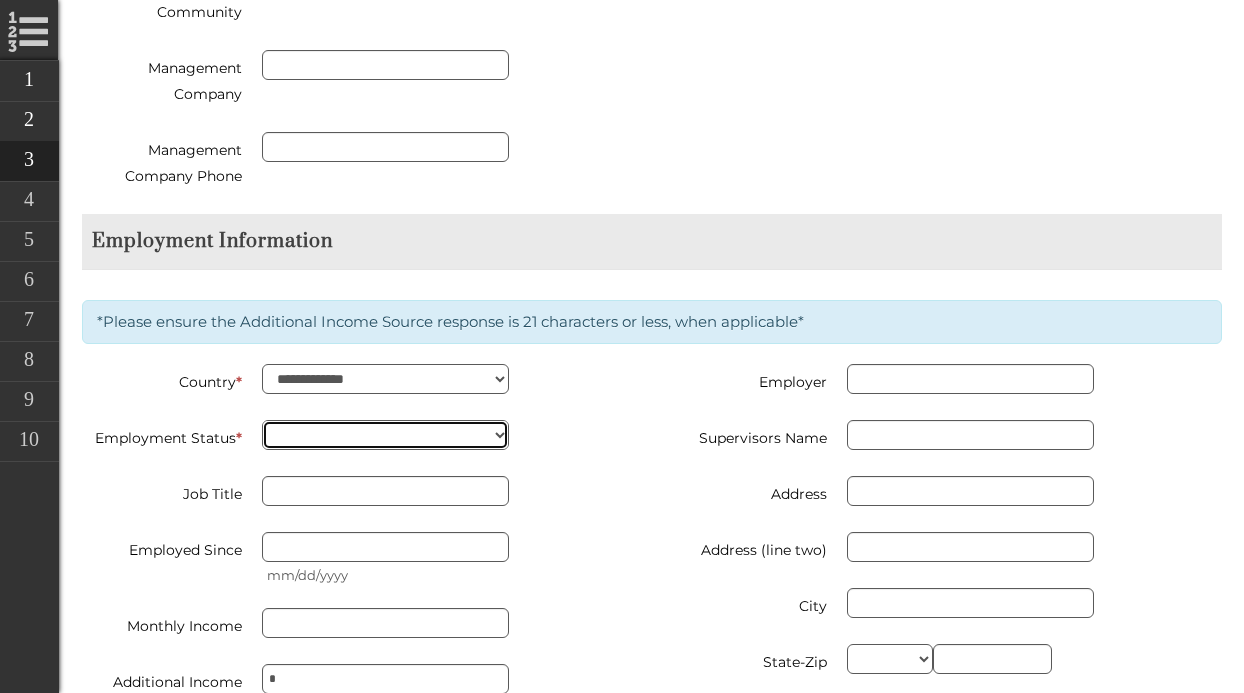 select on "********" 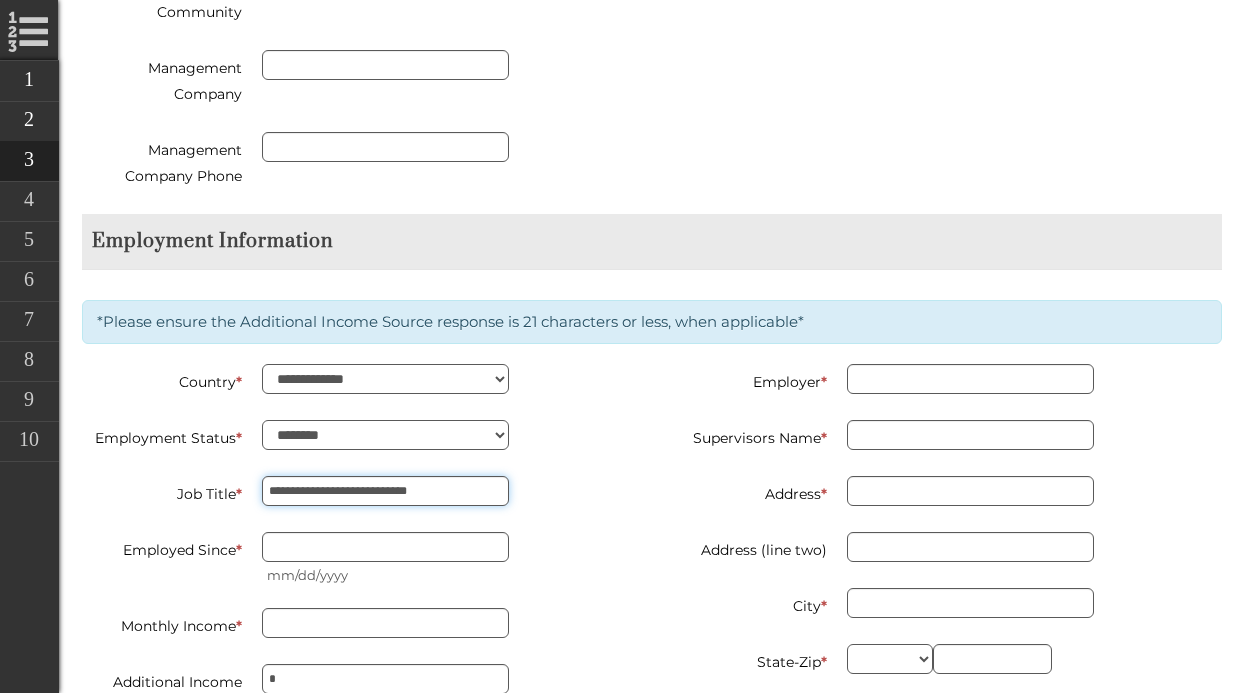 type on "**********" 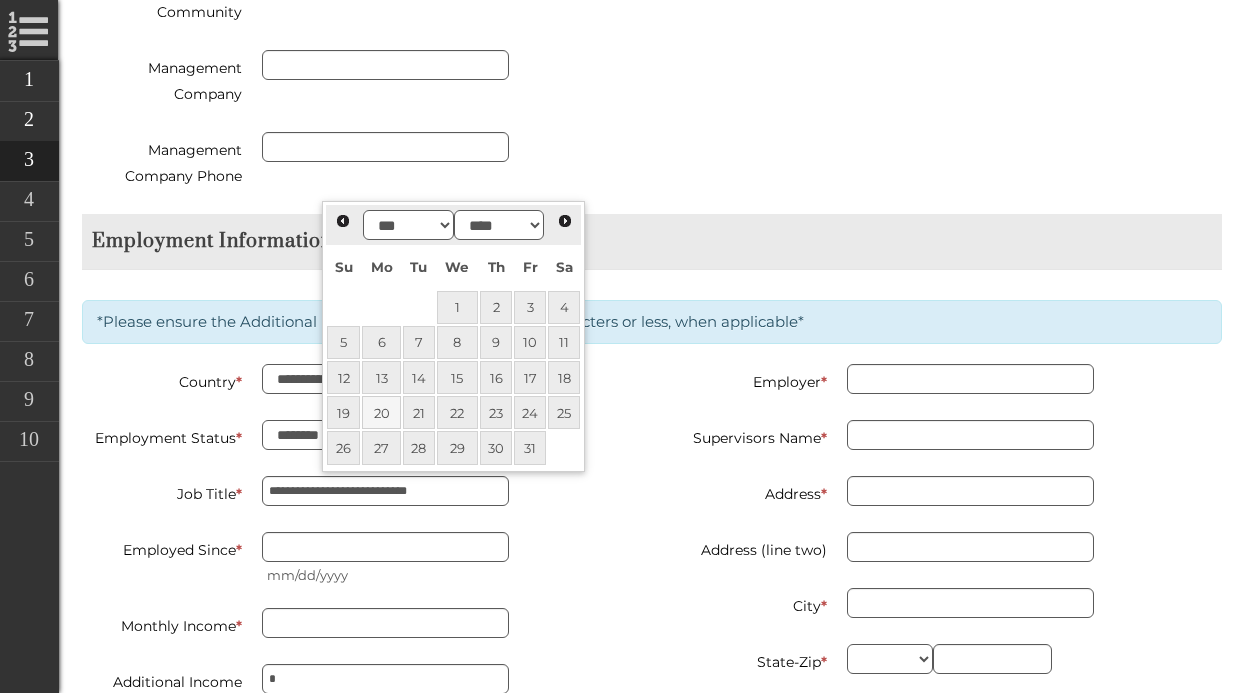 click on "20" at bounding box center (381, 412) 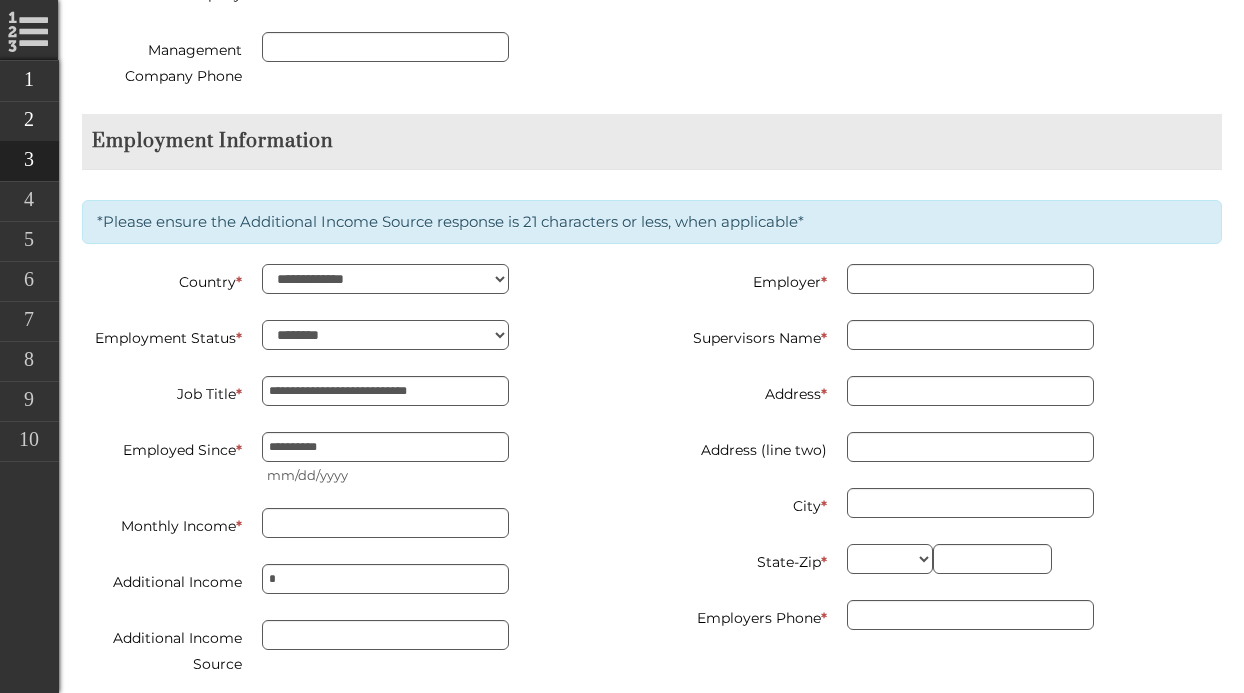 scroll, scrollTop: 2308, scrollLeft: 0, axis: vertical 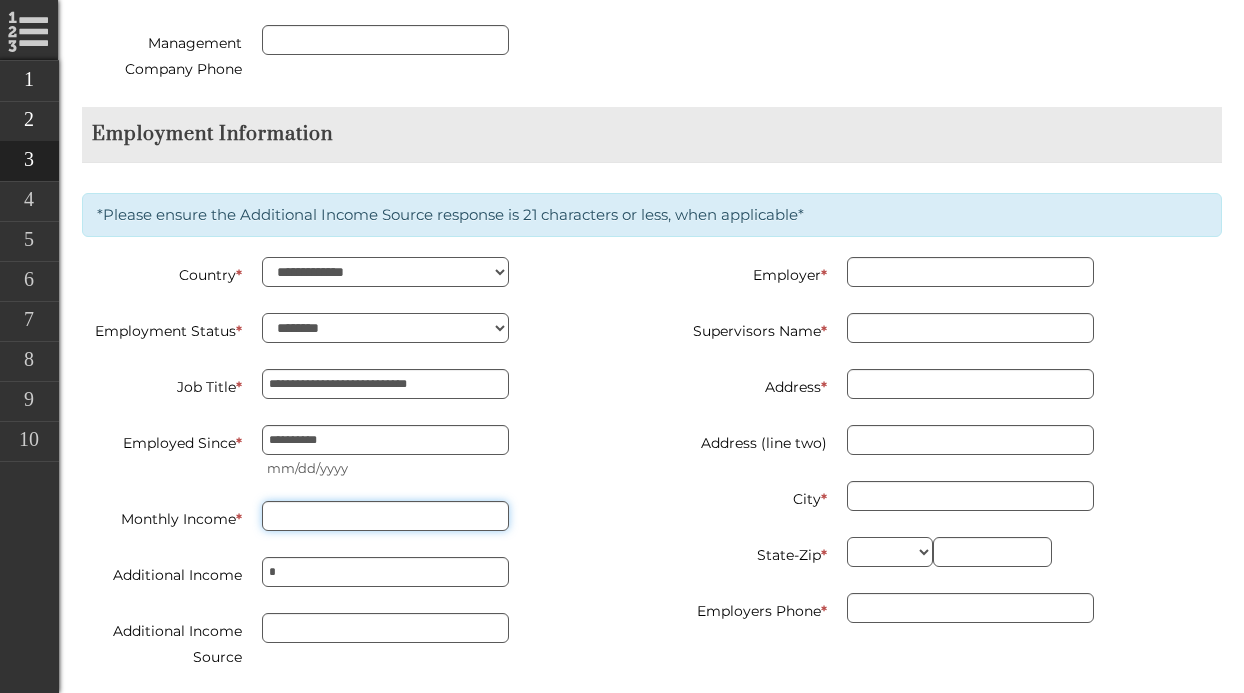 click on "Monthly Income  *" at bounding box center [385, 516] 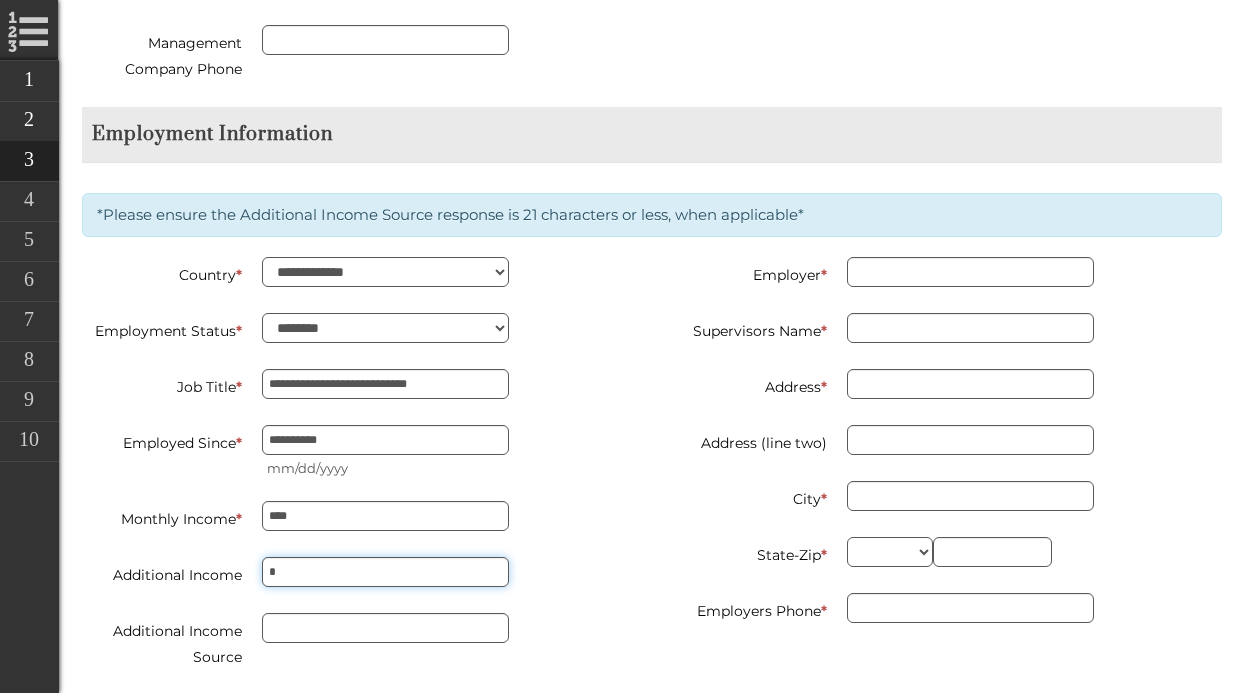 type on "*********" 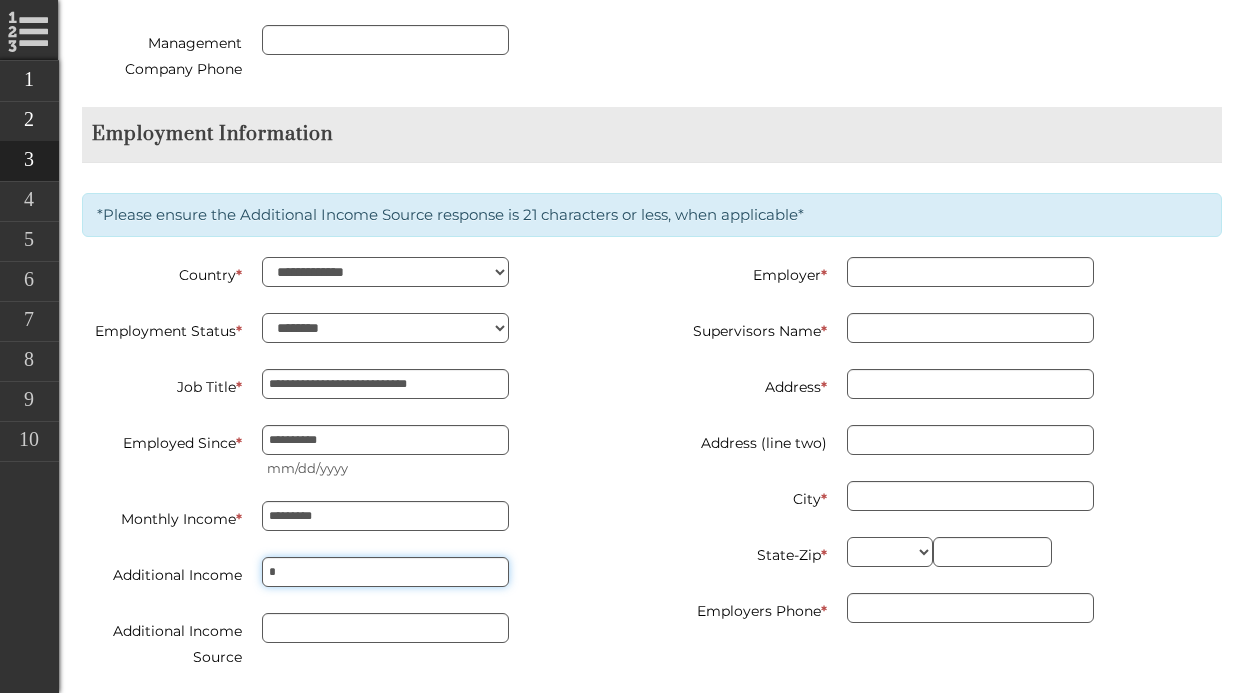 click on "*" at bounding box center (385, 572) 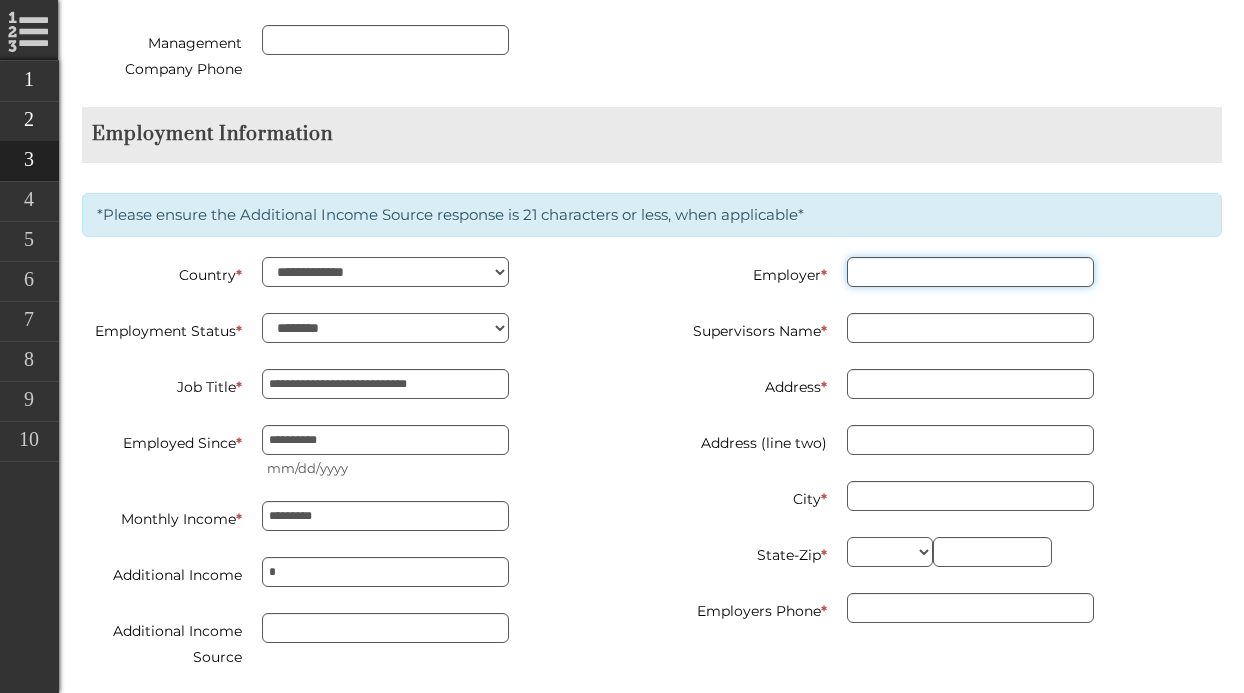 type on "*****" 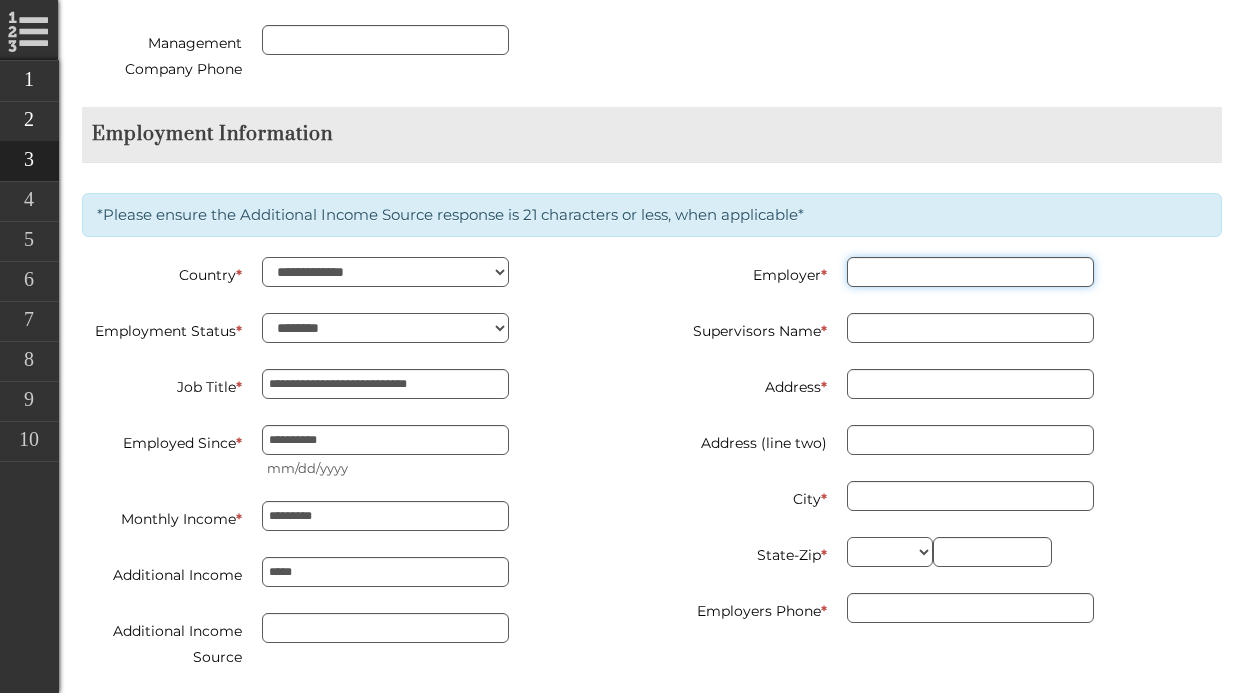 click on "Employer  *" at bounding box center (970, 272) 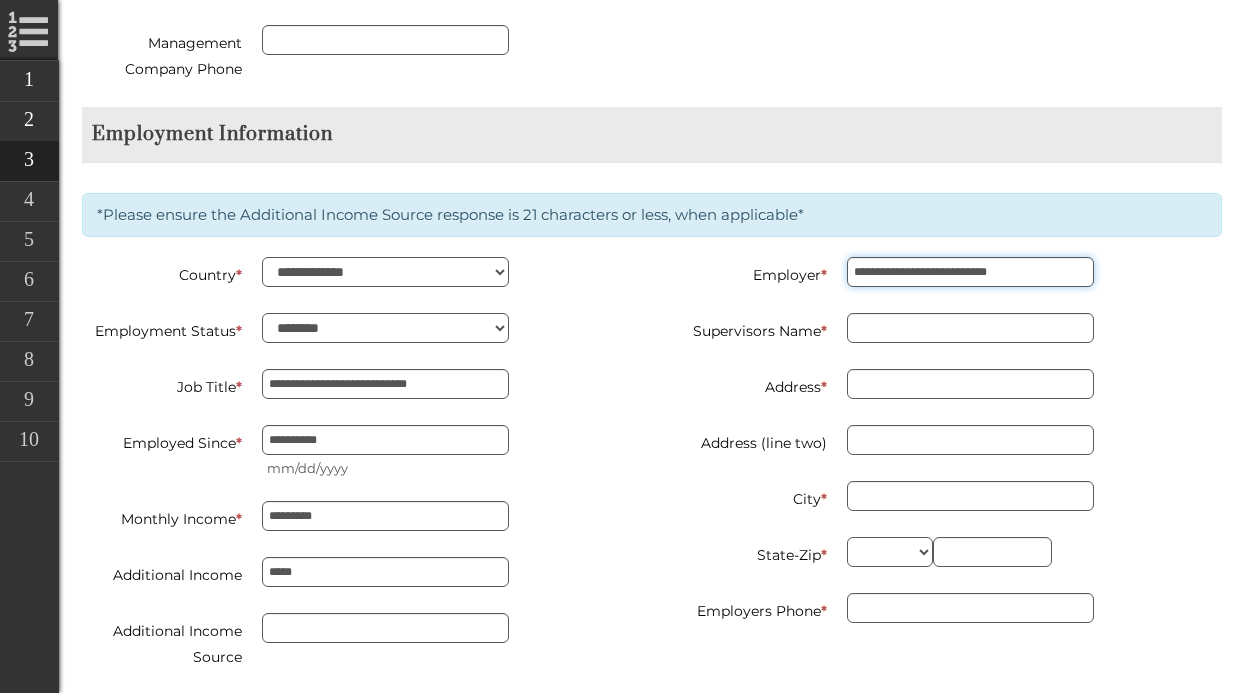 type on "**********" 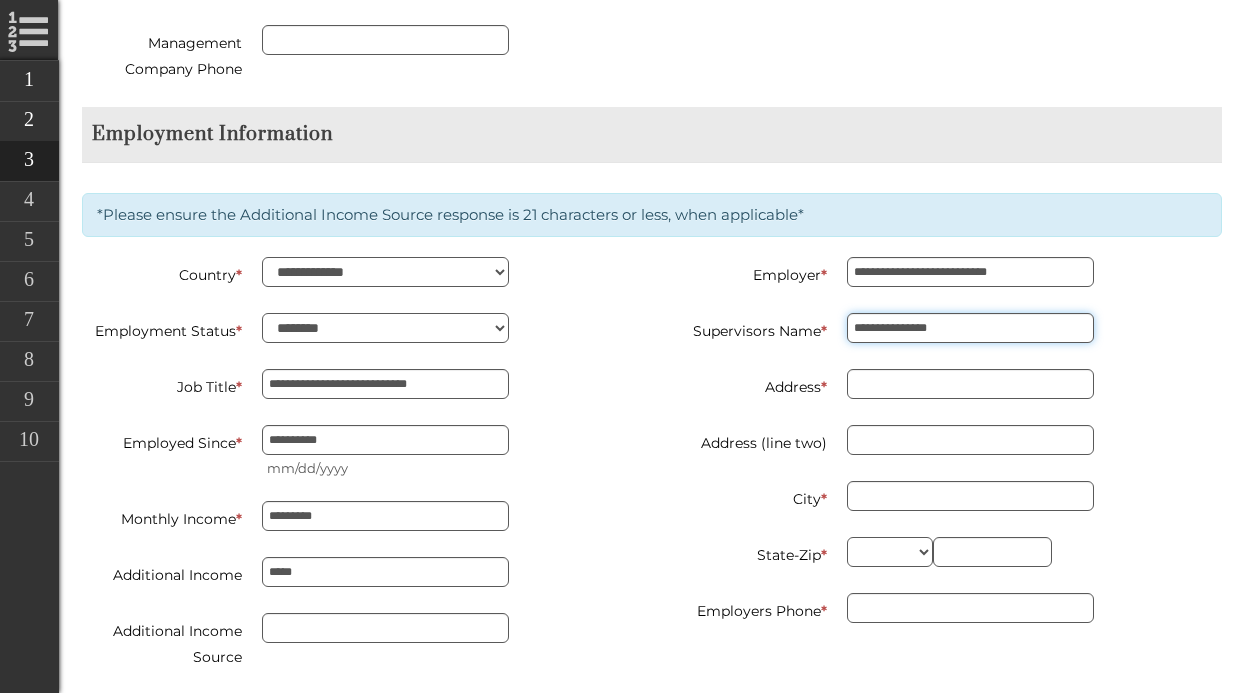type on "**********" 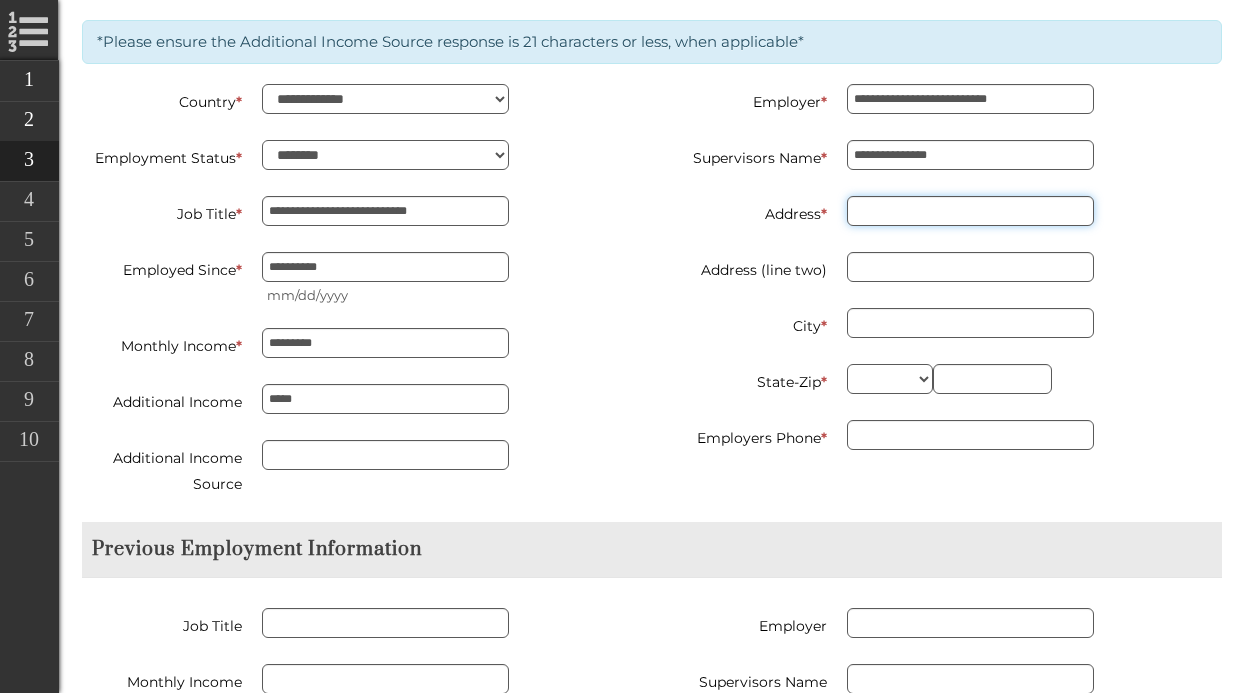 scroll, scrollTop: 2475, scrollLeft: 0, axis: vertical 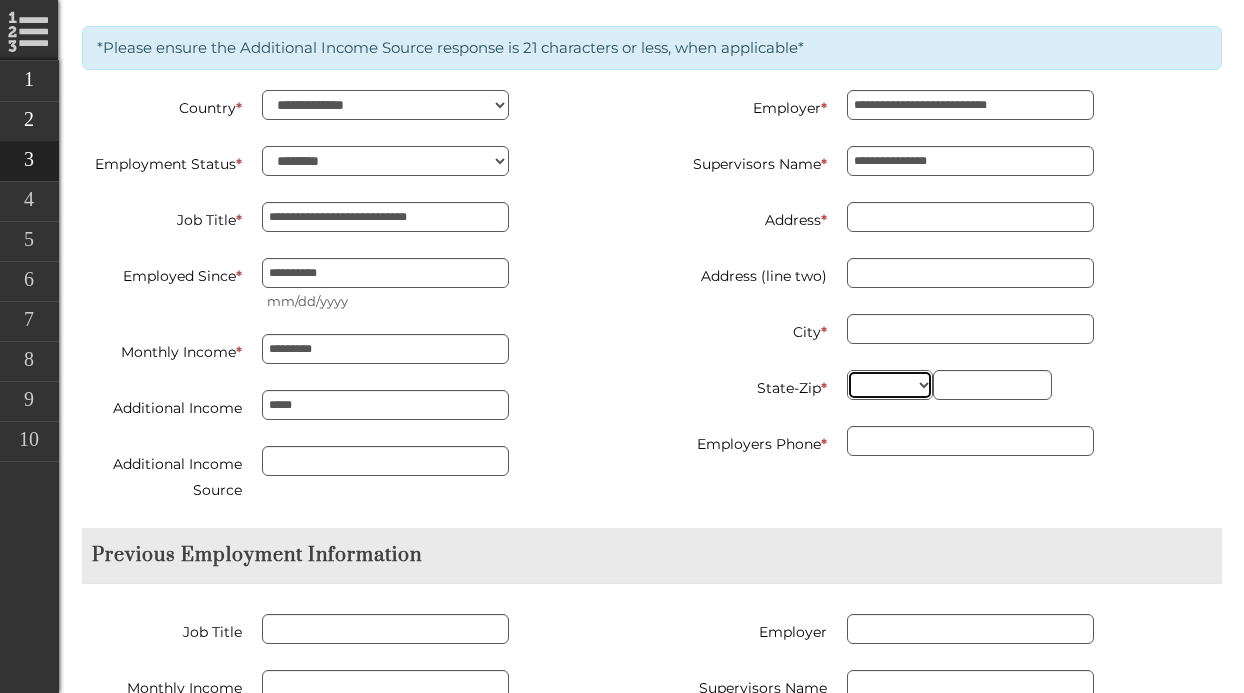 select on "**" 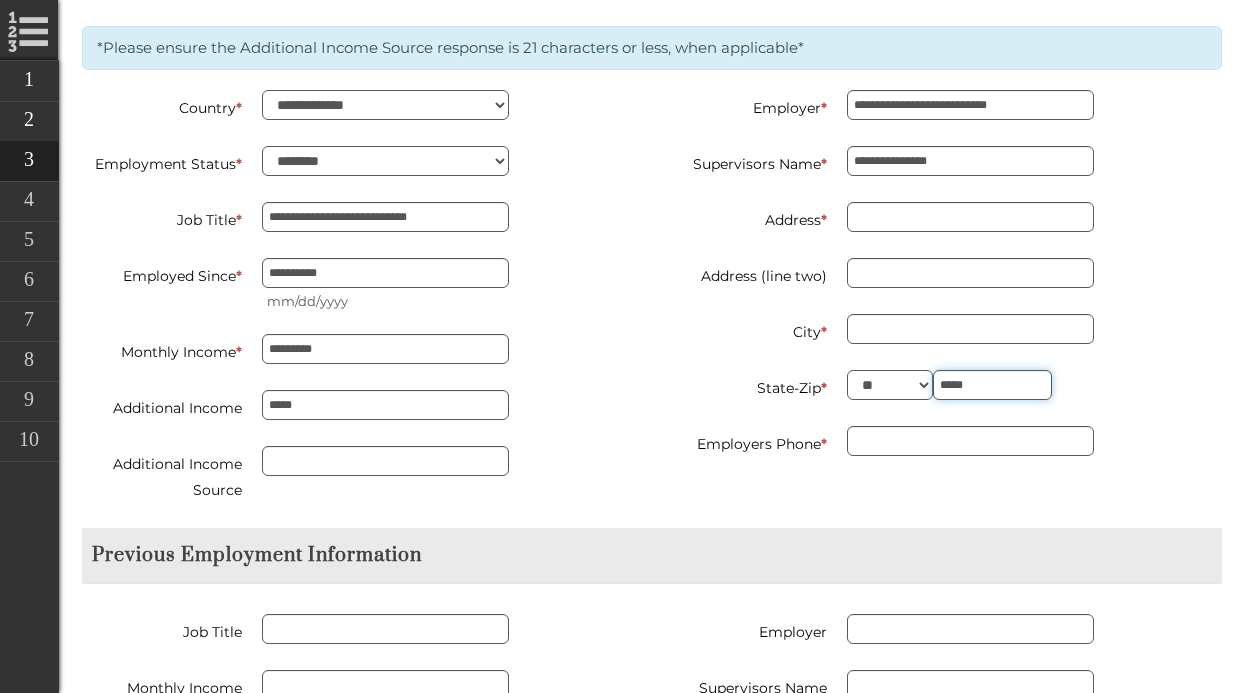 type on "*****" 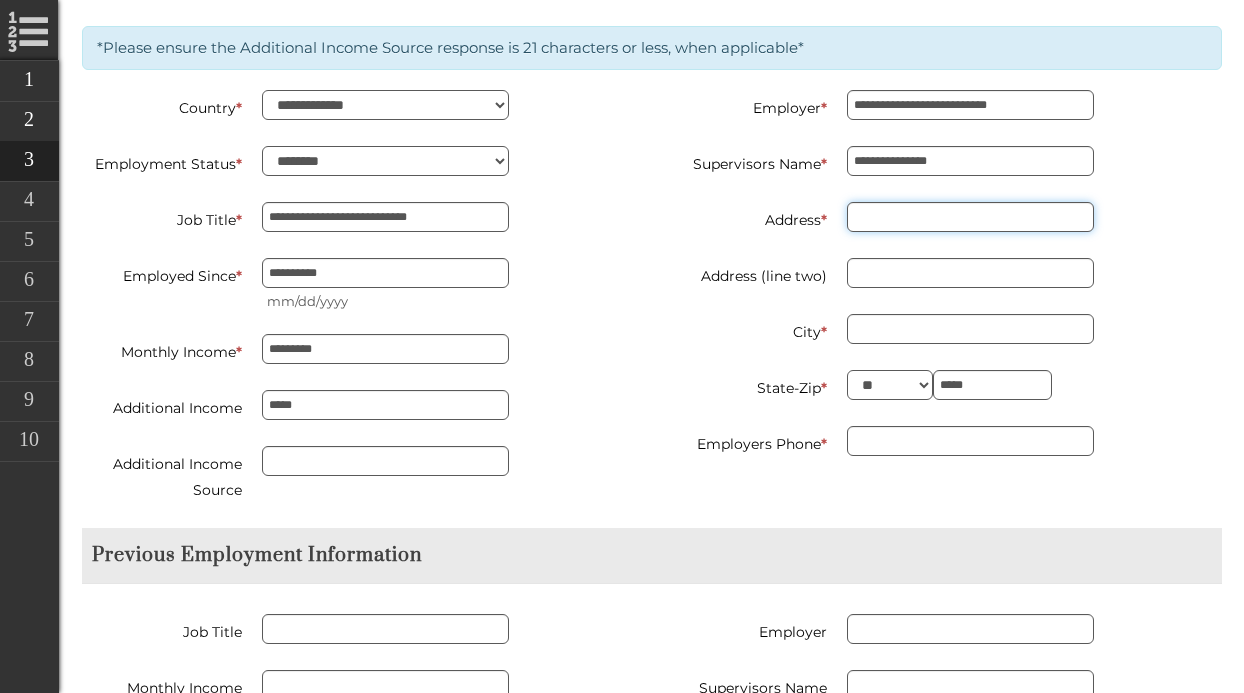 click on "Address  *" at bounding box center (970, 217) 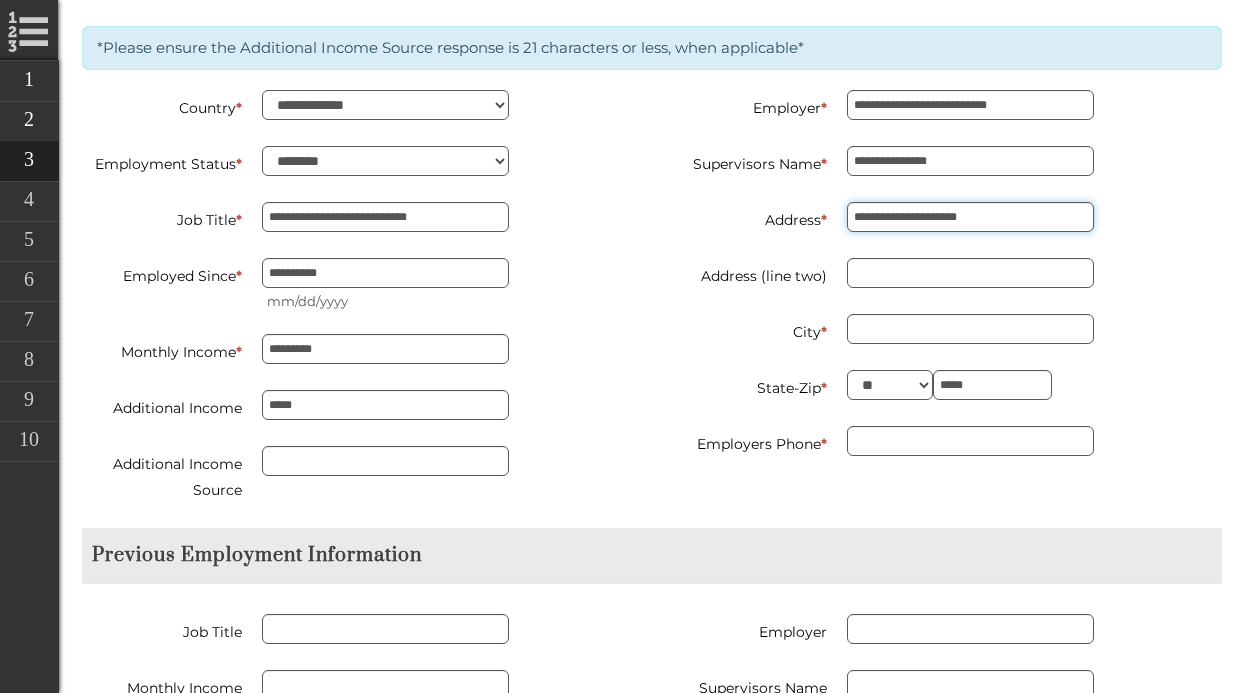 type on "**********" 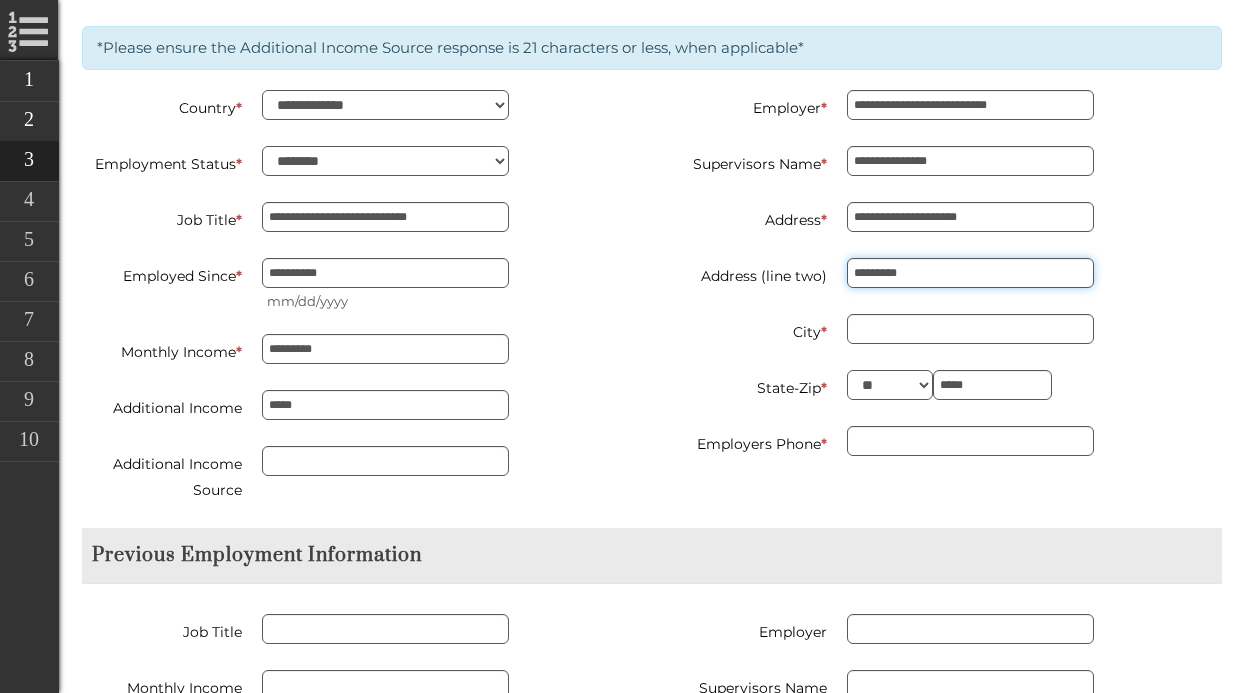 type on "*********" 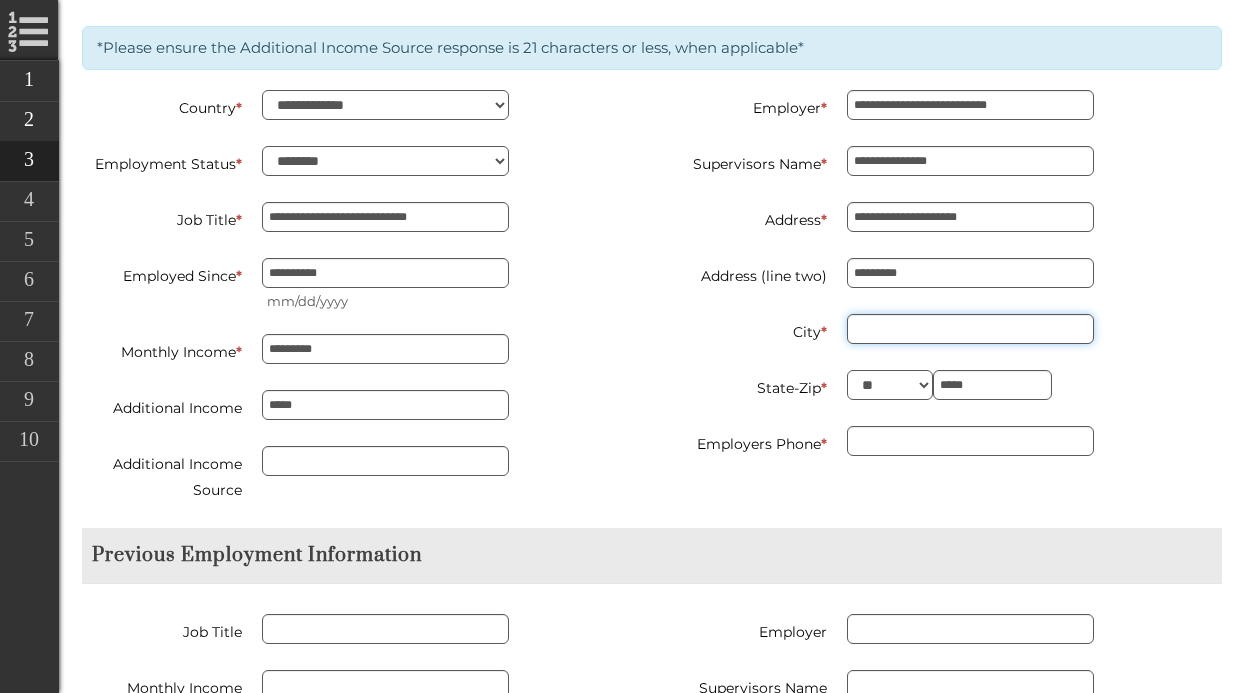 click on "City  *" at bounding box center [970, 329] 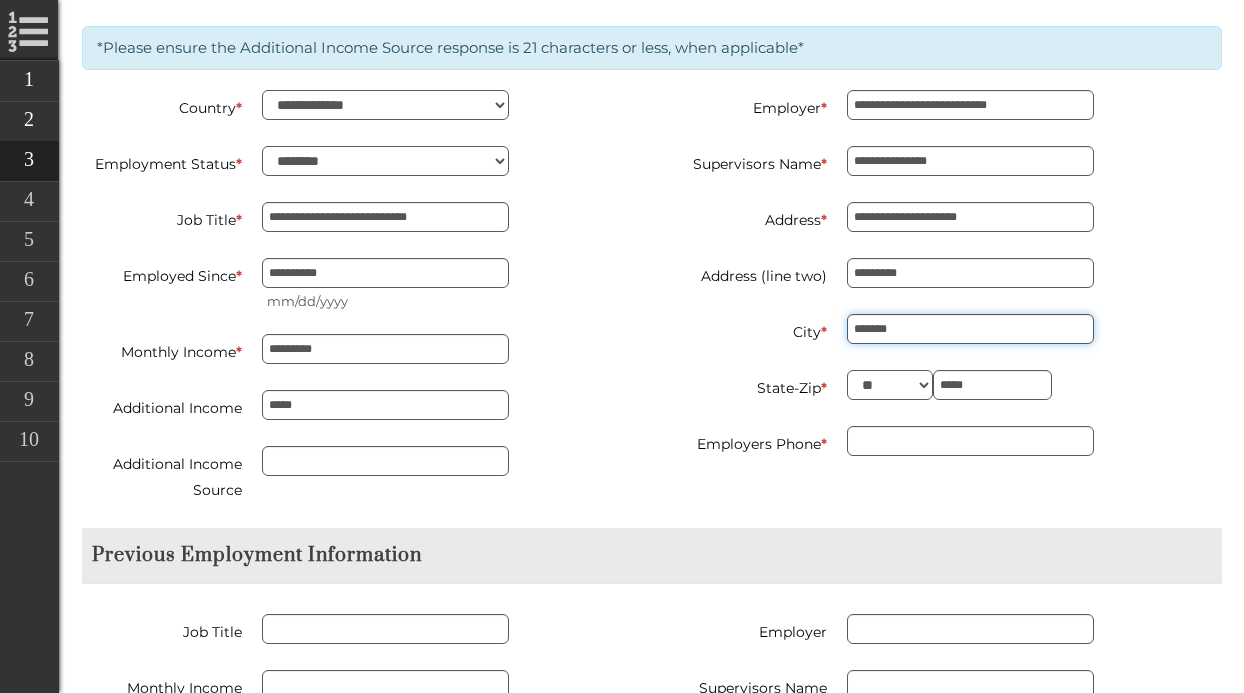 type on "*******" 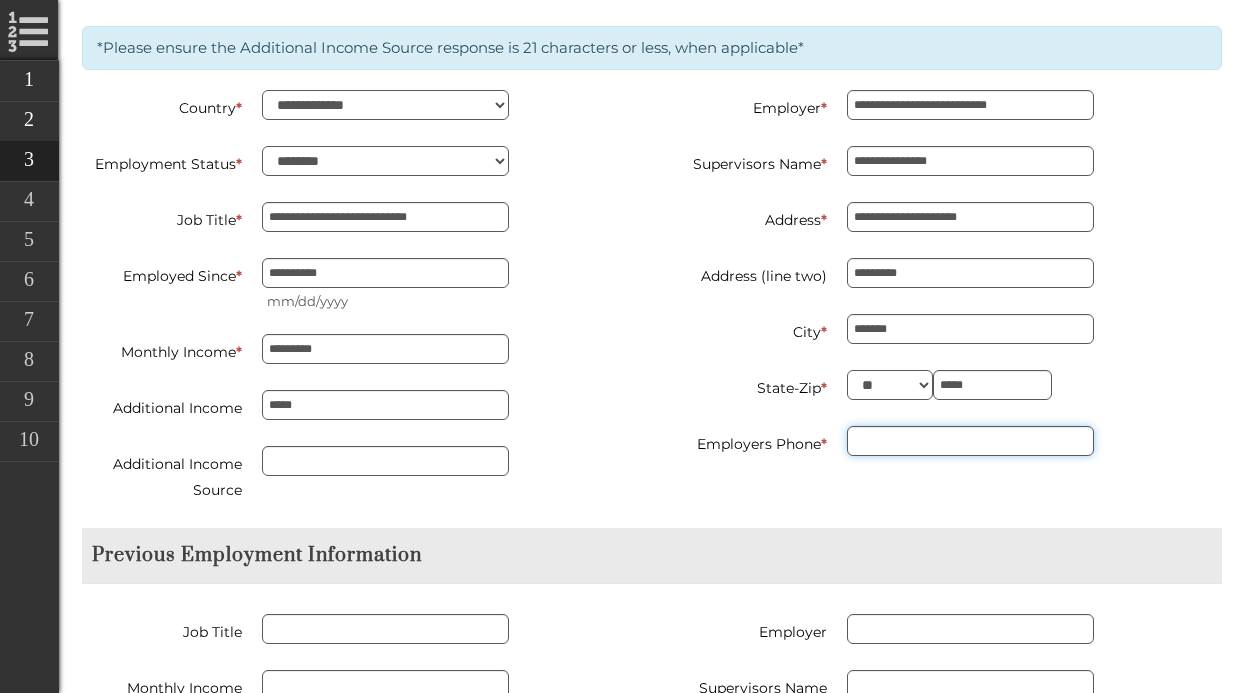 type on "**********" 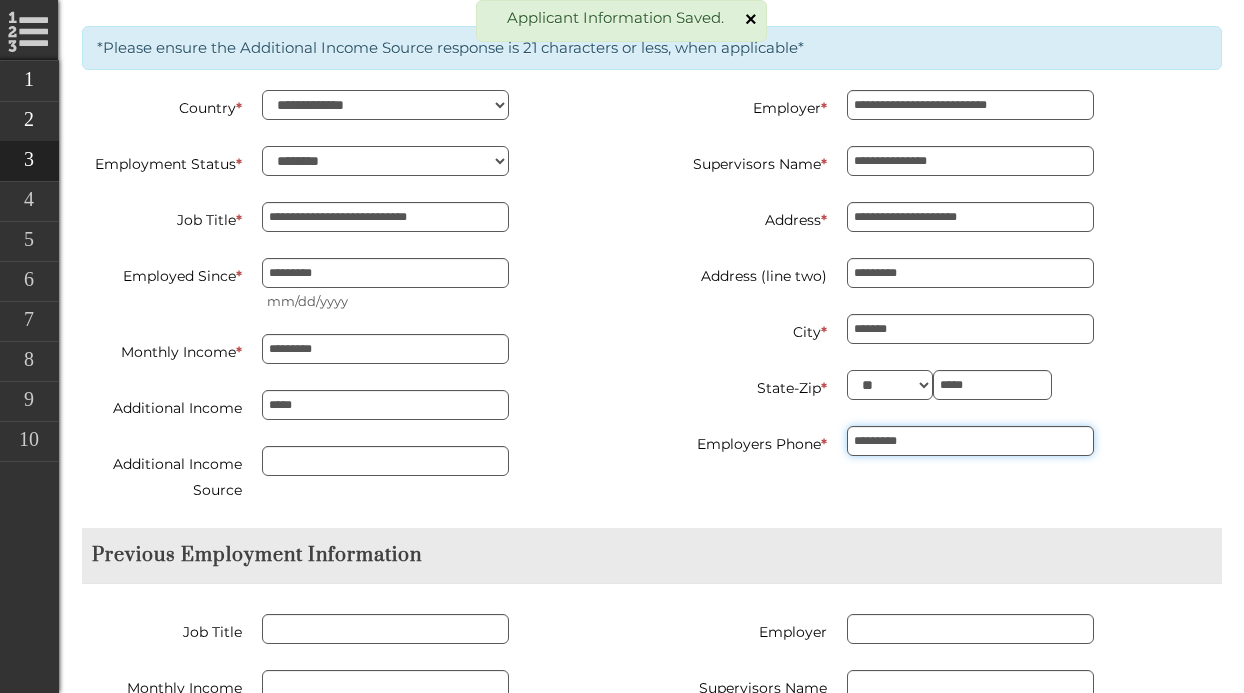 type on "**********" 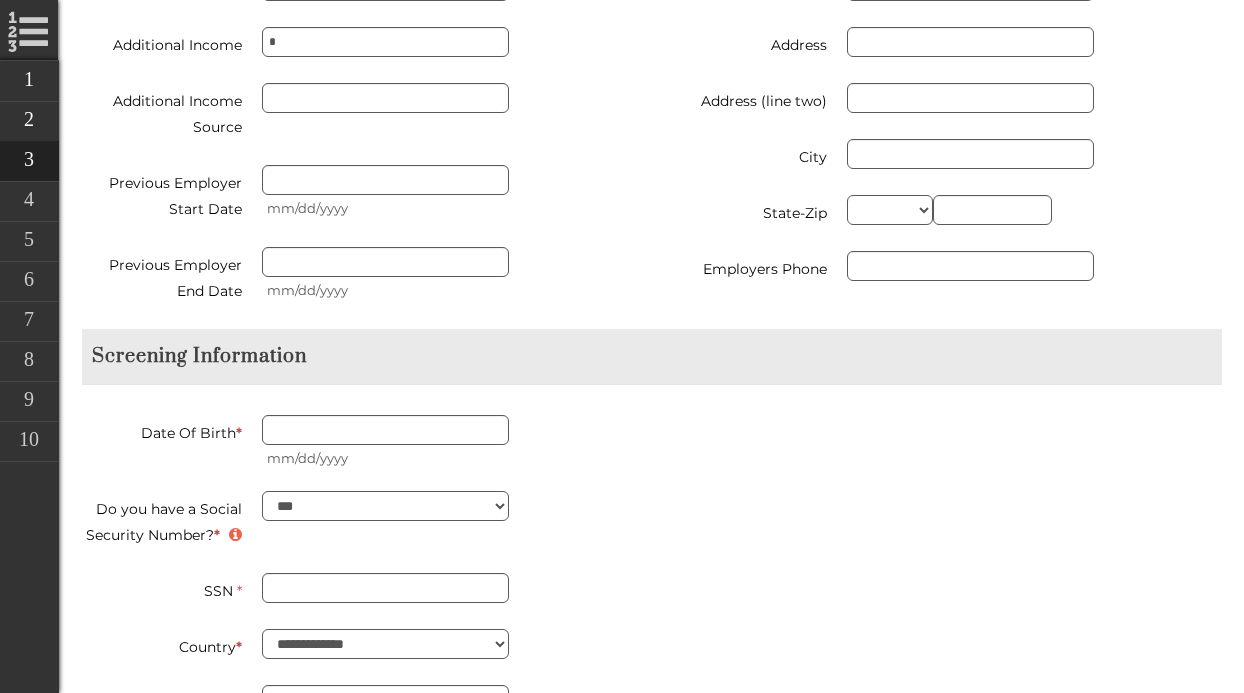 scroll, scrollTop: 3181, scrollLeft: 0, axis: vertical 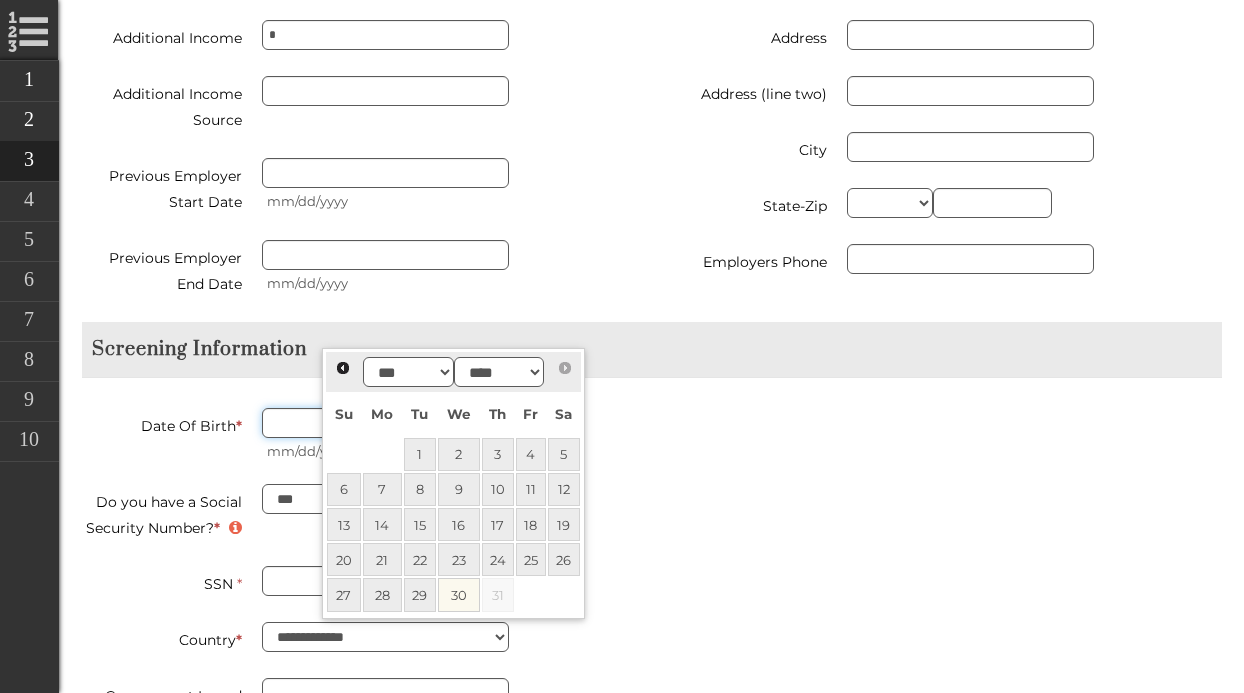 click on "Date Of Birth  *" at bounding box center (385, 423) 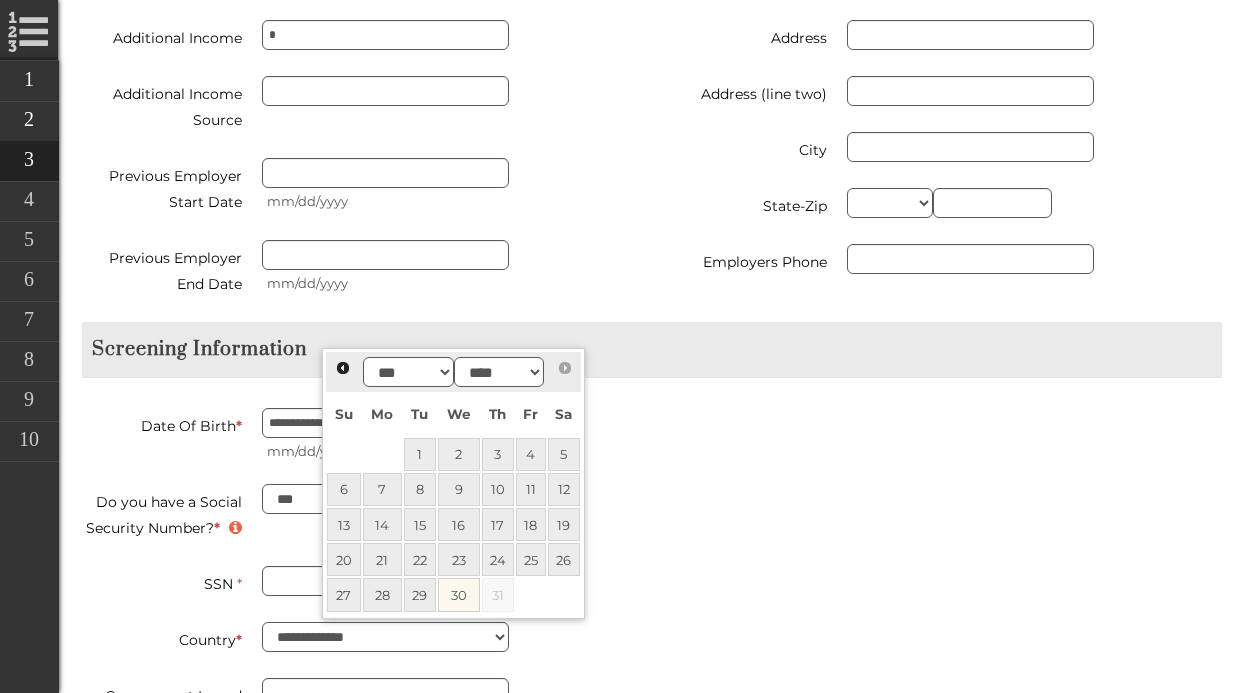click on "**********" at bounding box center [652, 721] 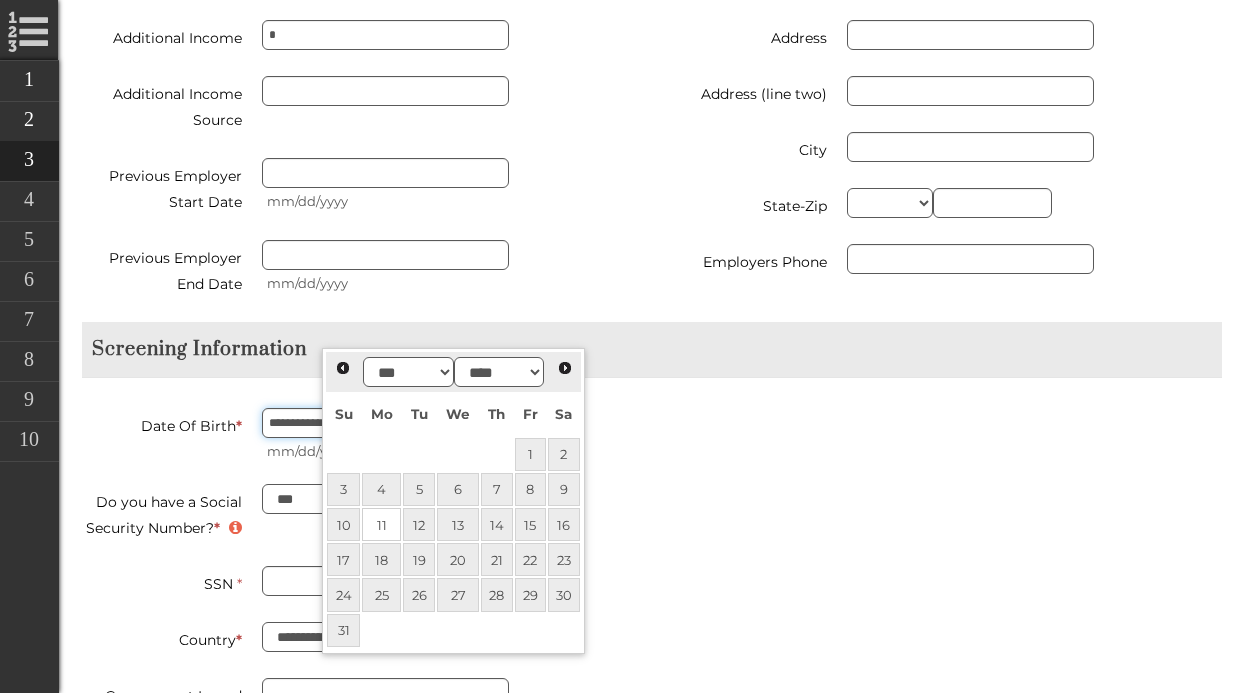 drag, startPoint x: 399, startPoint y: 328, endPoint x: 185, endPoint y: 332, distance: 214.03738 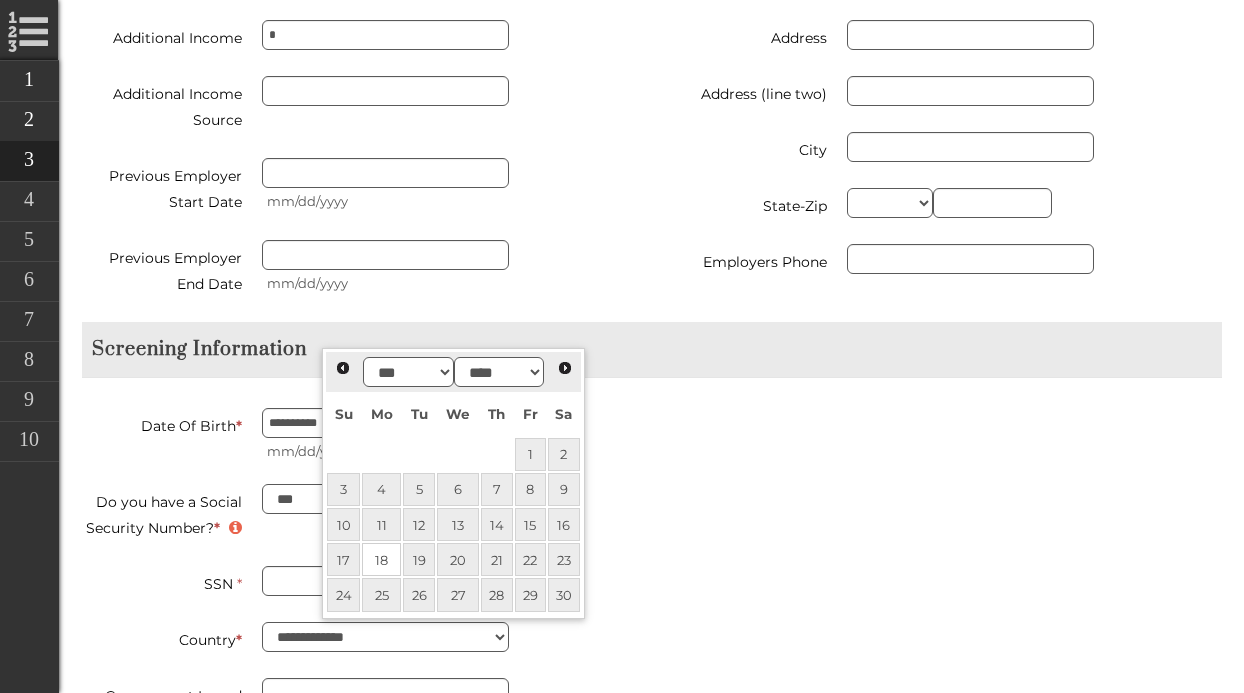 type on "**********" 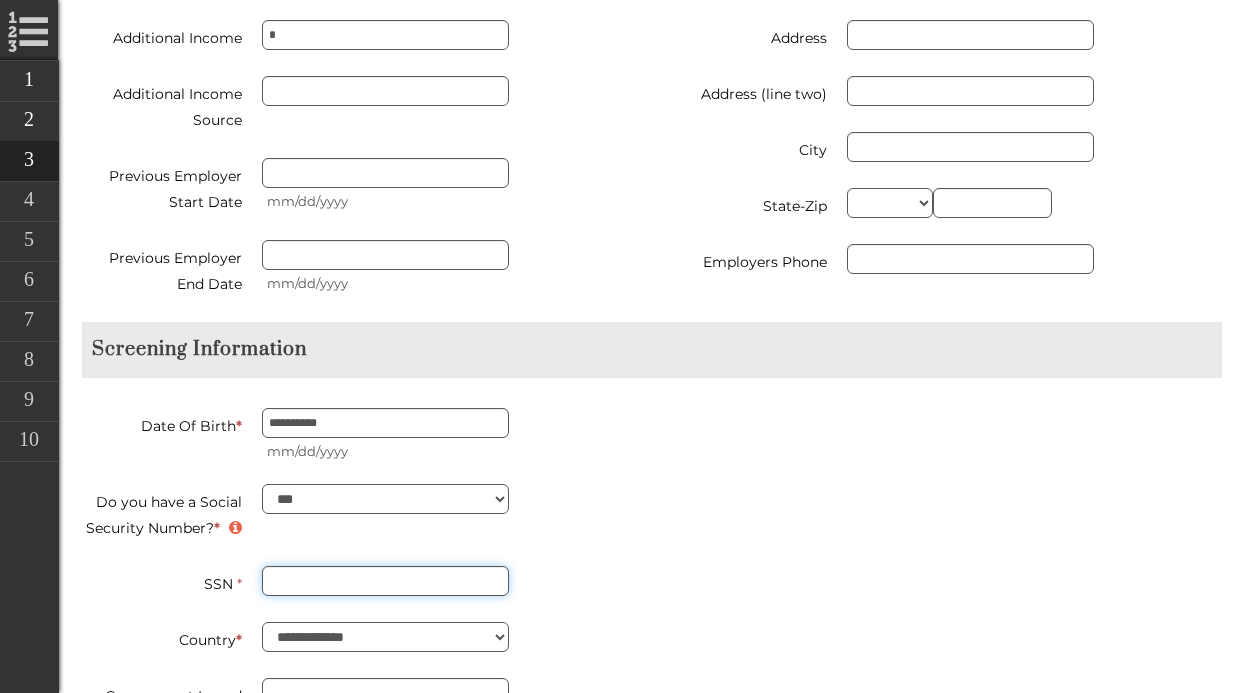 click on "SSN    *" at bounding box center [385, 581] 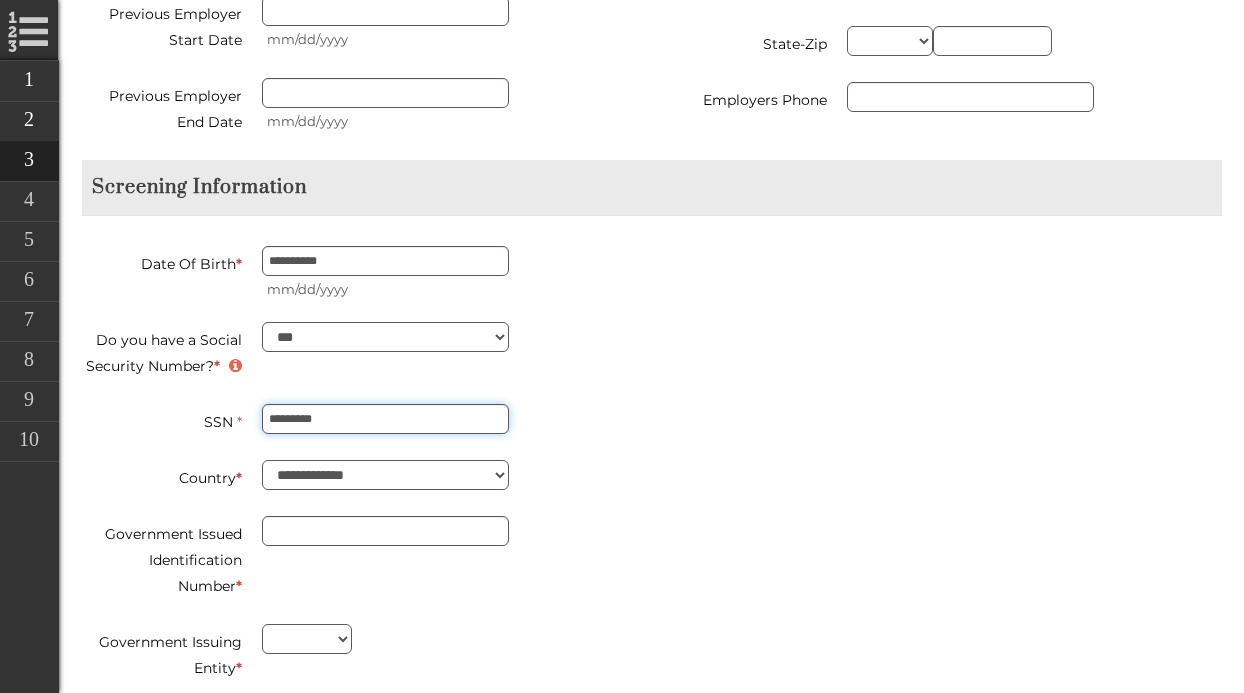 scroll, scrollTop: 3344, scrollLeft: 0, axis: vertical 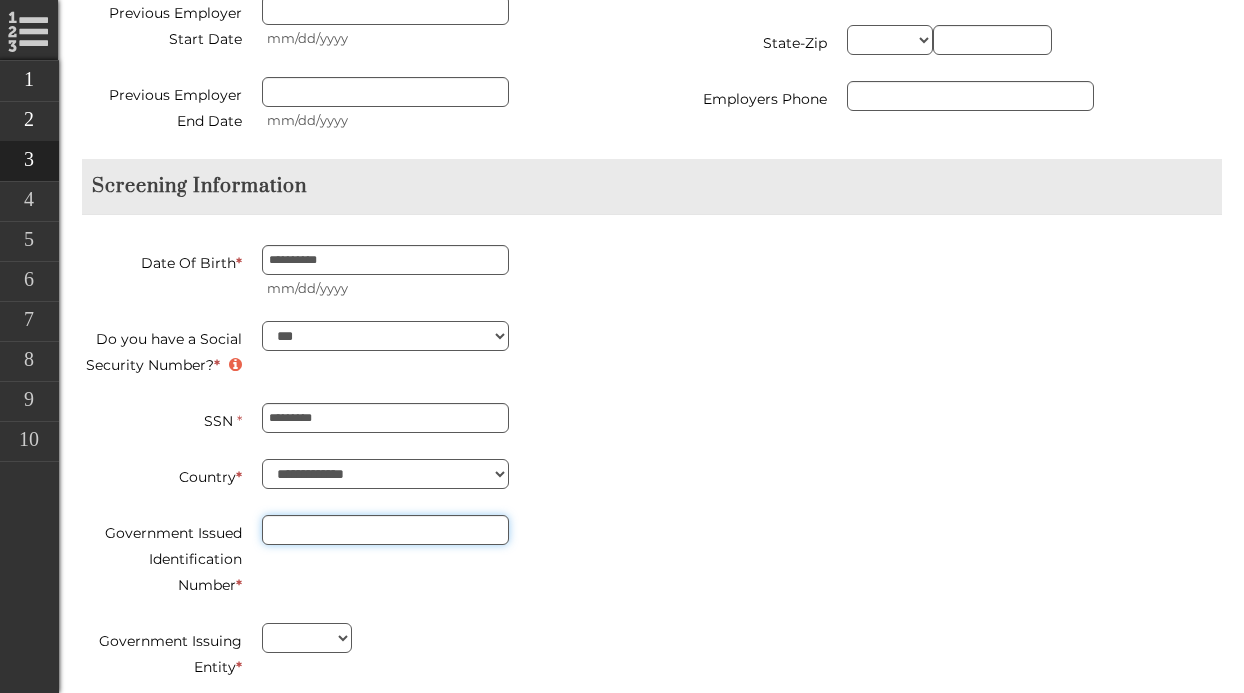 type on "**********" 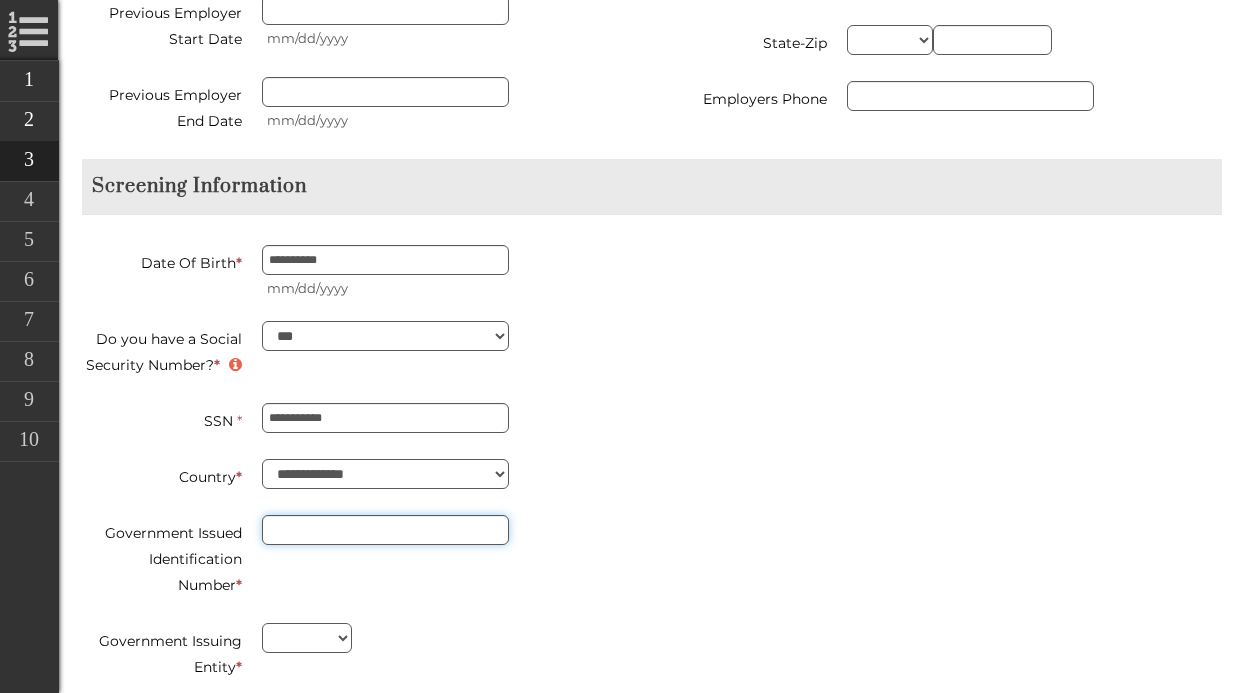 click on "Government Issued Identification Number  *" at bounding box center [385, 530] 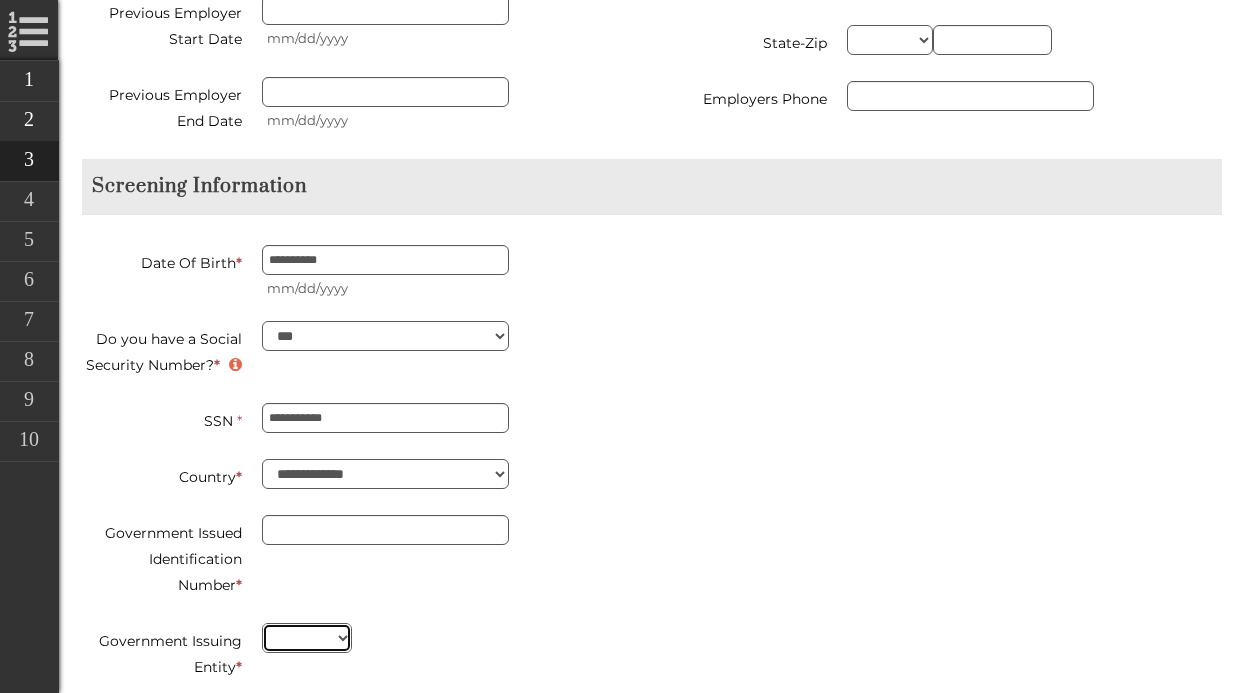 select on "**" 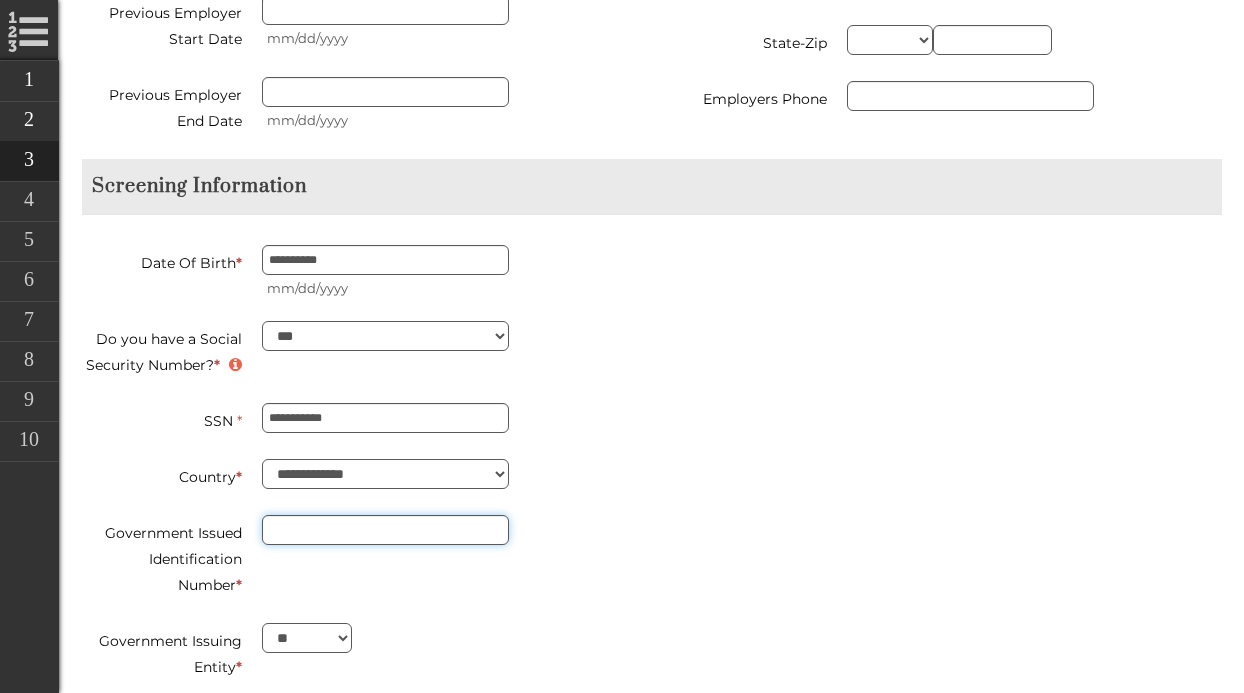 click on "Government Issued Identification Number  *" at bounding box center (385, 530) 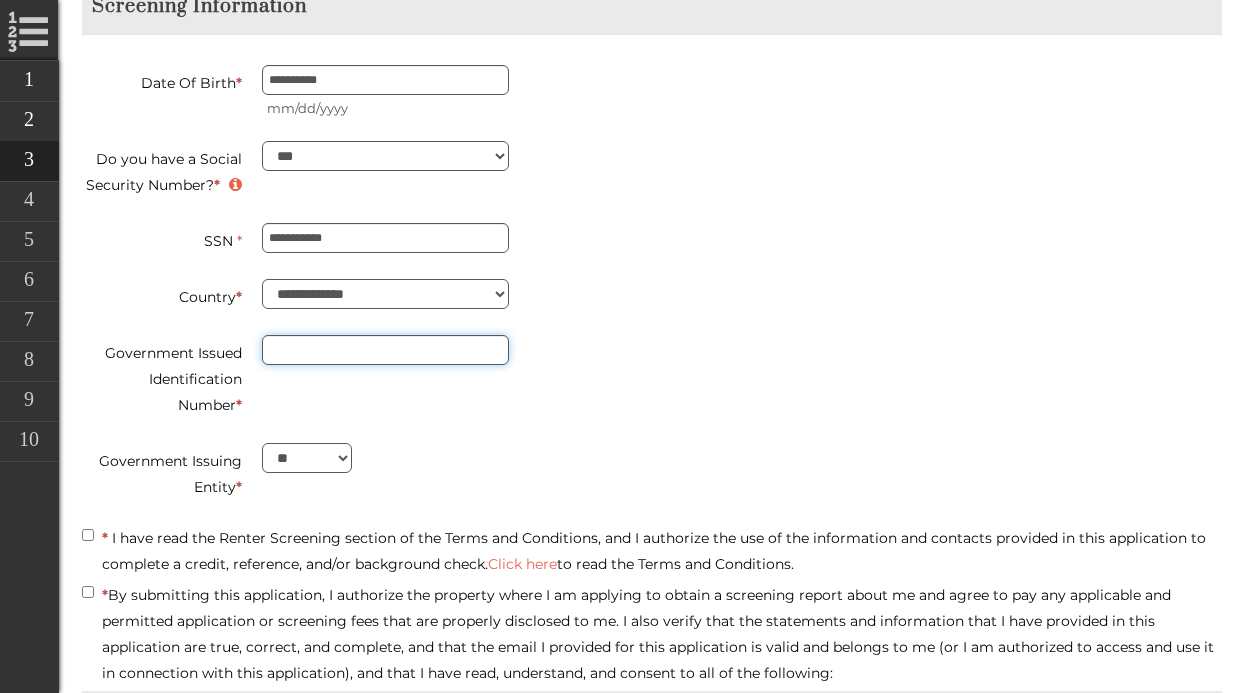 scroll, scrollTop: 3527, scrollLeft: 0, axis: vertical 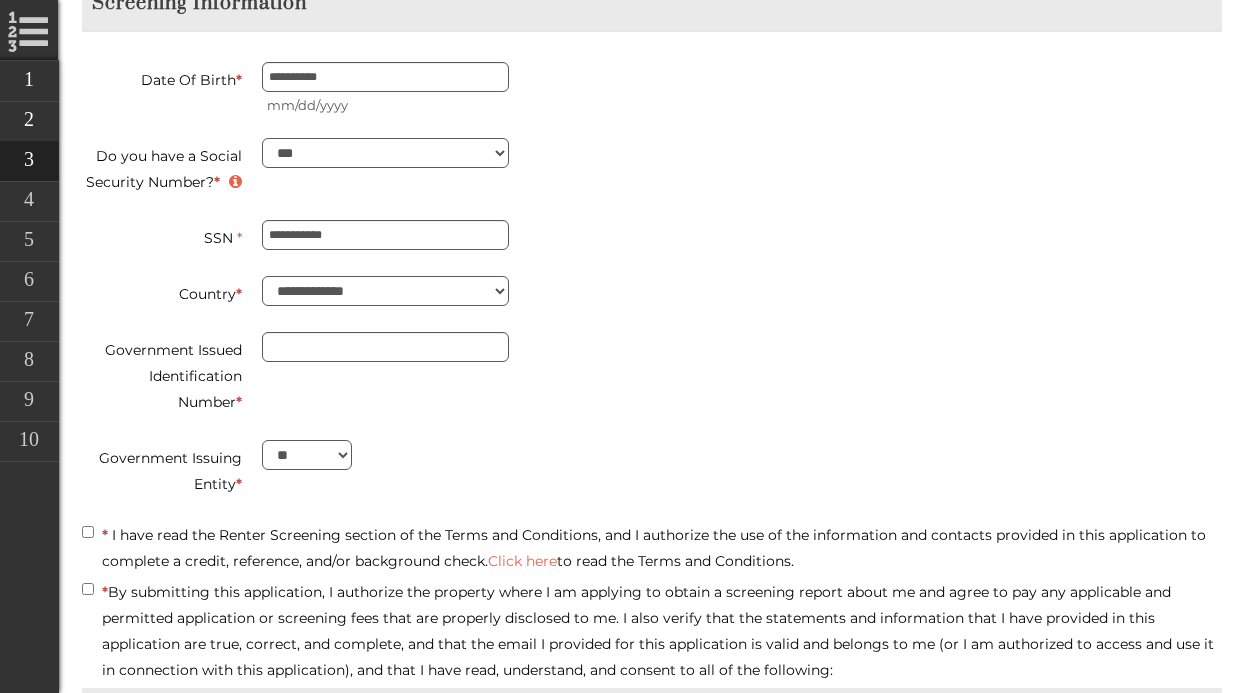 click on "*   I have read the Renter Screening section of the Terms and Conditions, and I authorize the use of the information and contacts provided in this application to complete a credit, reference, and/or background check.   Click here  to read the Terms and Conditions." at bounding box center (652, 548) 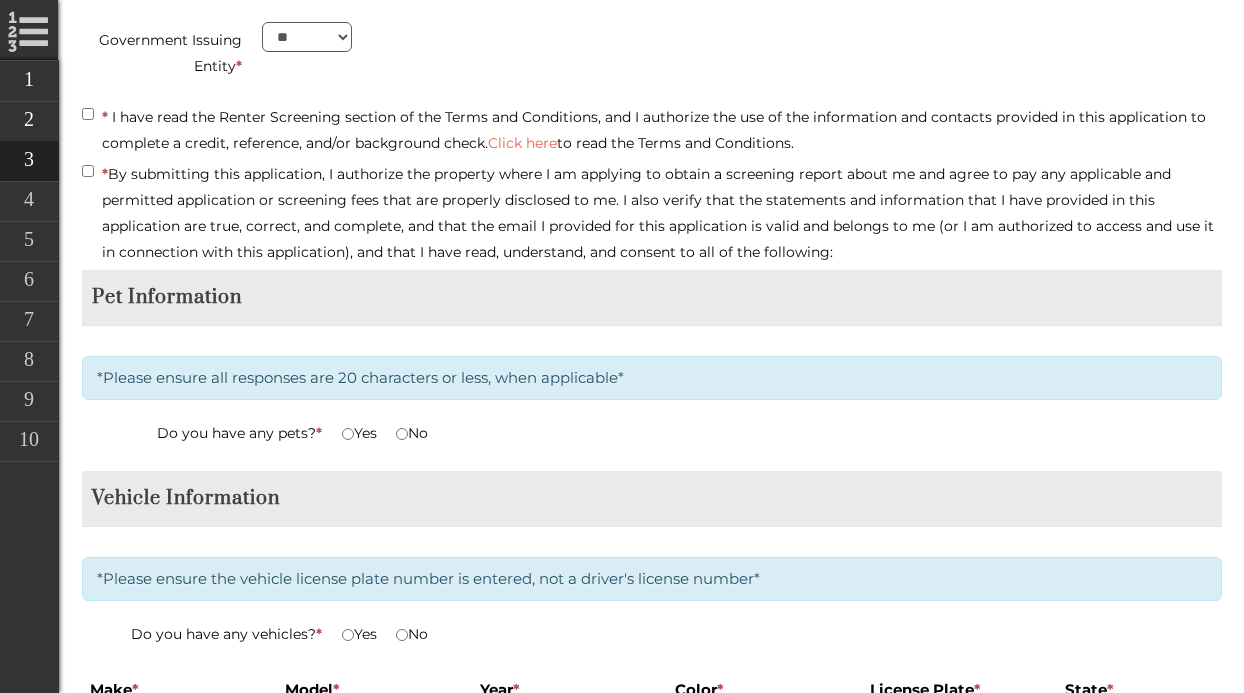 scroll, scrollTop: 3967, scrollLeft: 0, axis: vertical 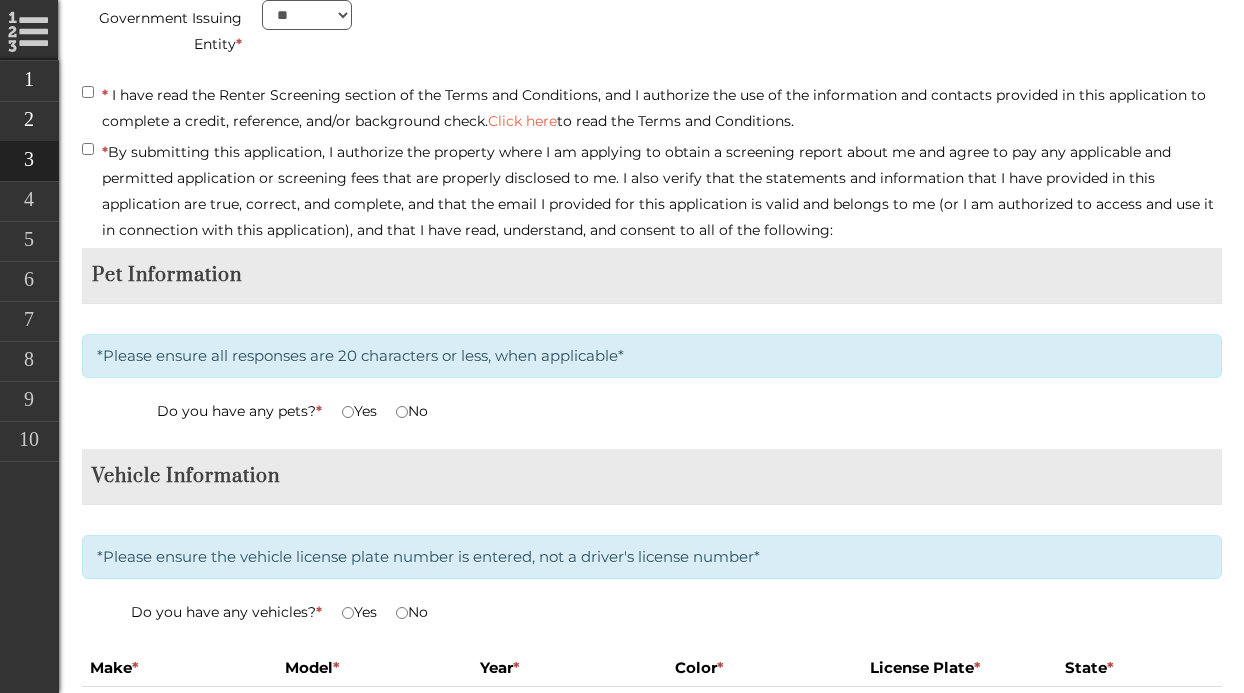 click on "Make  *" at bounding box center [179, 668] 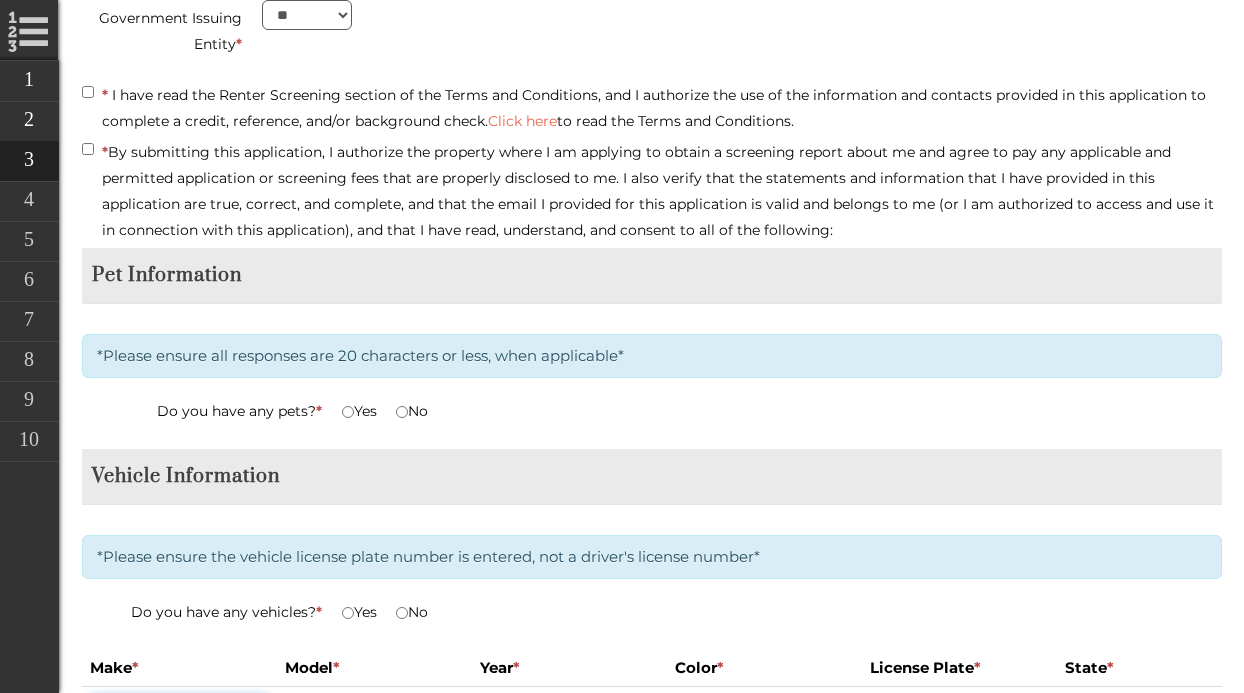 click at bounding box center (179, 710) 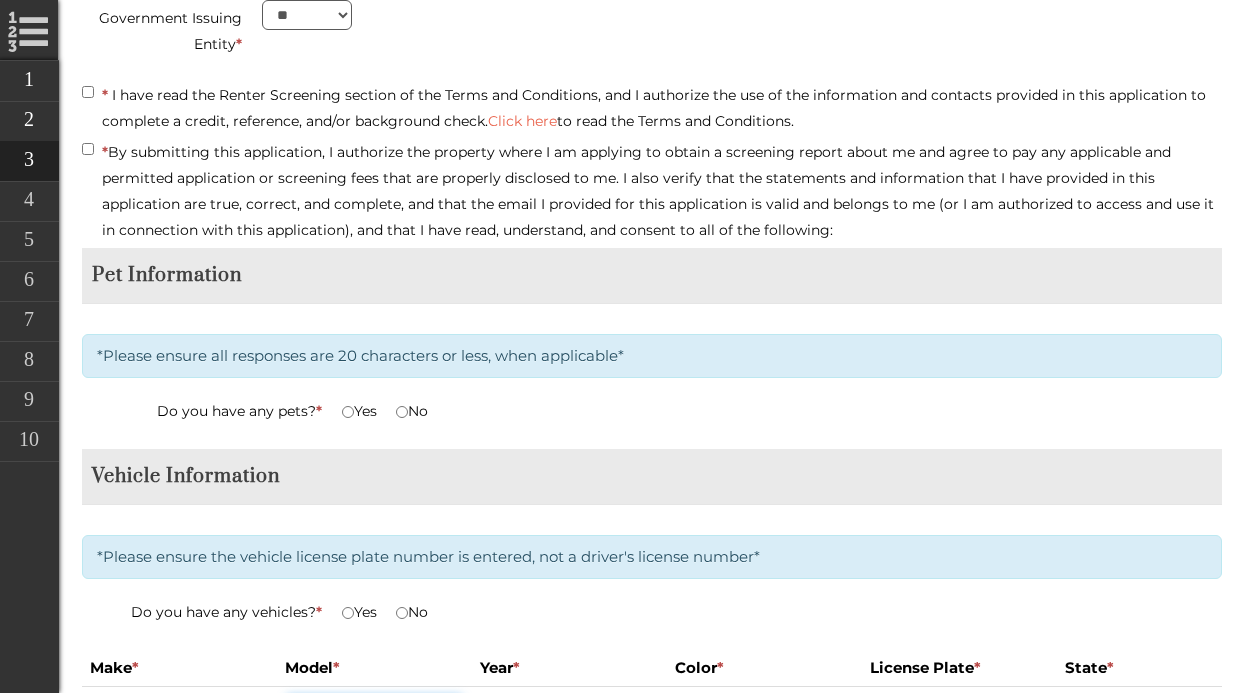 type on "*****" 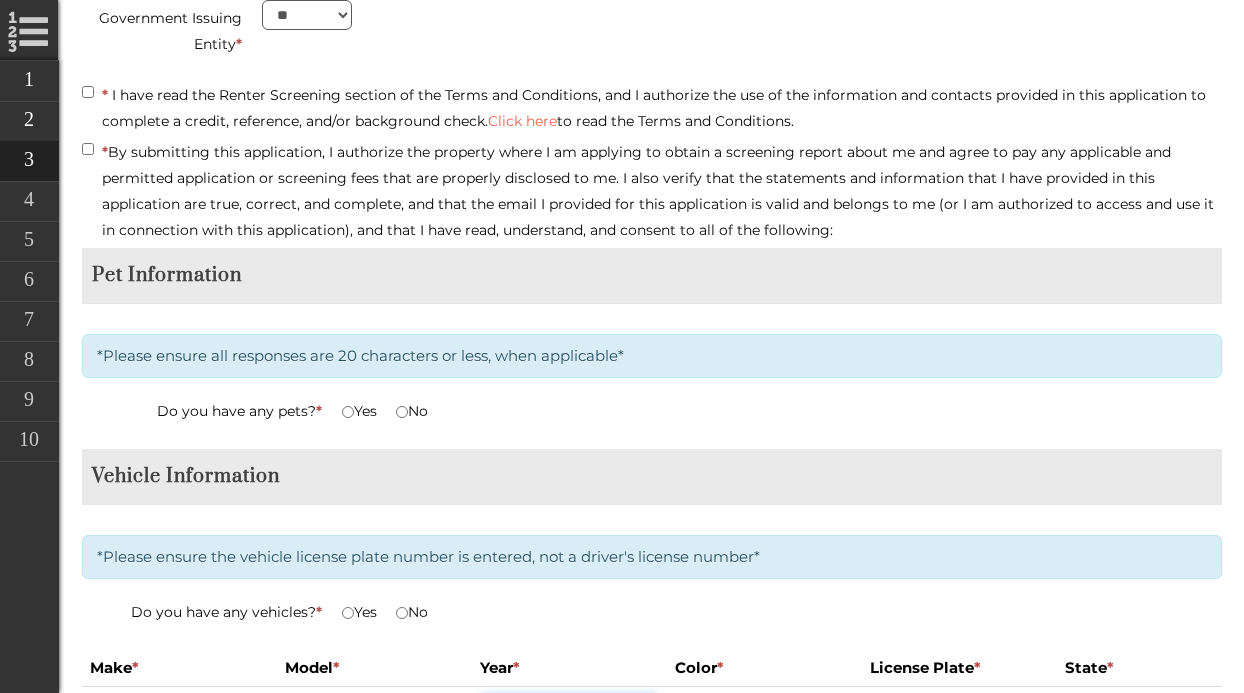 type on "****" 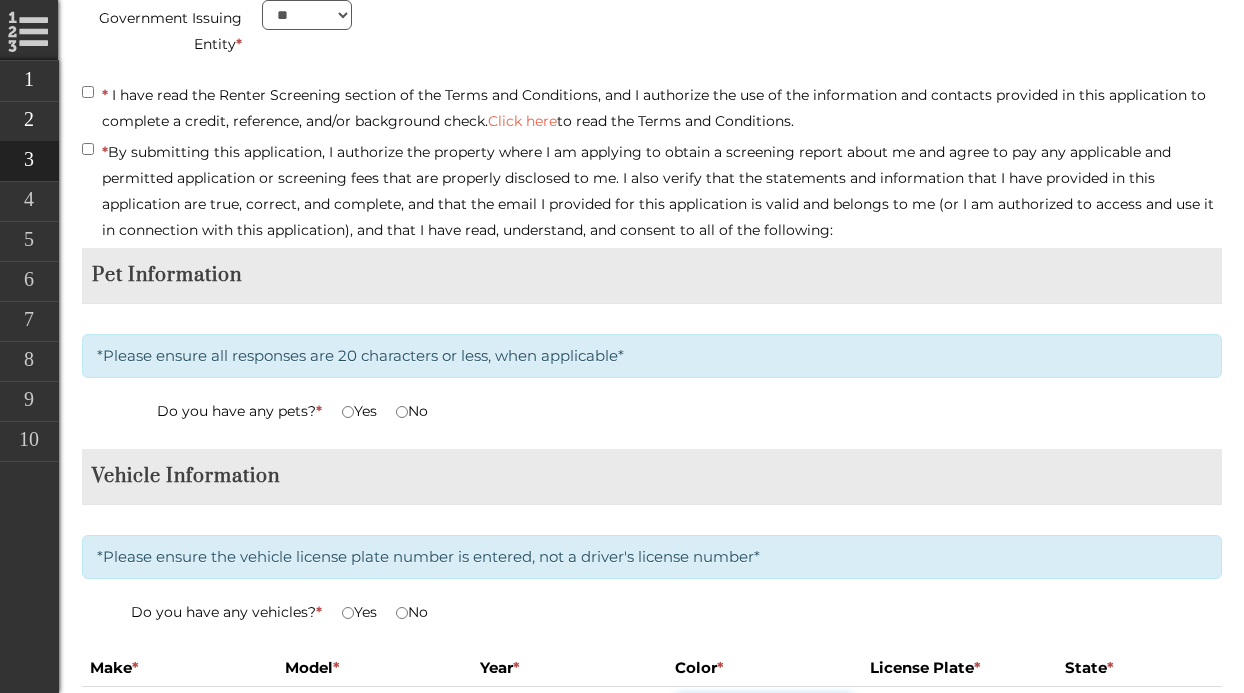 type on "****" 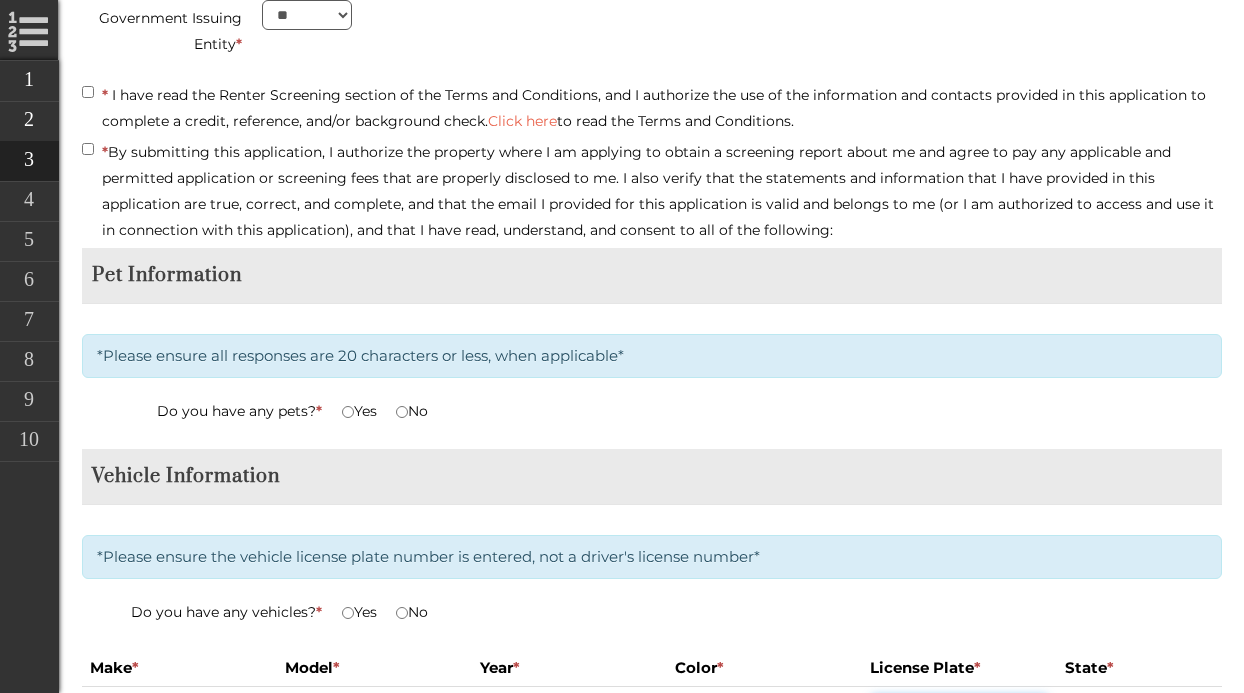 type on "******" 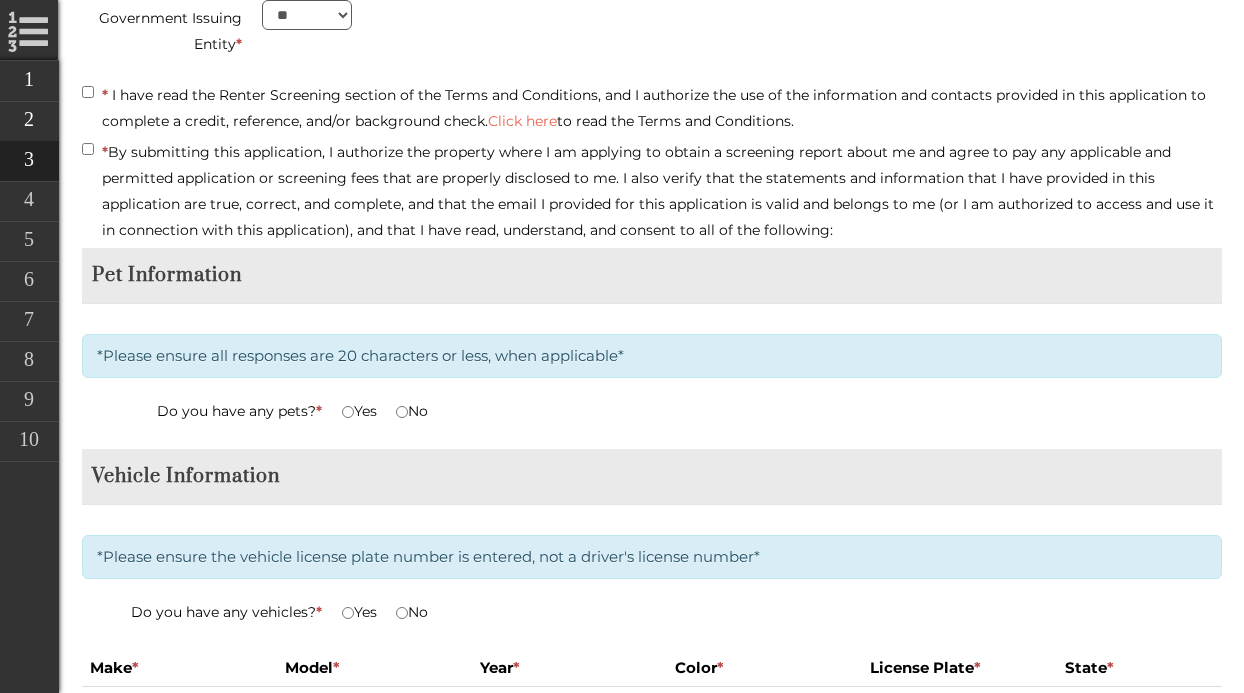 select on "**" 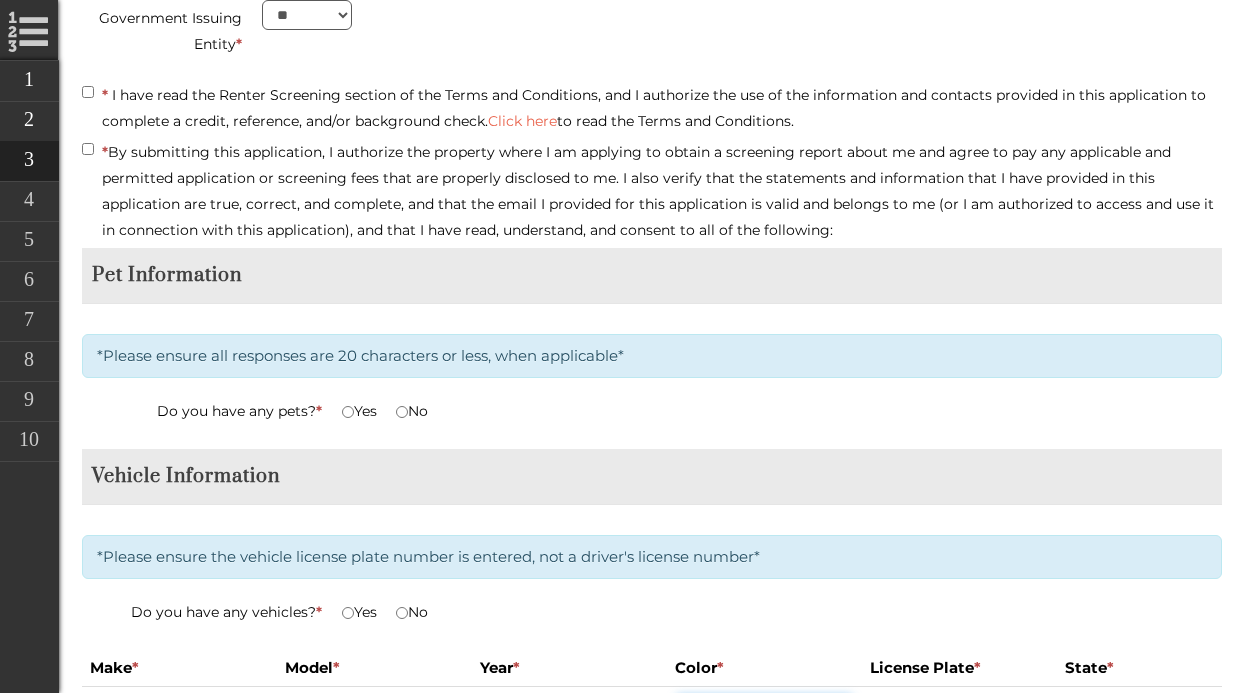 click on "****" at bounding box center [764, 710] 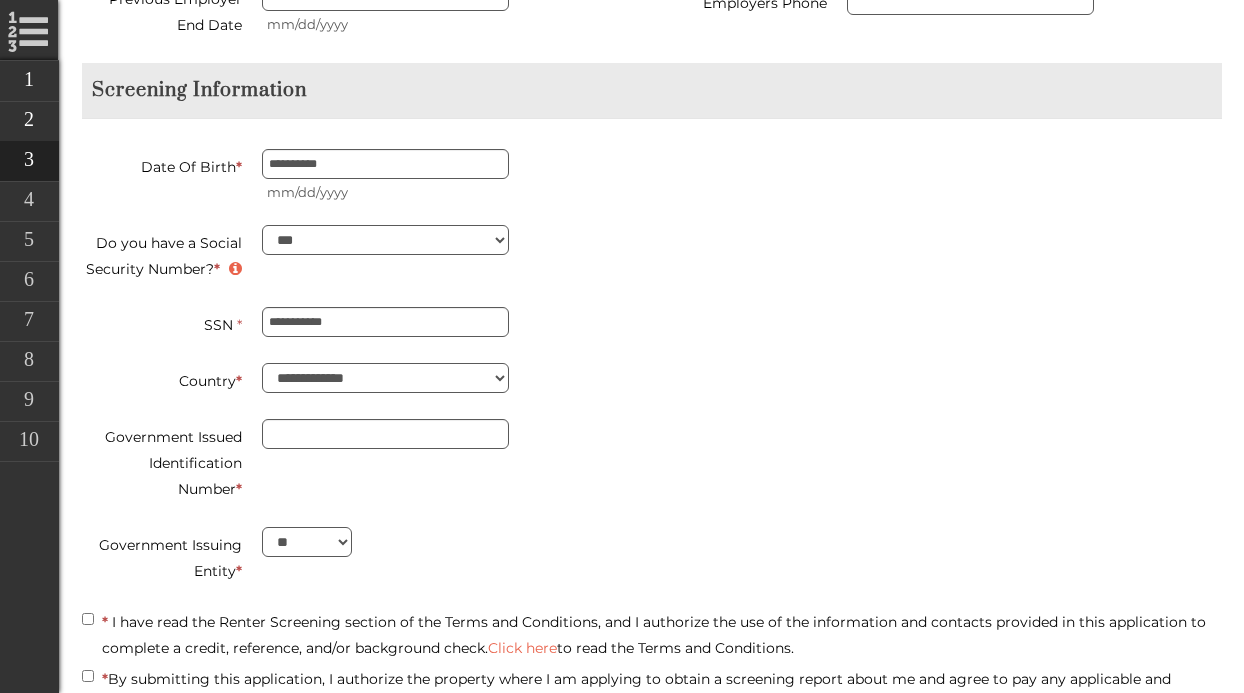 scroll, scrollTop: 3431, scrollLeft: 0, axis: vertical 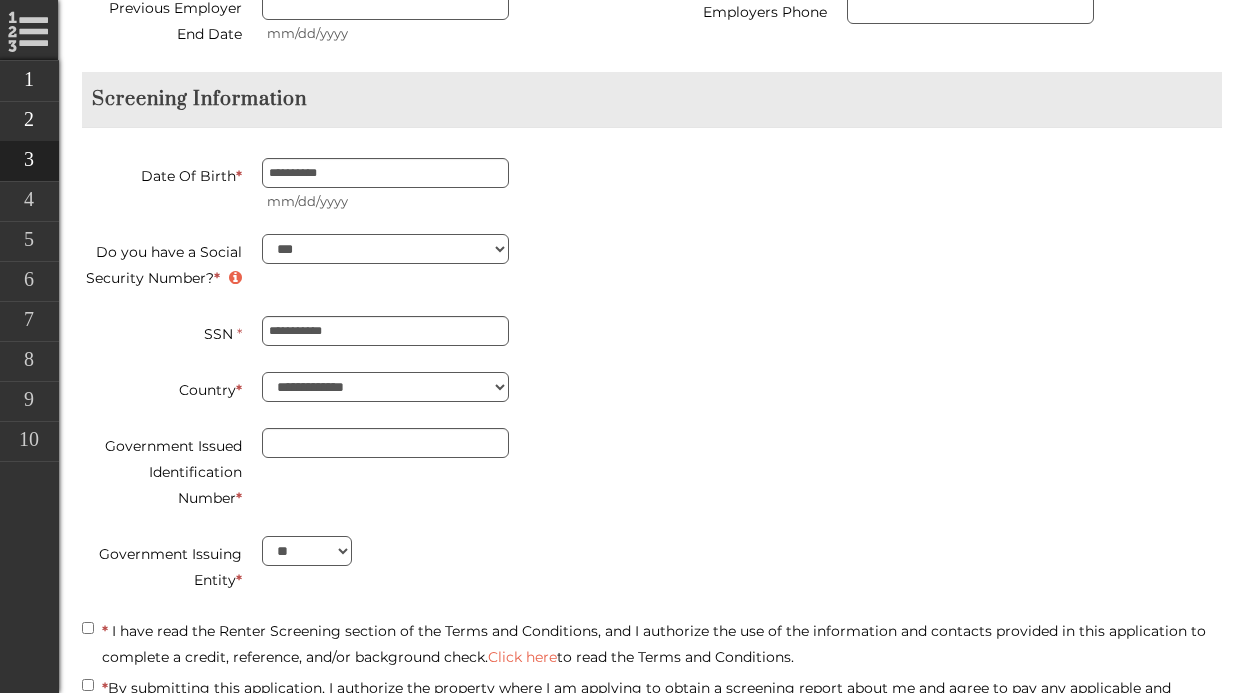 type on "**********" 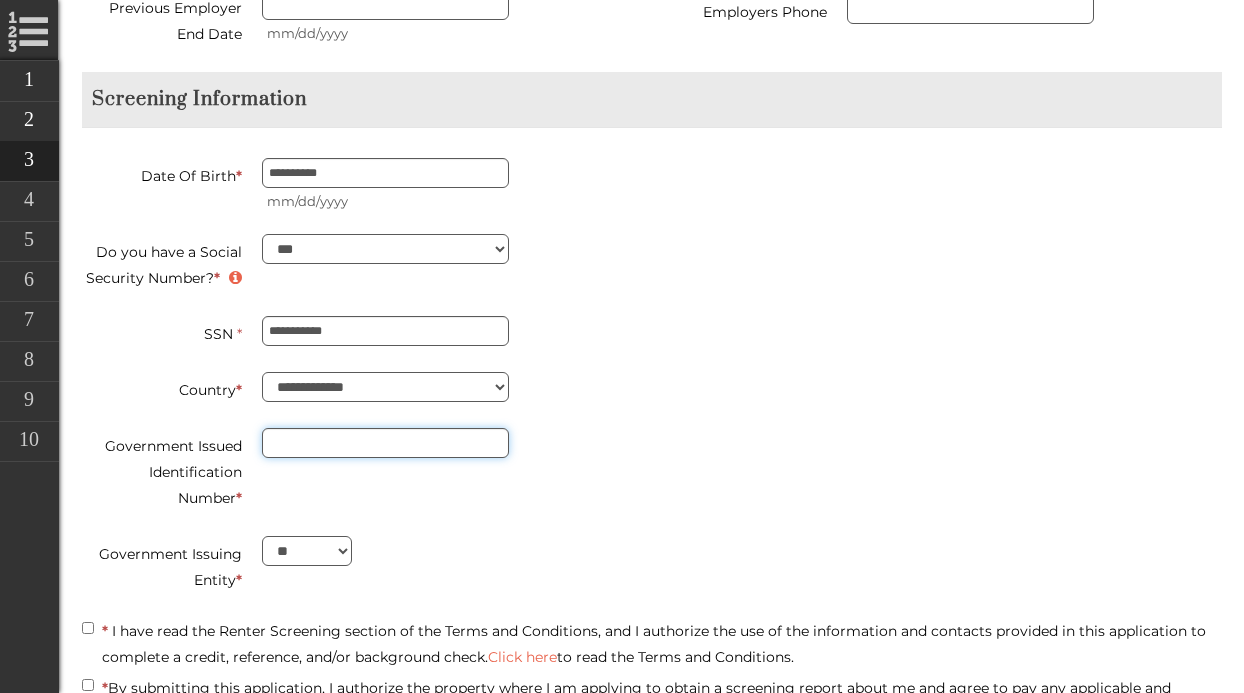 click on "Government Issued Identification Number  *" at bounding box center [385, 443] 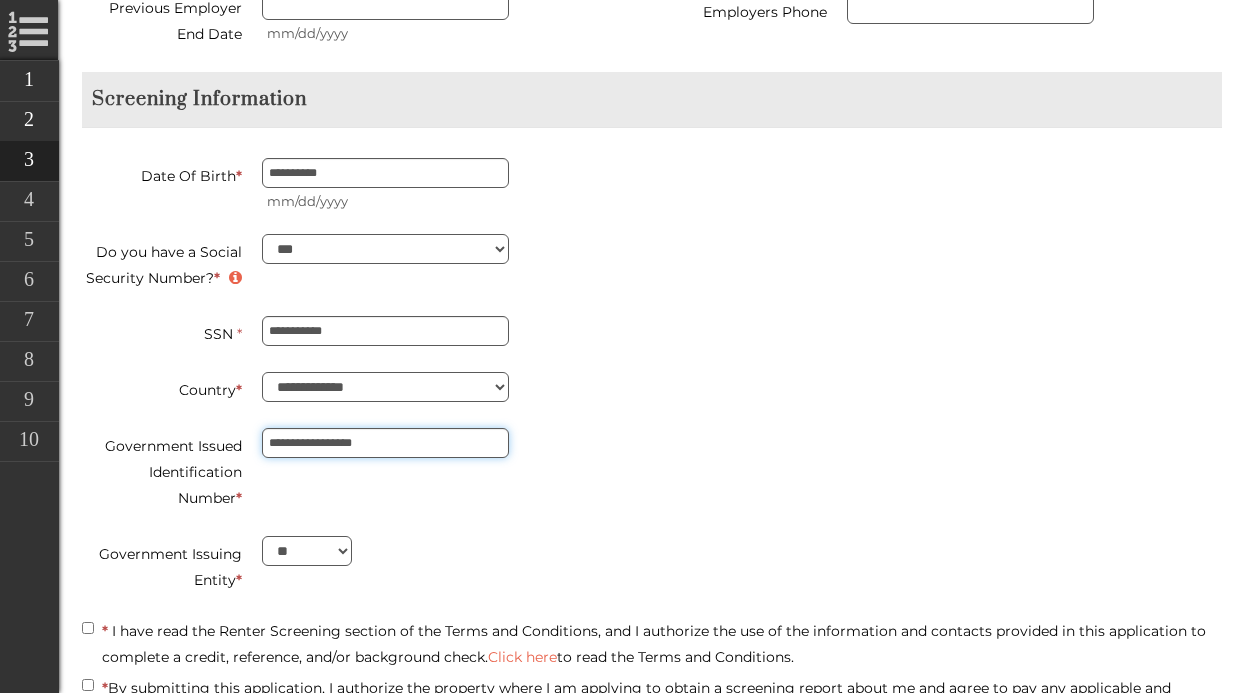 type on "**********" 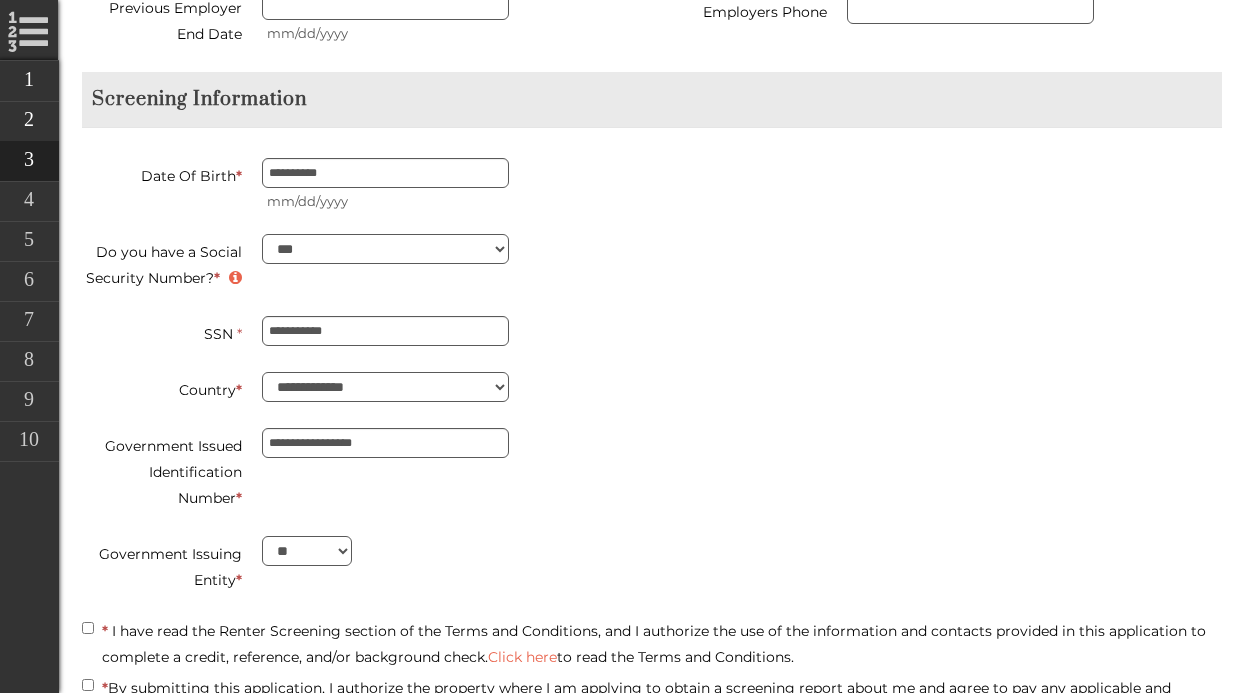 click on "Government Issuing Entity  *
** ** ** ** ** ** ** ** ** ** ** ** ** ** ** ** ** ** ** ** ** ** ** ** ** ** ** ** ** ** ** ** ** ** ** ** ** ** ** ** ** ** ** ** ** ** ** ** ** ** ** ** ** ** ** ** ** ** ** ** **" at bounding box center [359, 567] 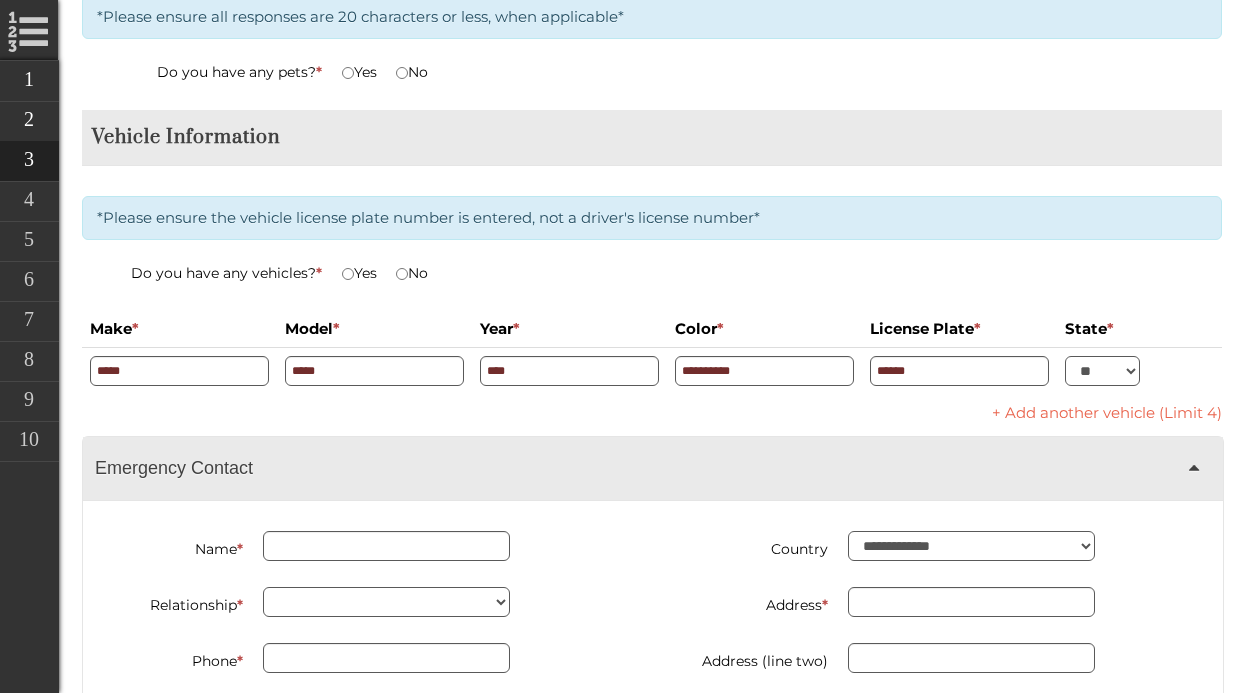 scroll, scrollTop: 4367, scrollLeft: 0, axis: vertical 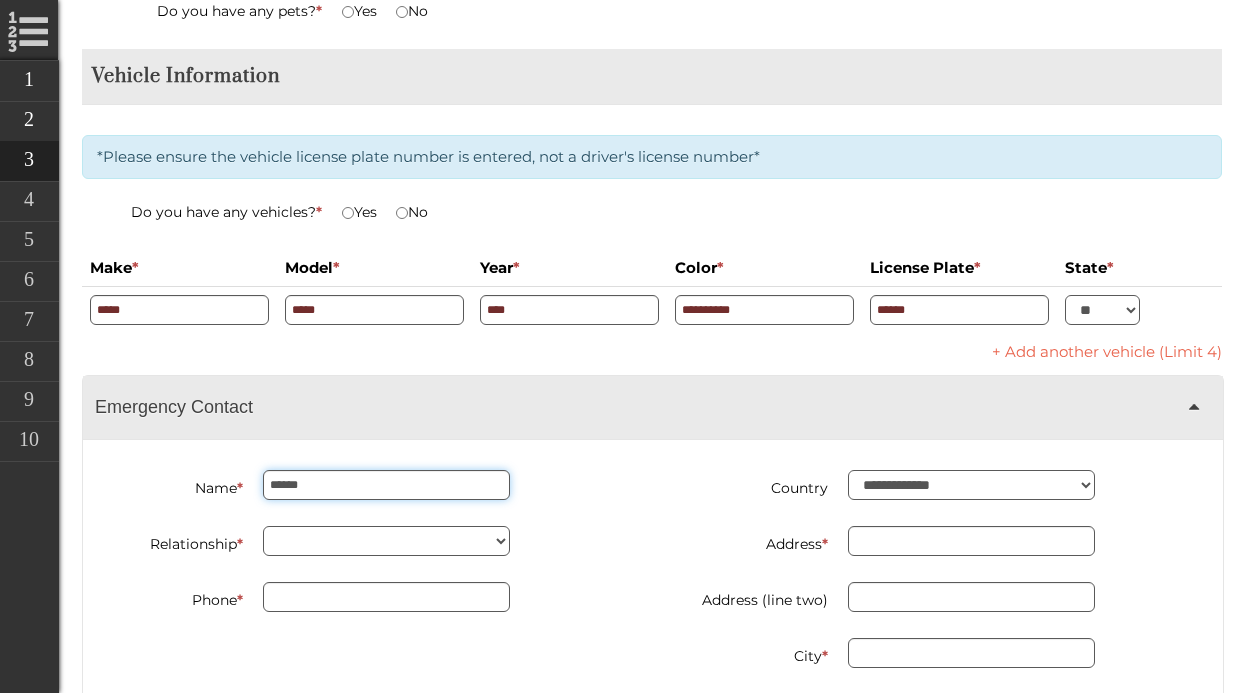 type on "******" 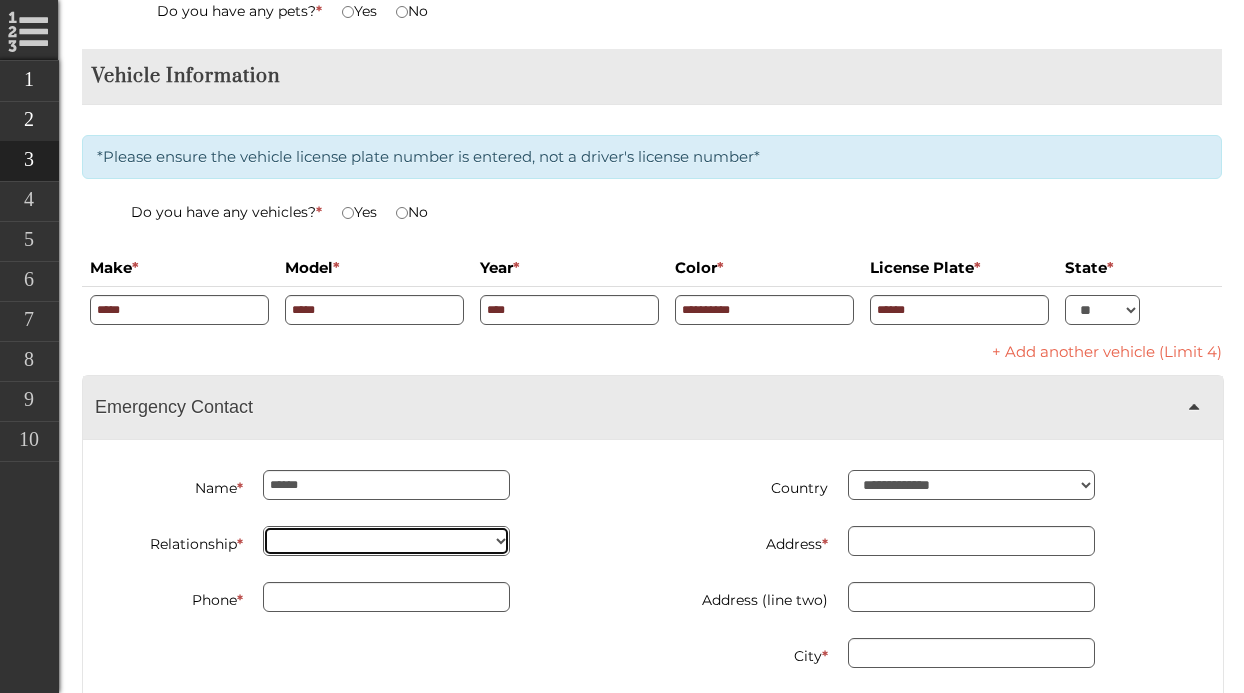 select on "*****" 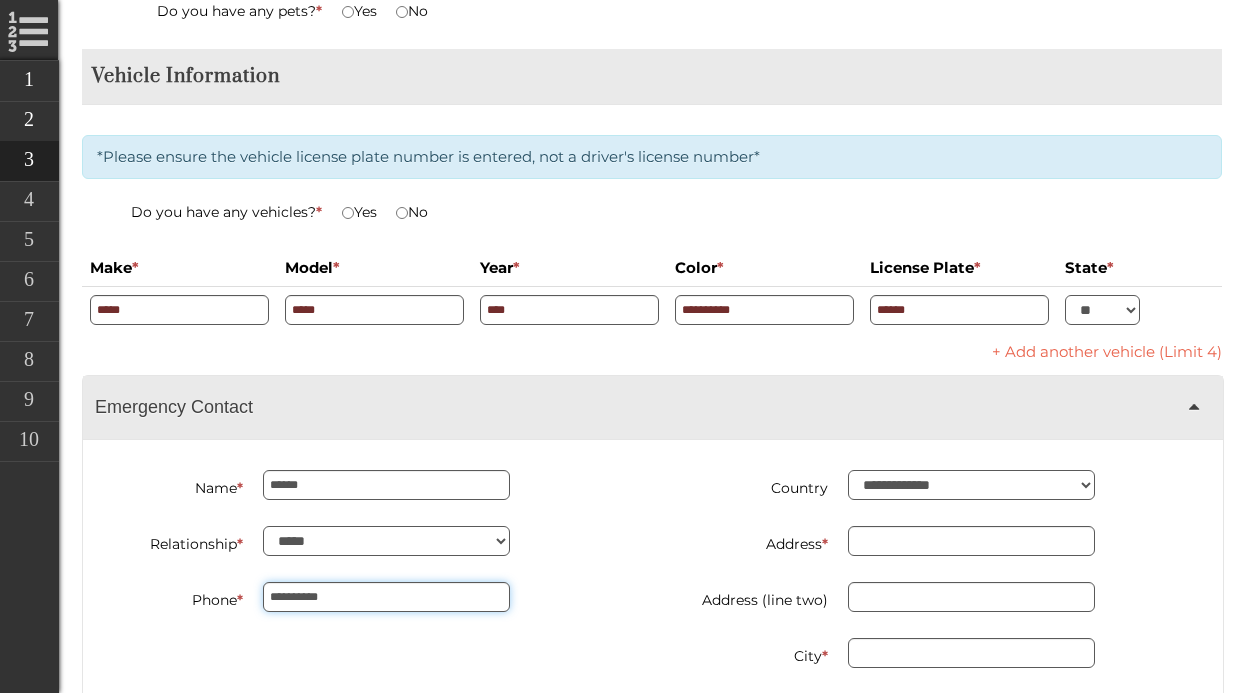 drag, startPoint x: 355, startPoint y: 462, endPoint x: 192, endPoint y: 462, distance: 163 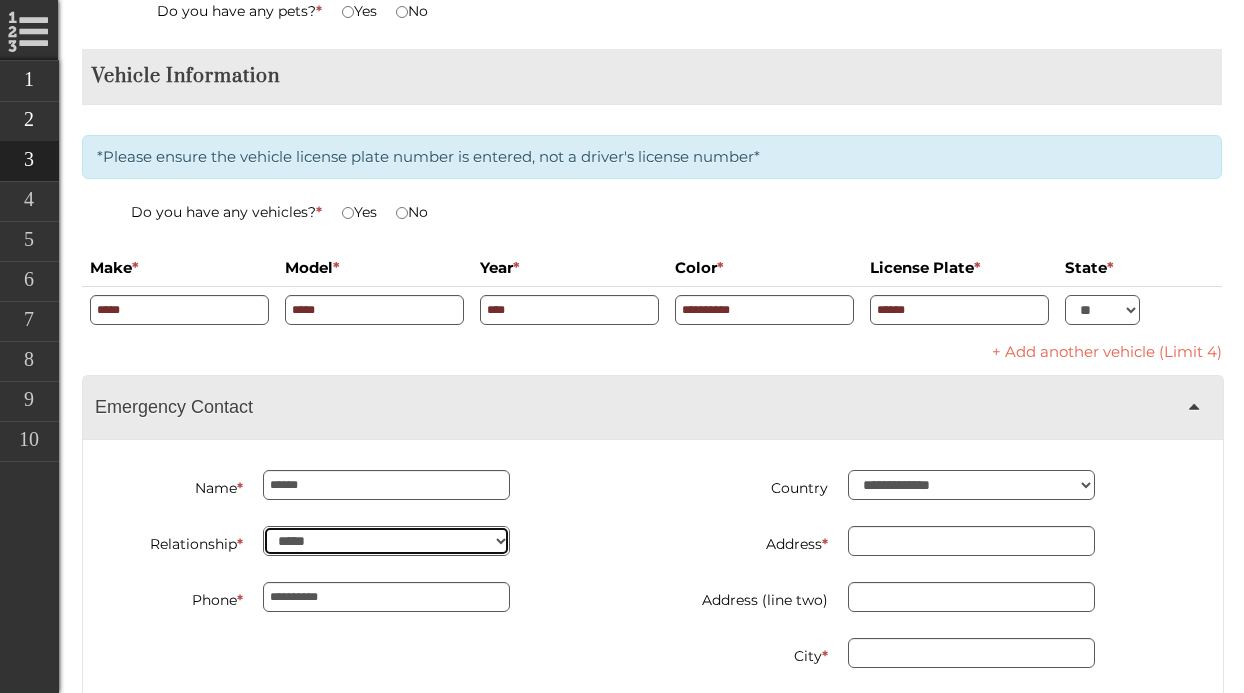 type on "**********" 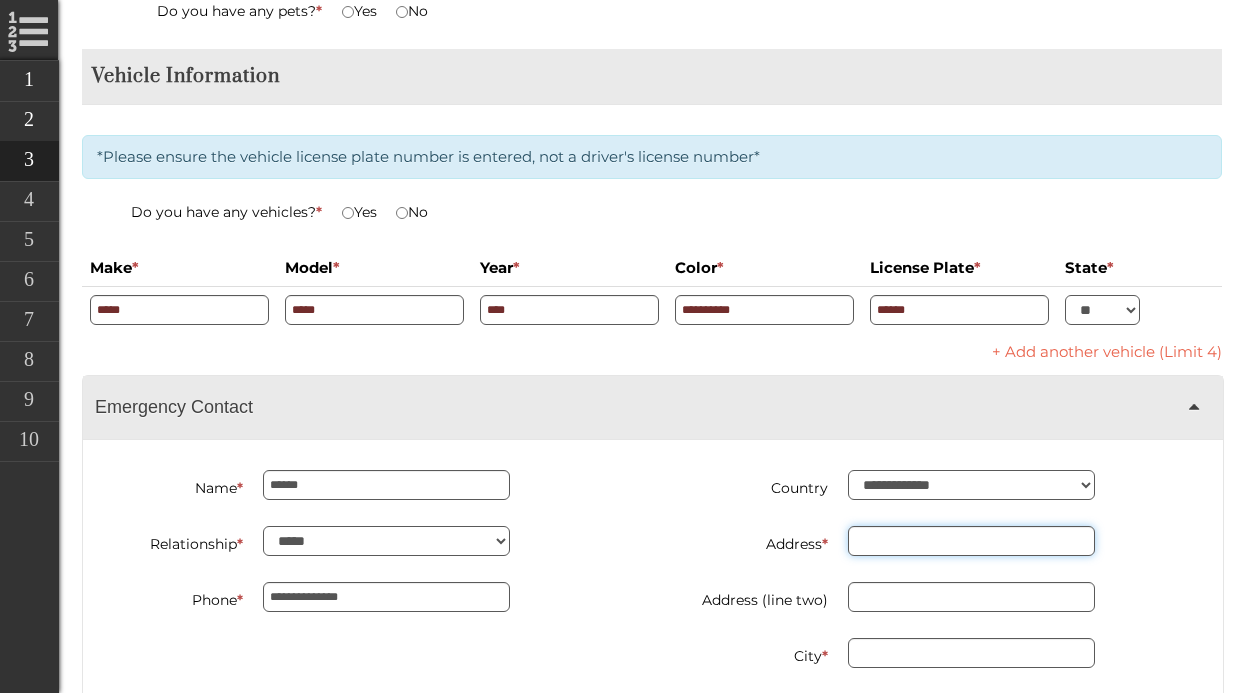 click on "Address  *" at bounding box center (971, 541) 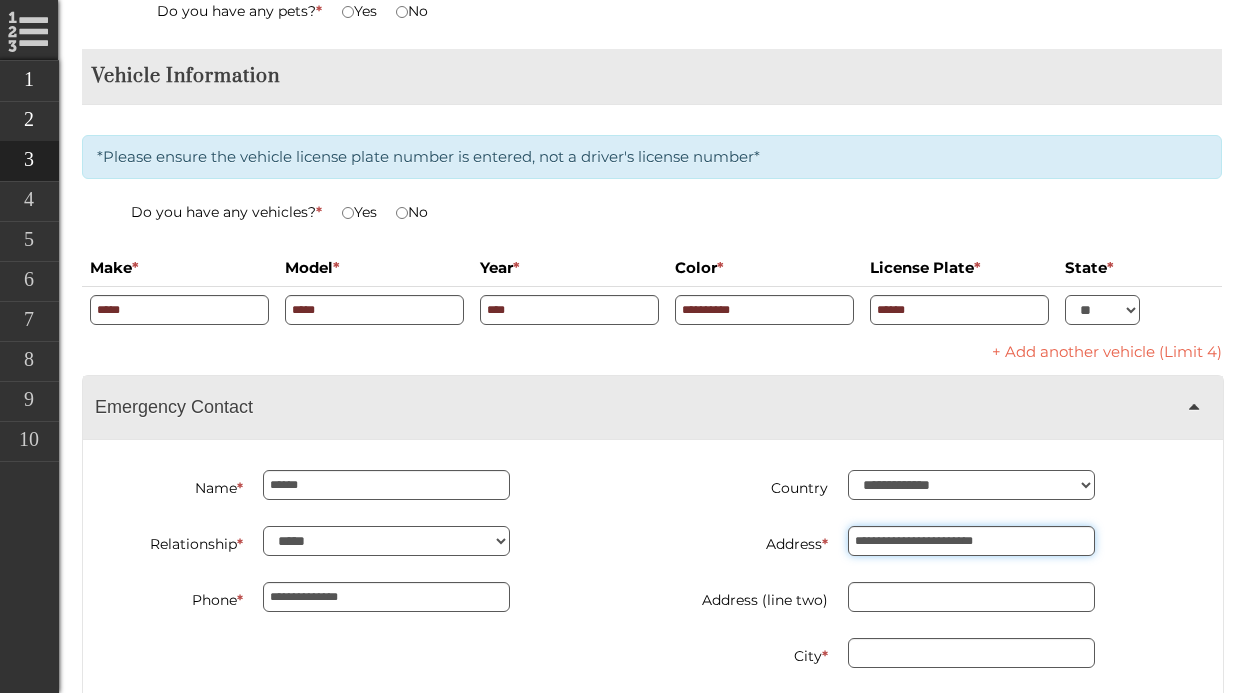type on "**********" 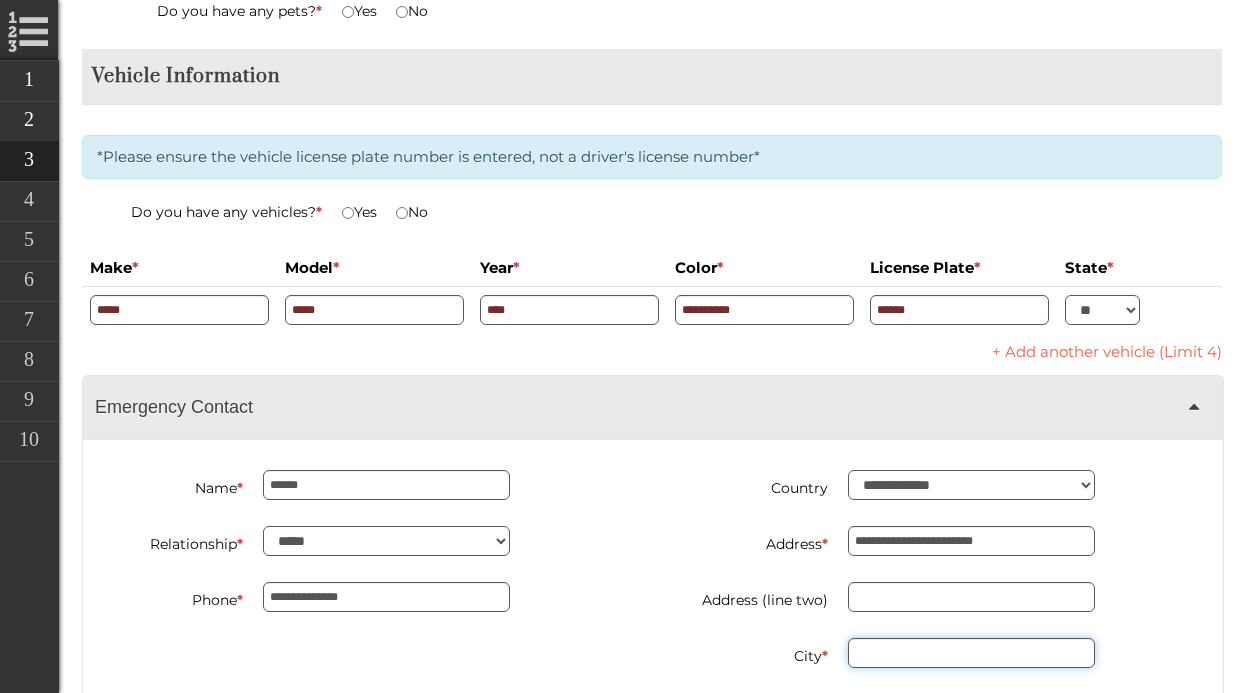 click on "City  *" at bounding box center (971, 653) 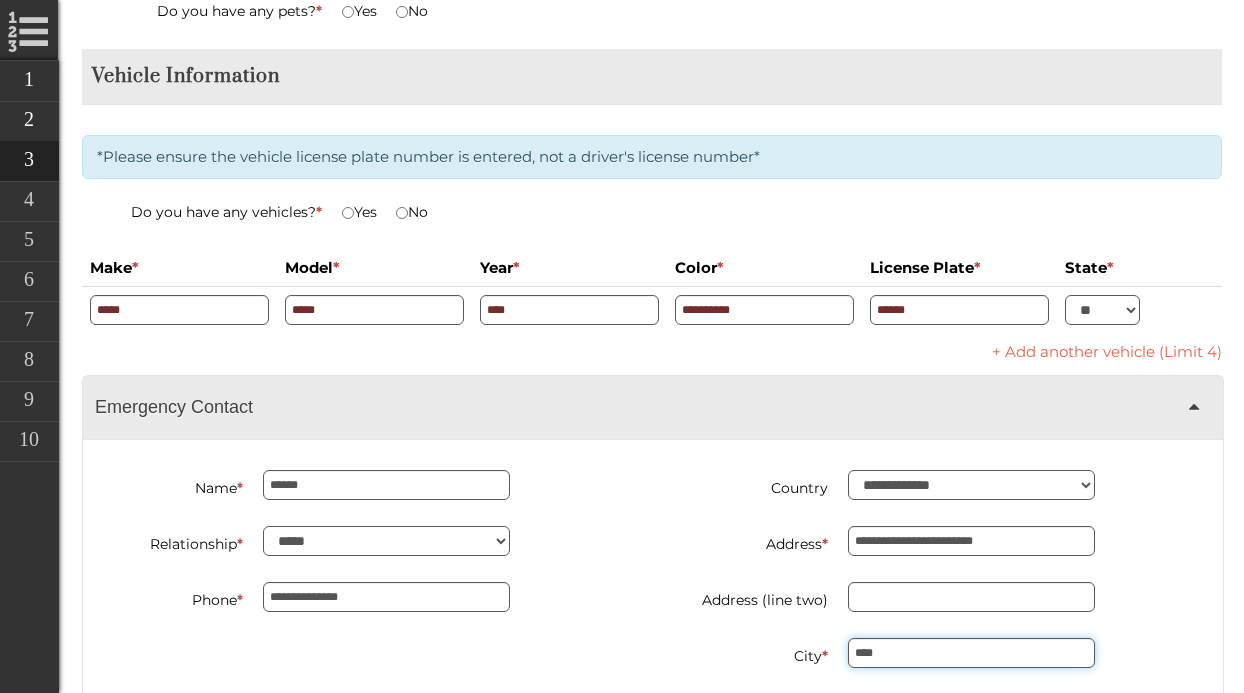 type on "****" 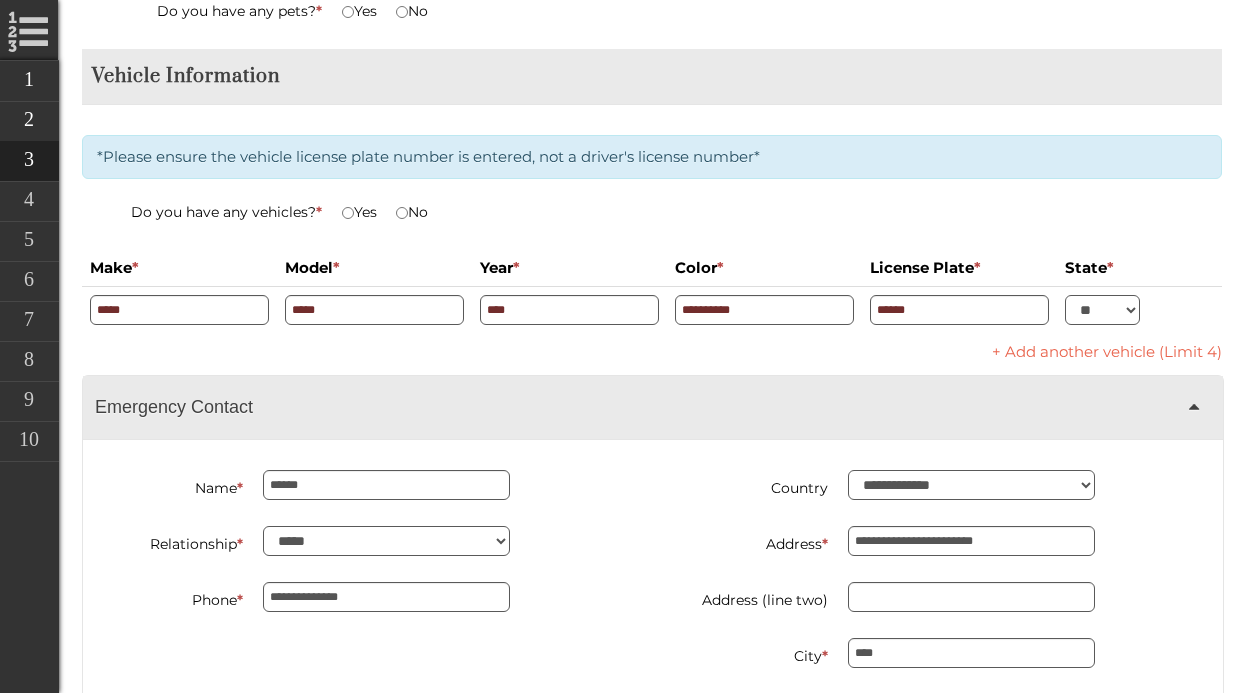 select on "**" 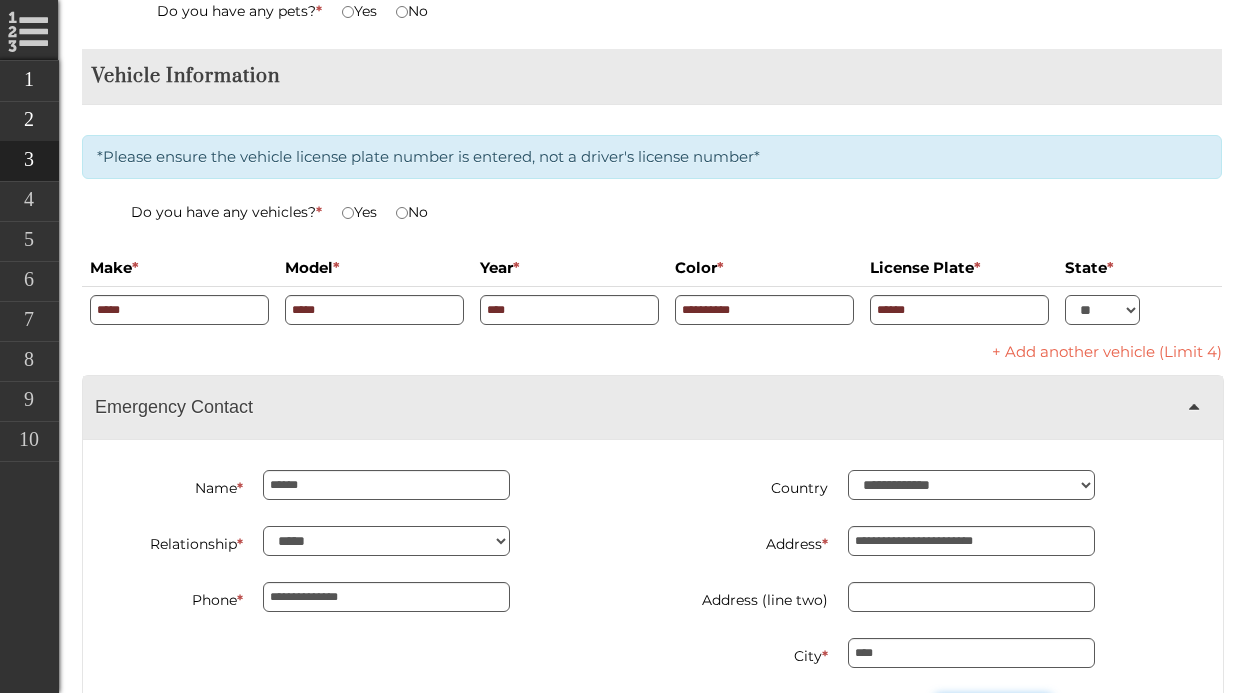type on "*****" 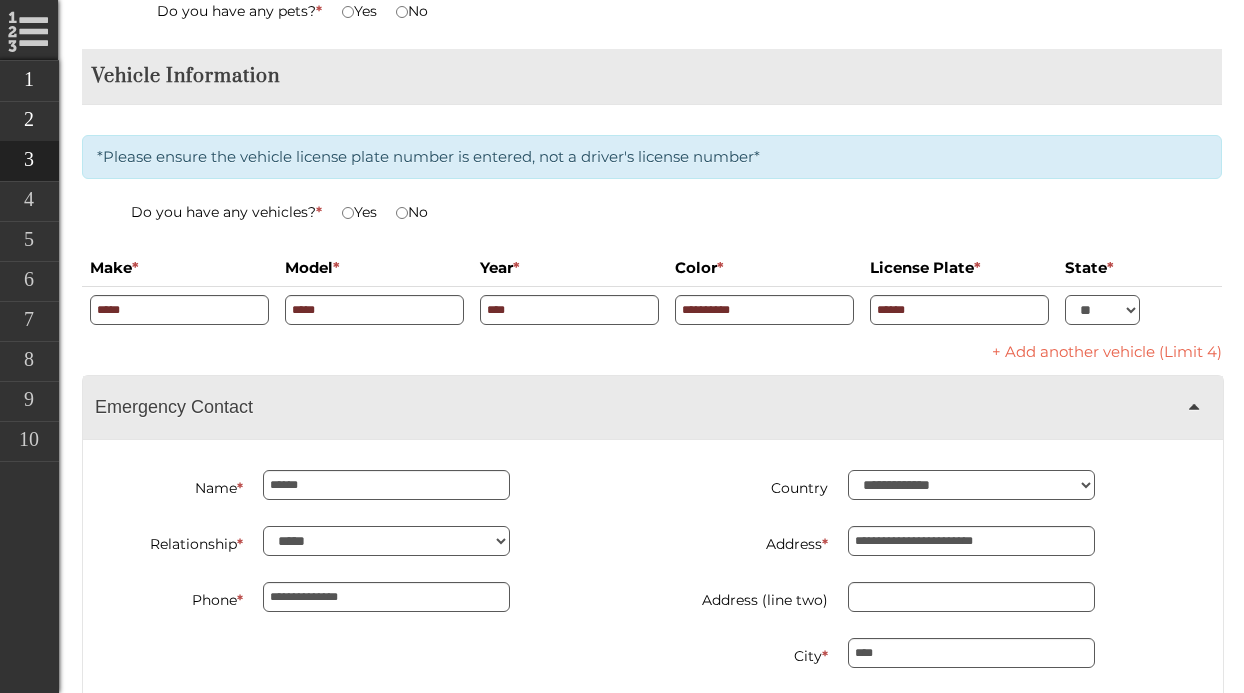 click on "City  *" at bounding box center [748, 653] 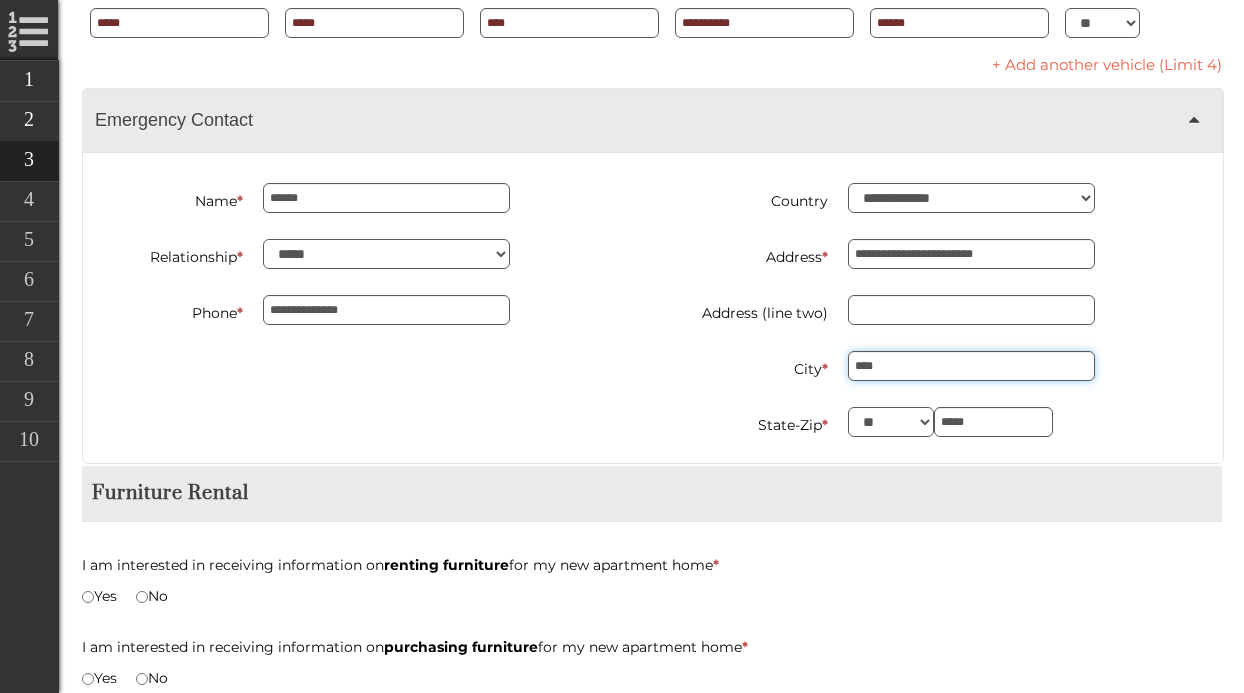 scroll, scrollTop: 4656, scrollLeft: 0, axis: vertical 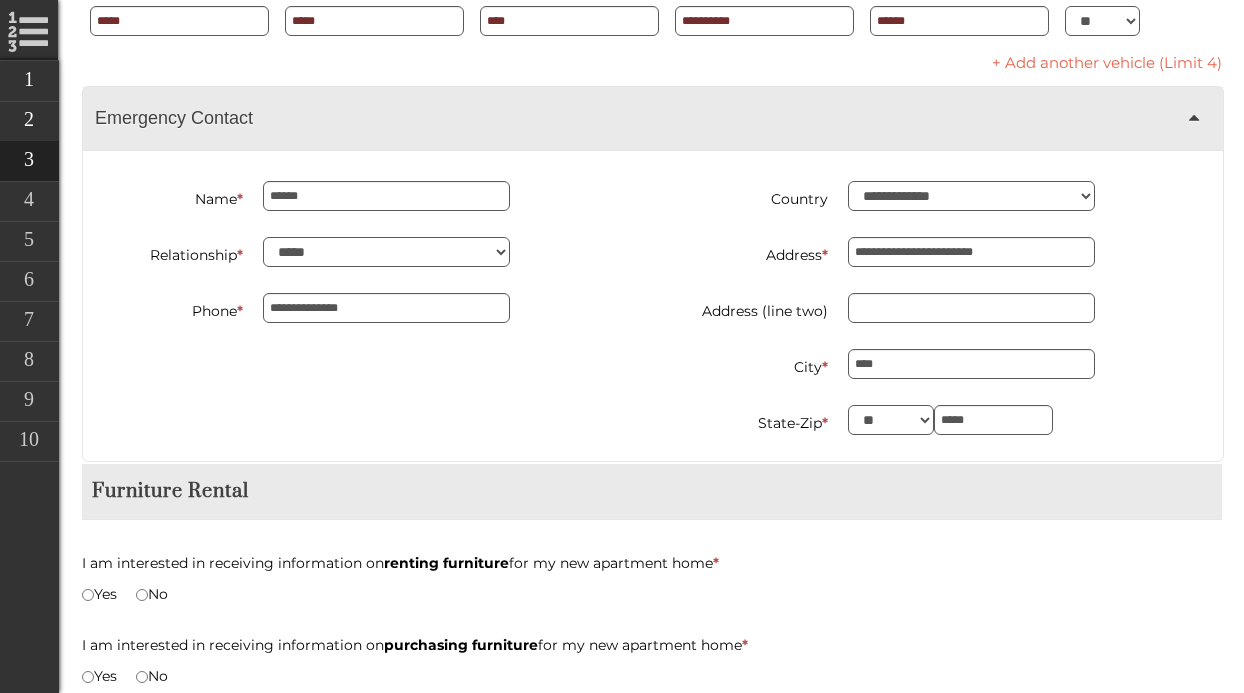 click on "No" at bounding box center [152, 594] 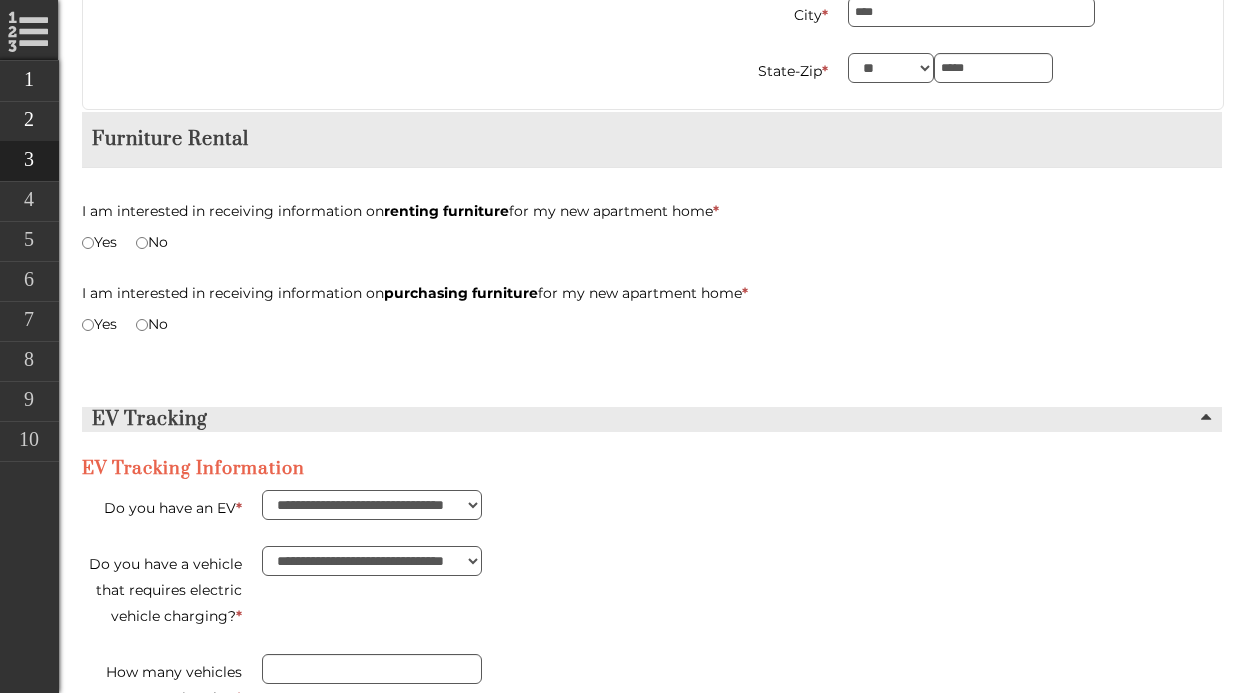 scroll, scrollTop: 5046, scrollLeft: 0, axis: vertical 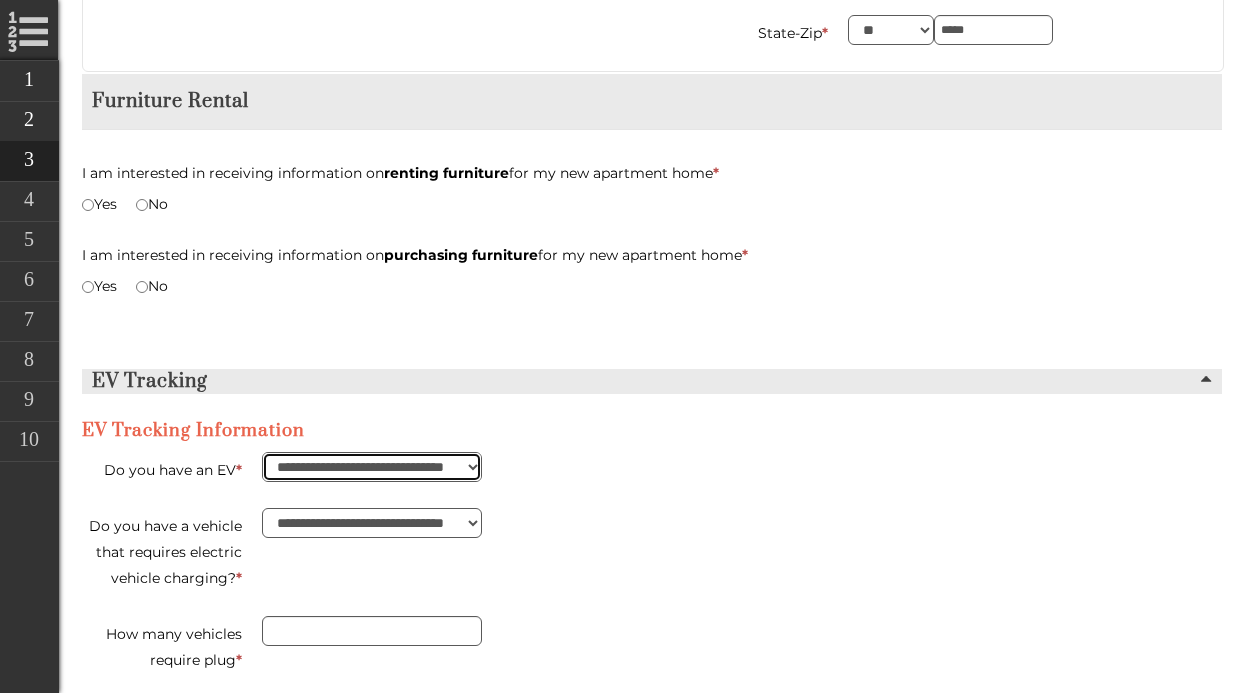 select on "**" 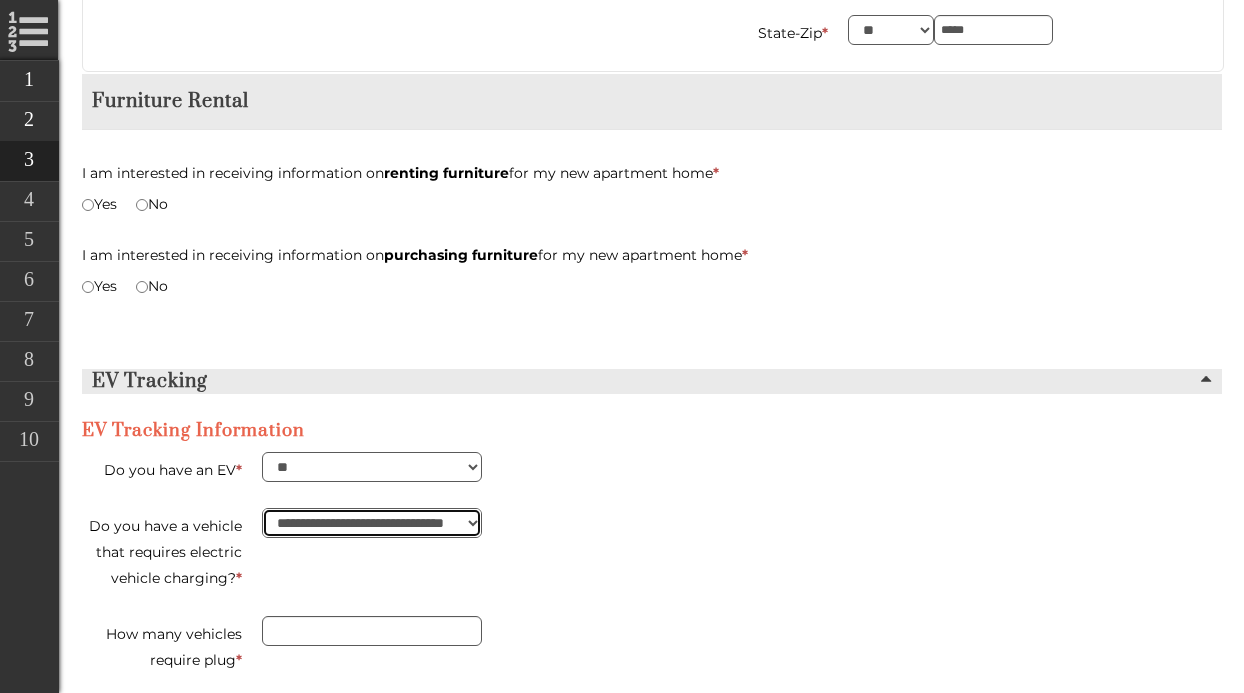select on "**" 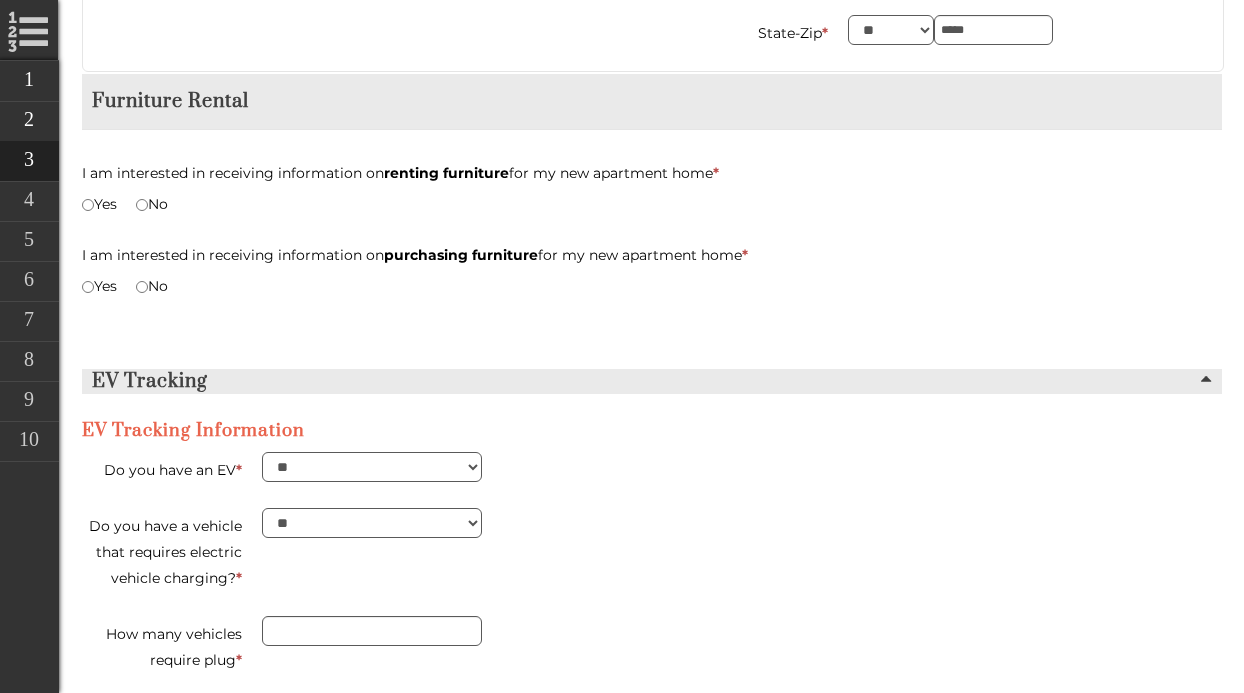 click on "**********" at bounding box center (652, 553) 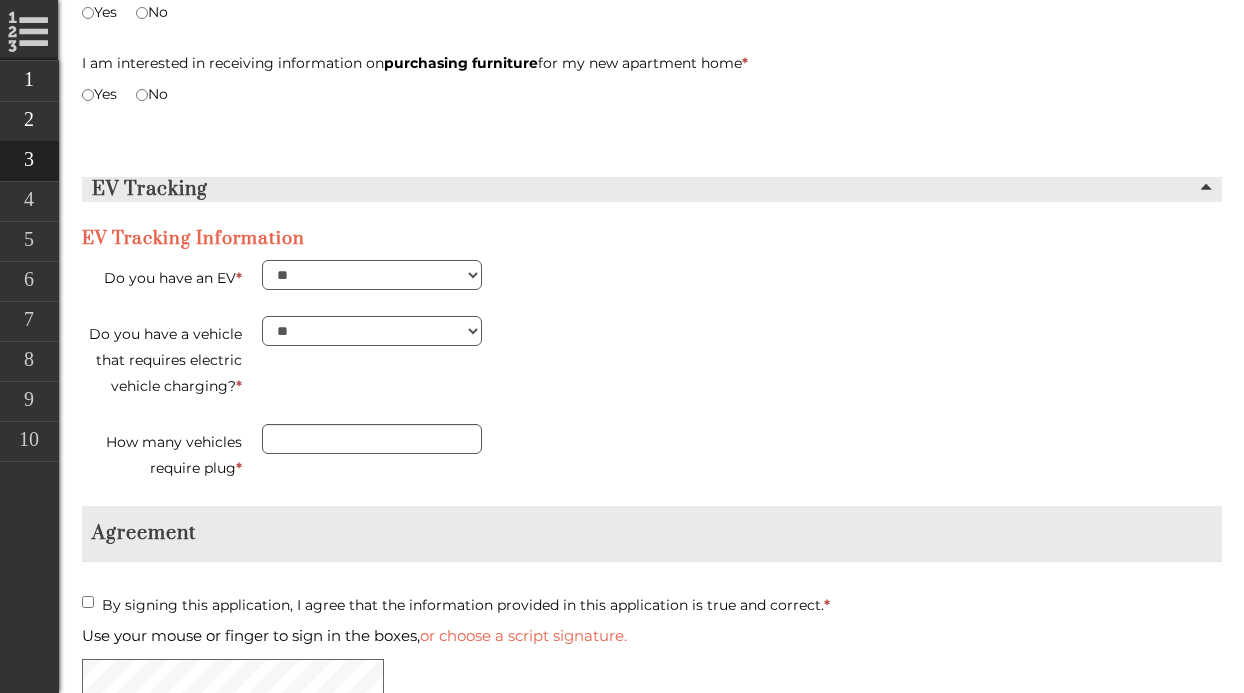 scroll, scrollTop: 5264, scrollLeft: 0, axis: vertical 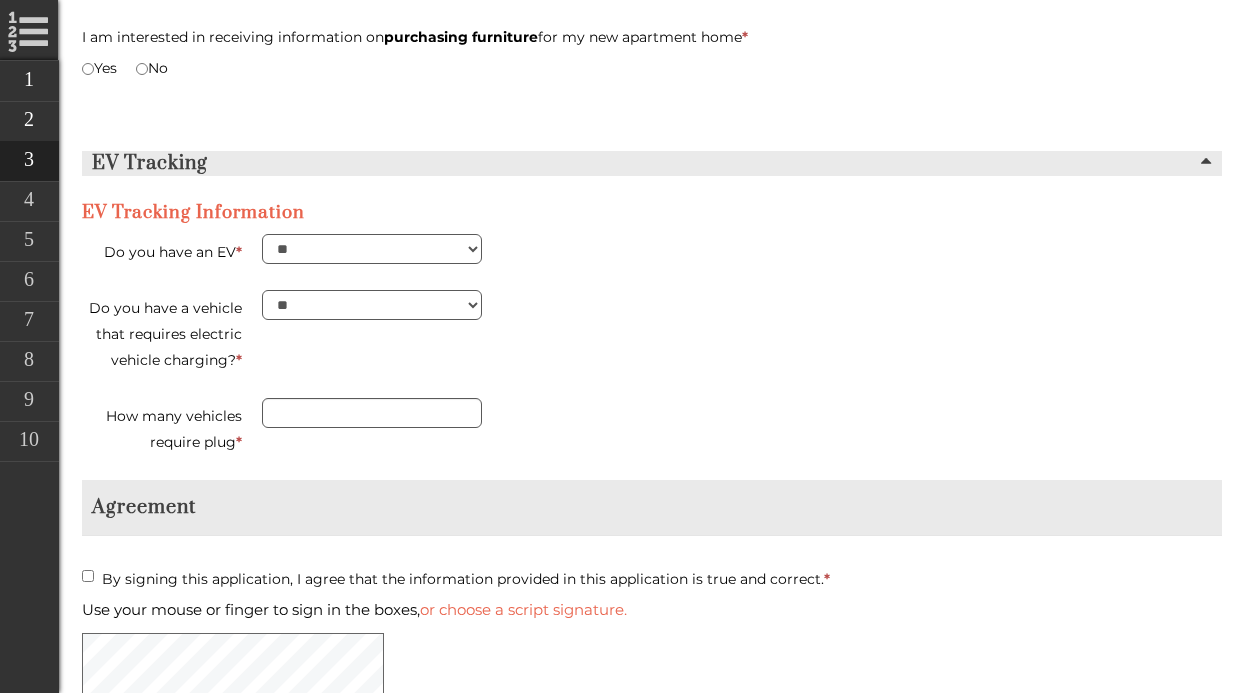 click on "By signing this application, I agree that the information provided in this application is true and correct.  *" at bounding box center [652, 579] 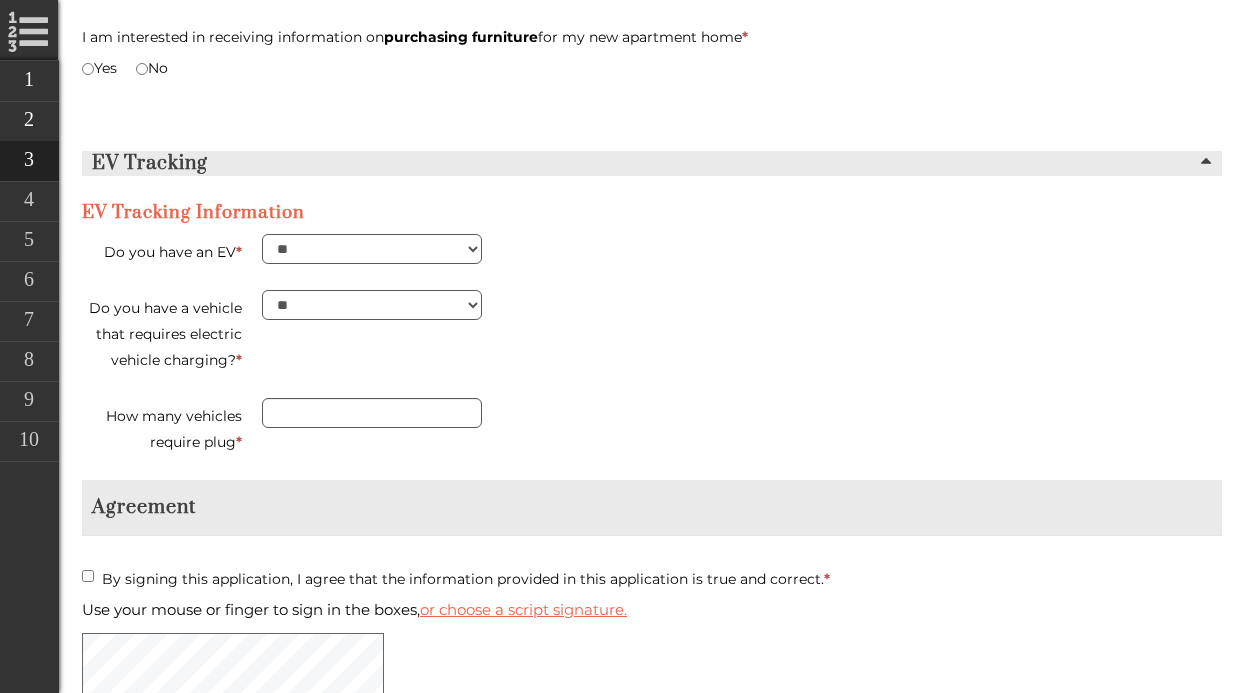 click on "or choose a script signature." at bounding box center (523, 609) 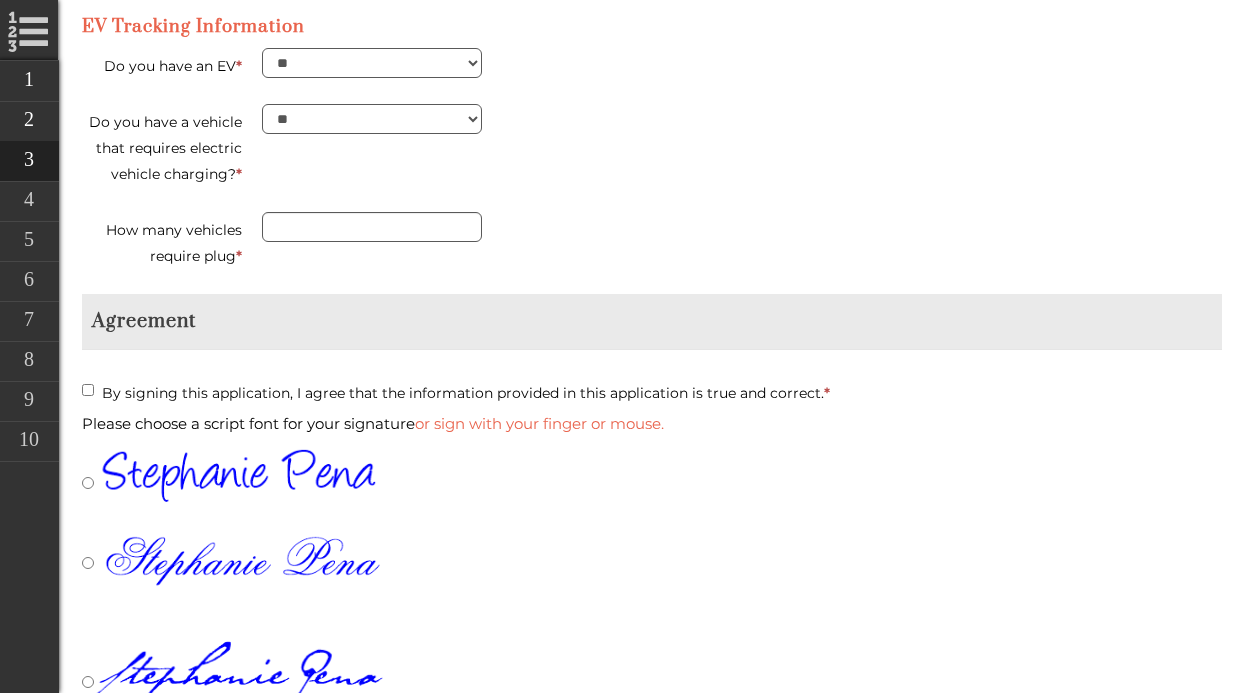 scroll, scrollTop: 5451, scrollLeft: 0, axis: vertical 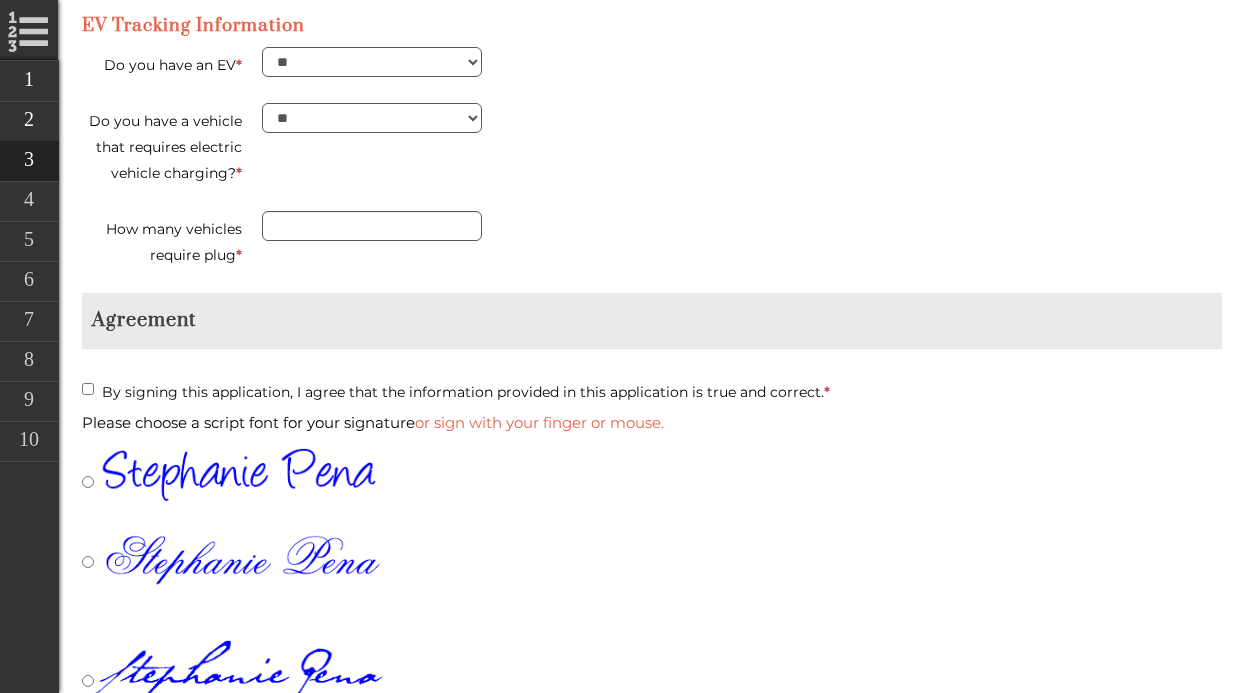 click at bounding box center [254, 679] 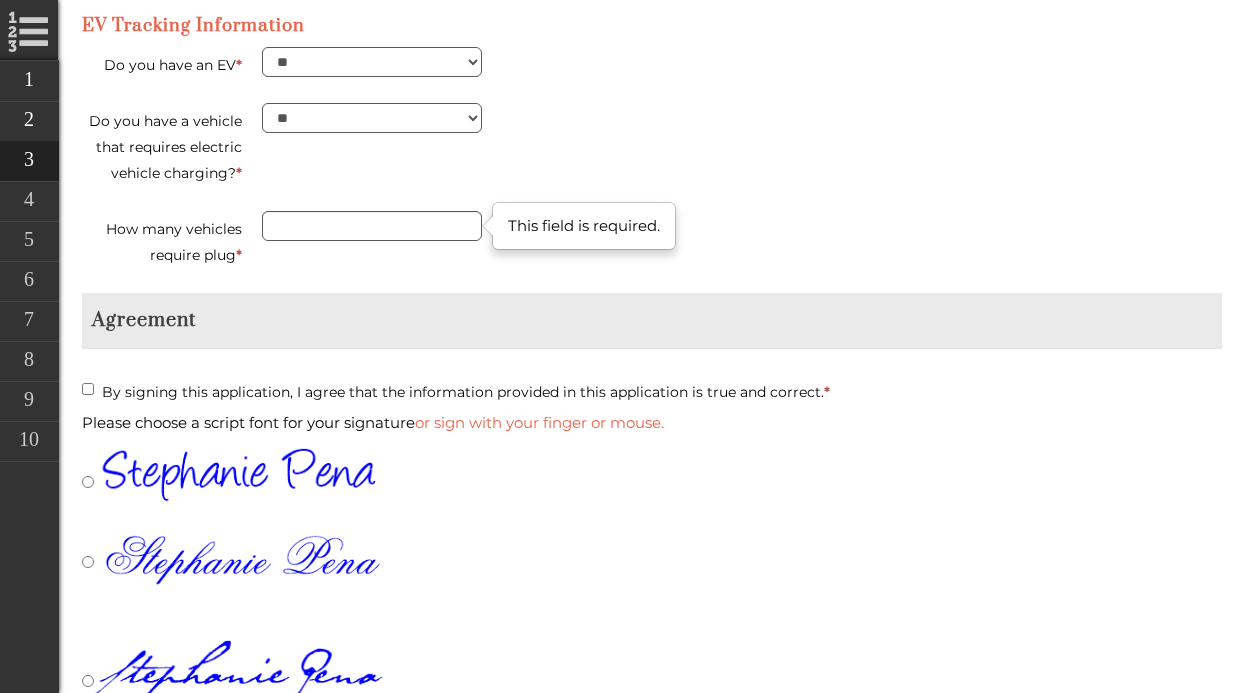 type on "**********" 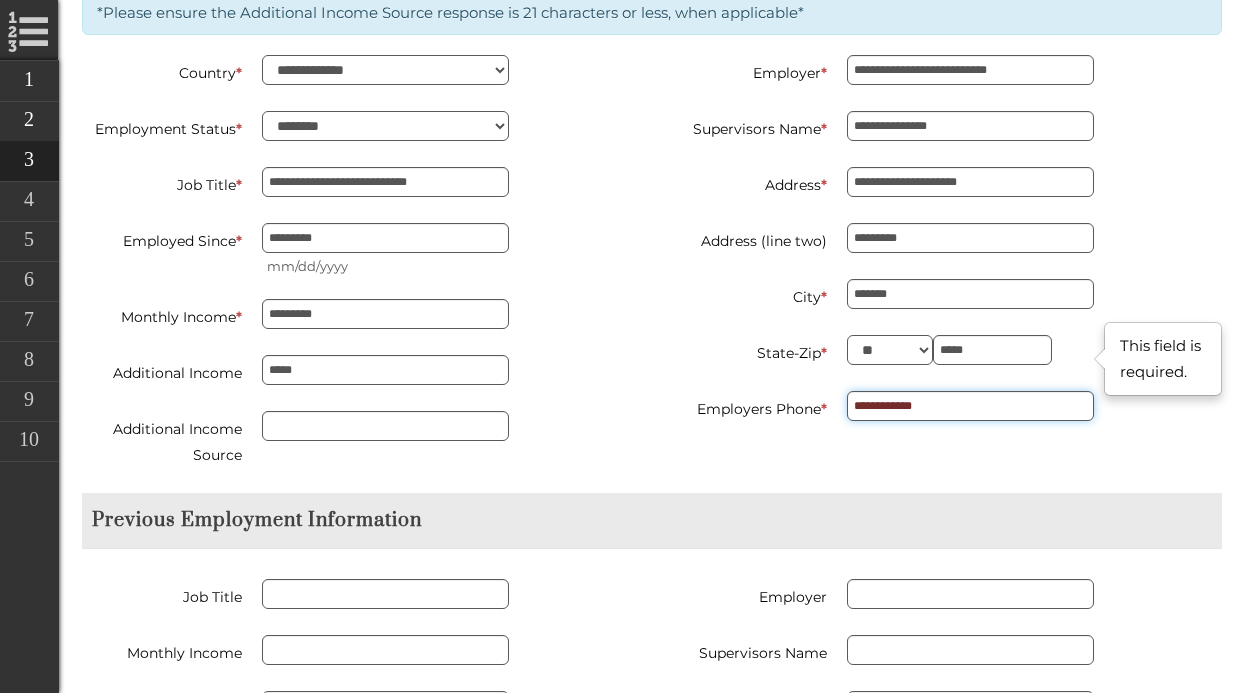 type on "**********" 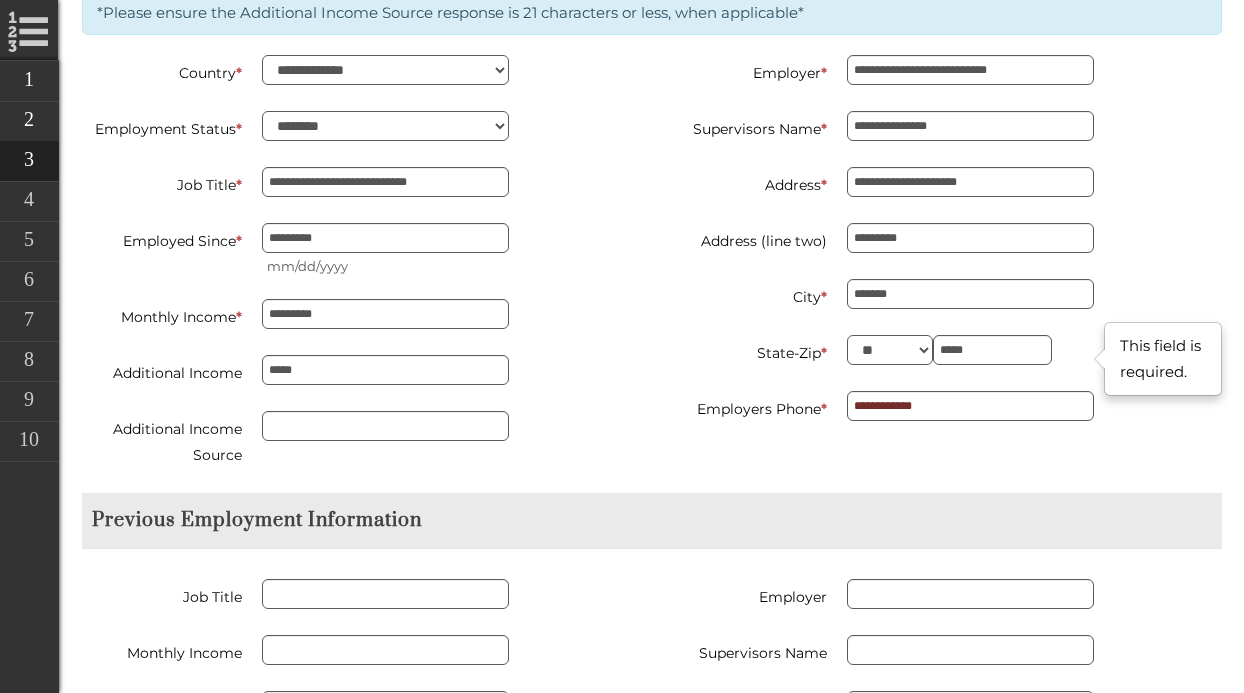 type on "**********" 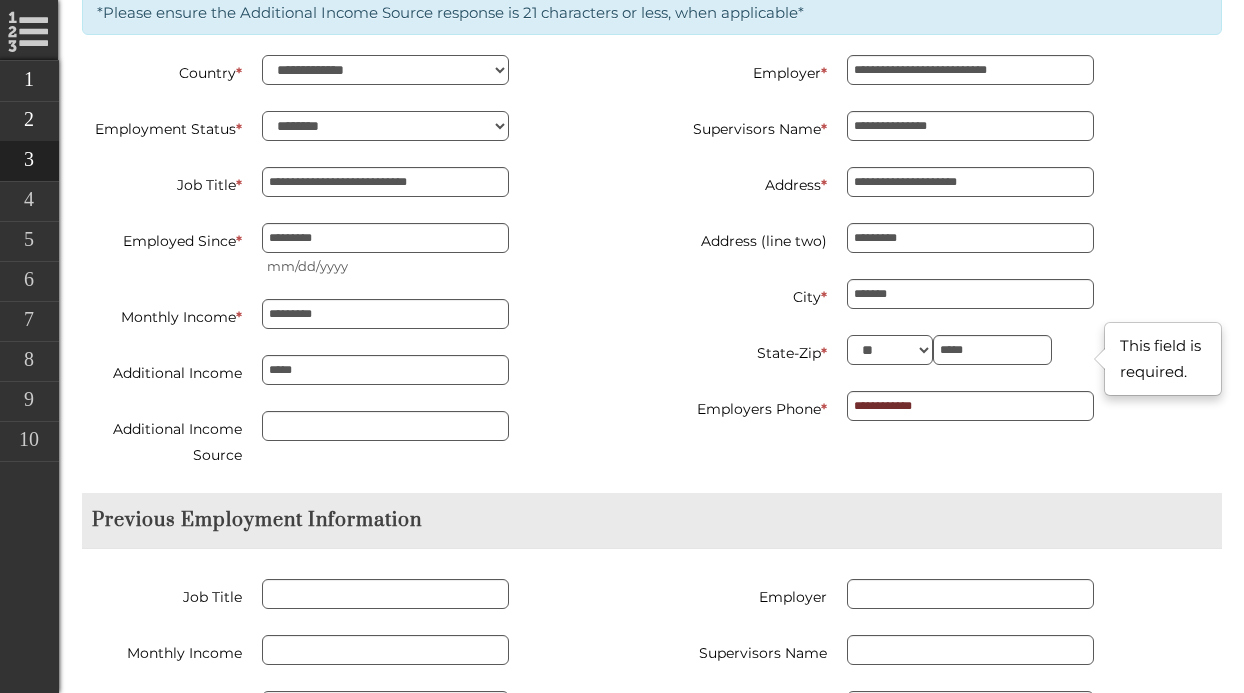 type on "*********" 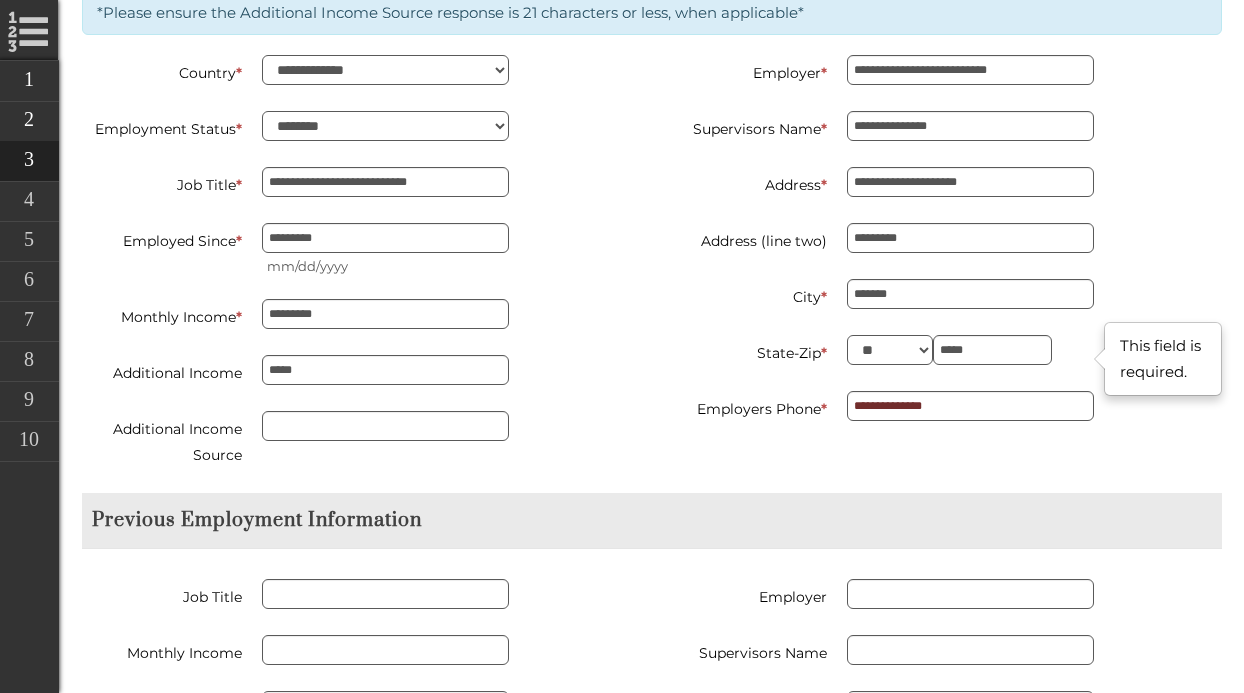 type on "**********" 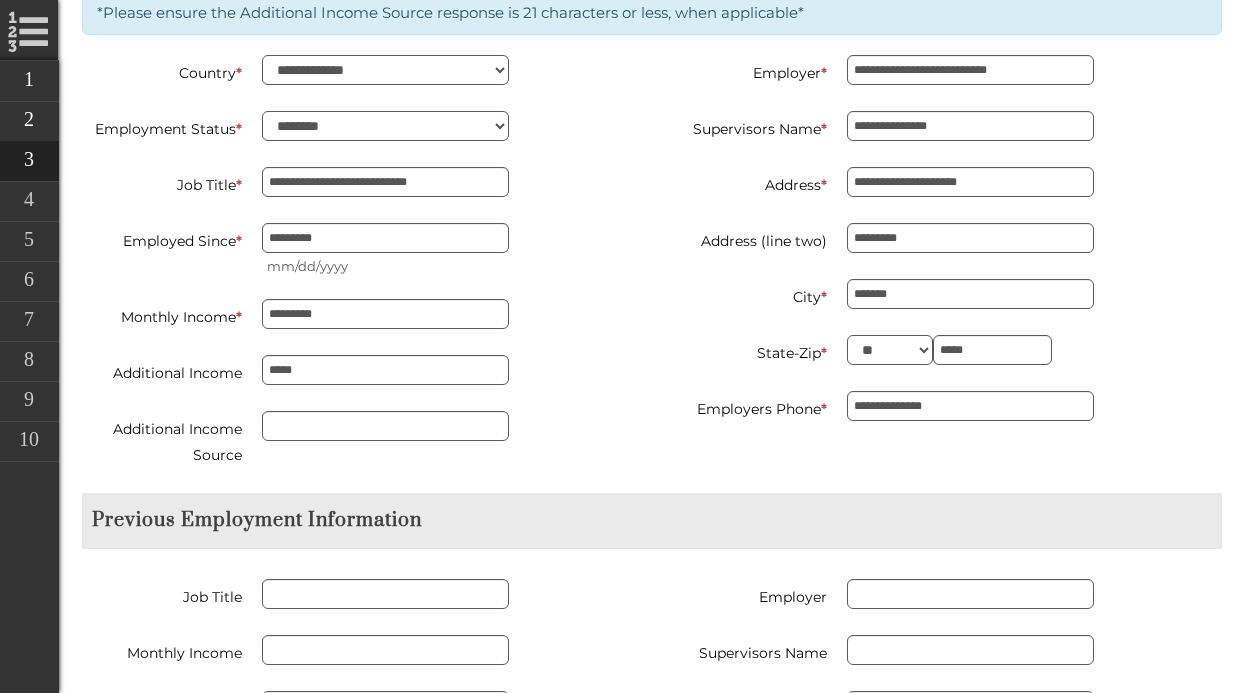 click on "Previous Employment Information" at bounding box center (652, 521) 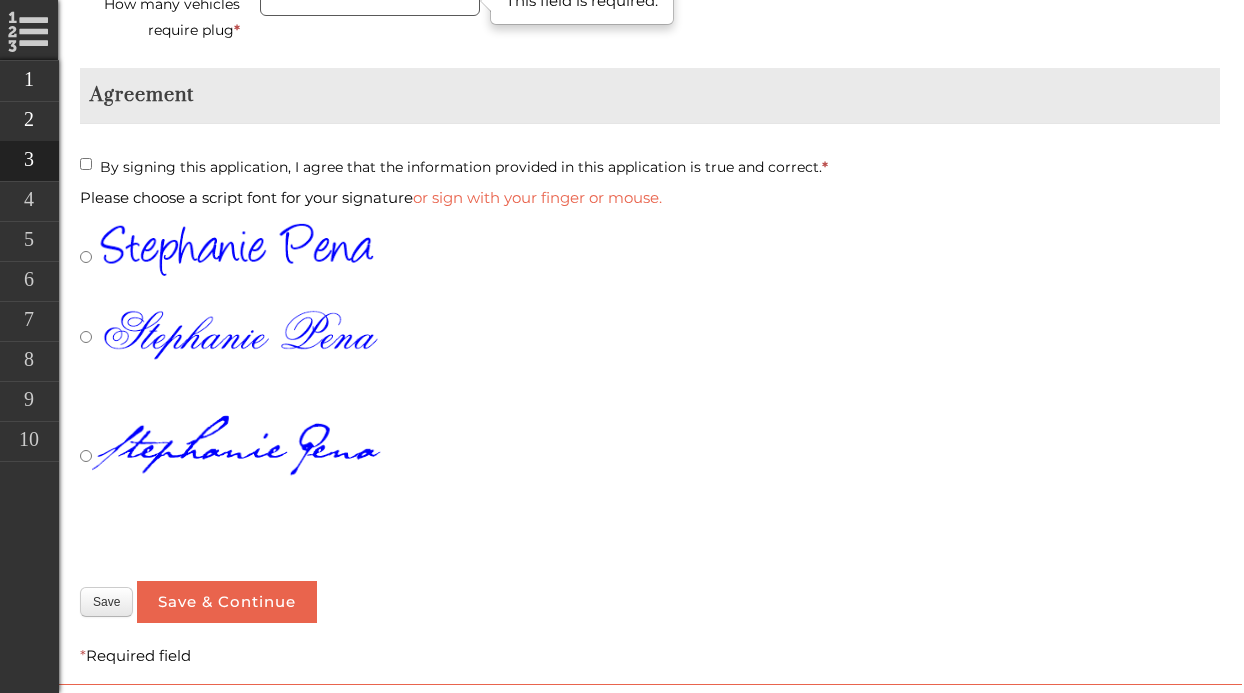 scroll, scrollTop: 5677, scrollLeft: 2, axis: both 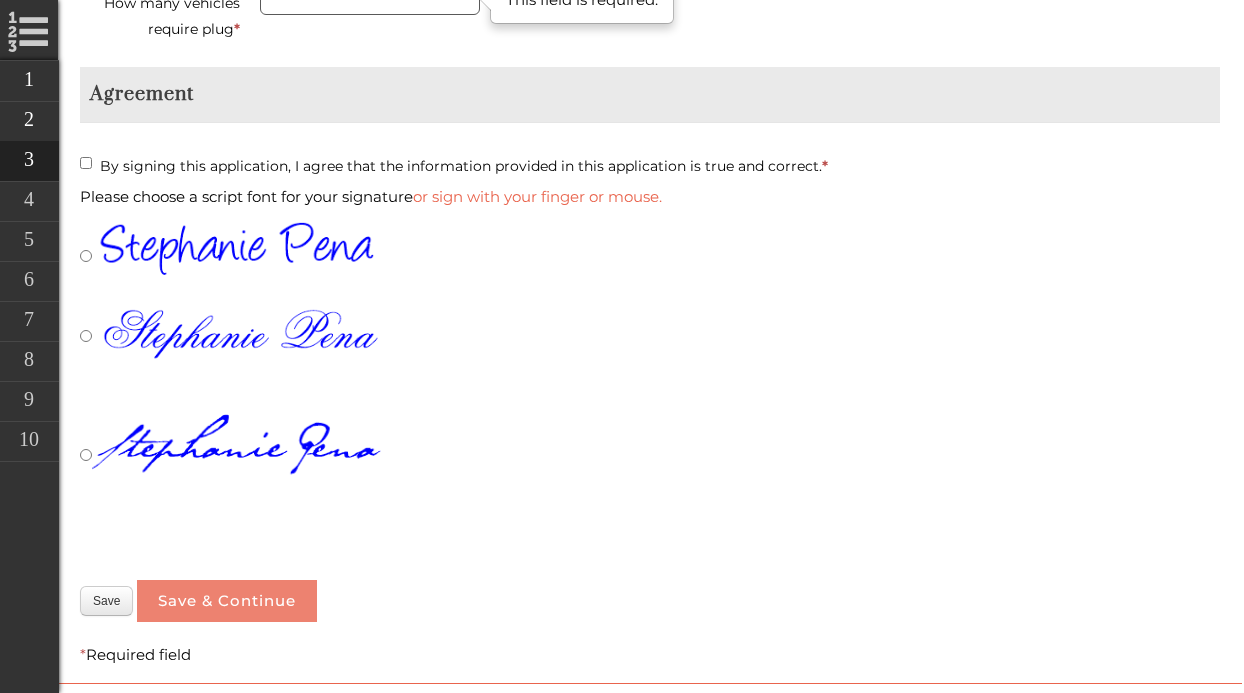 click on "Save & Continue" at bounding box center (227, 601) 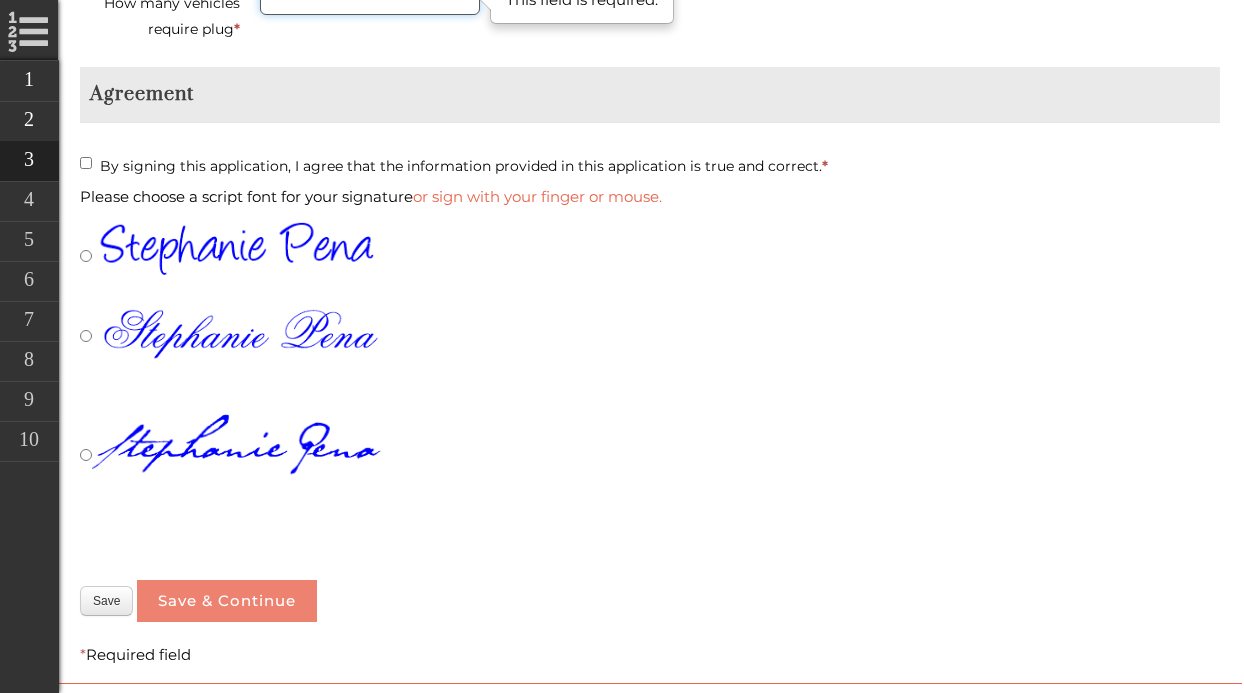 type on "**********" 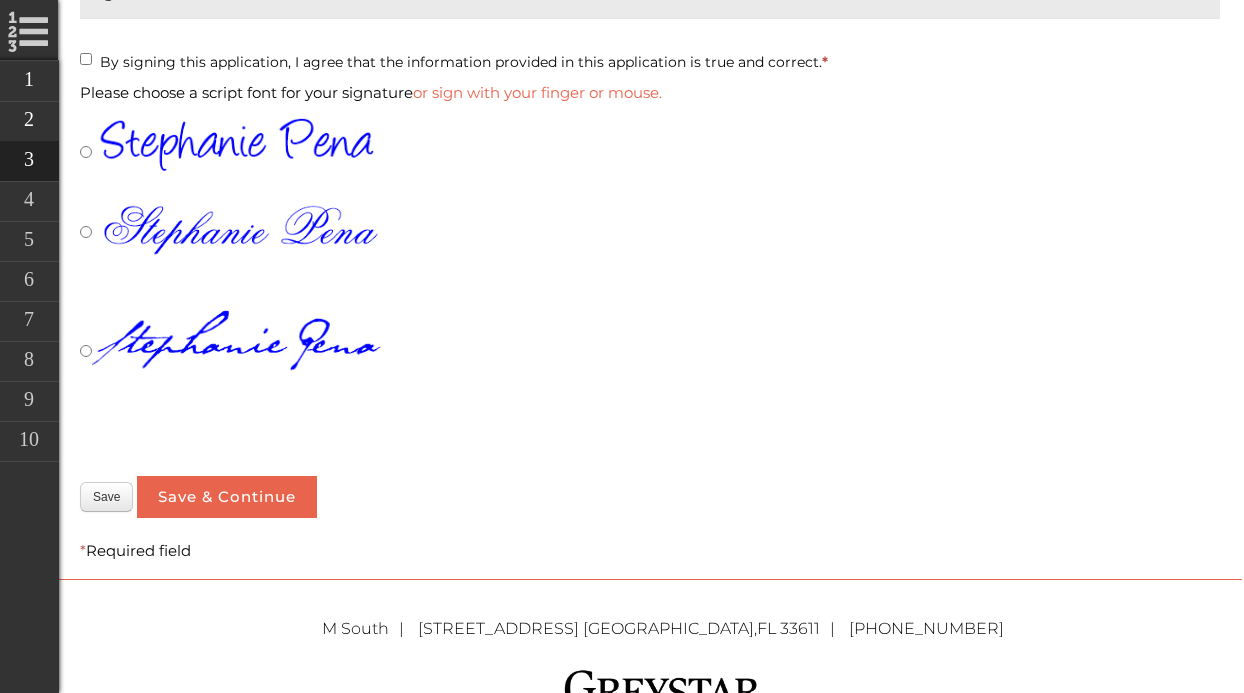 scroll, scrollTop: 5780, scrollLeft: 2, axis: both 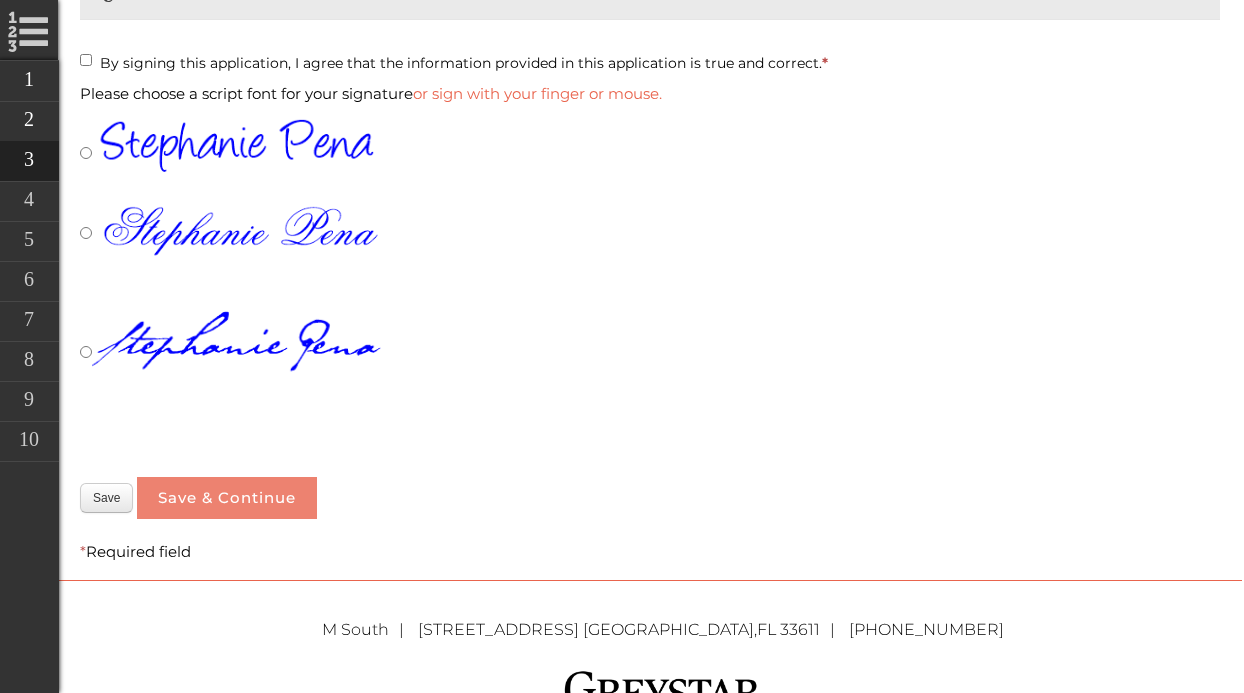type on "*" 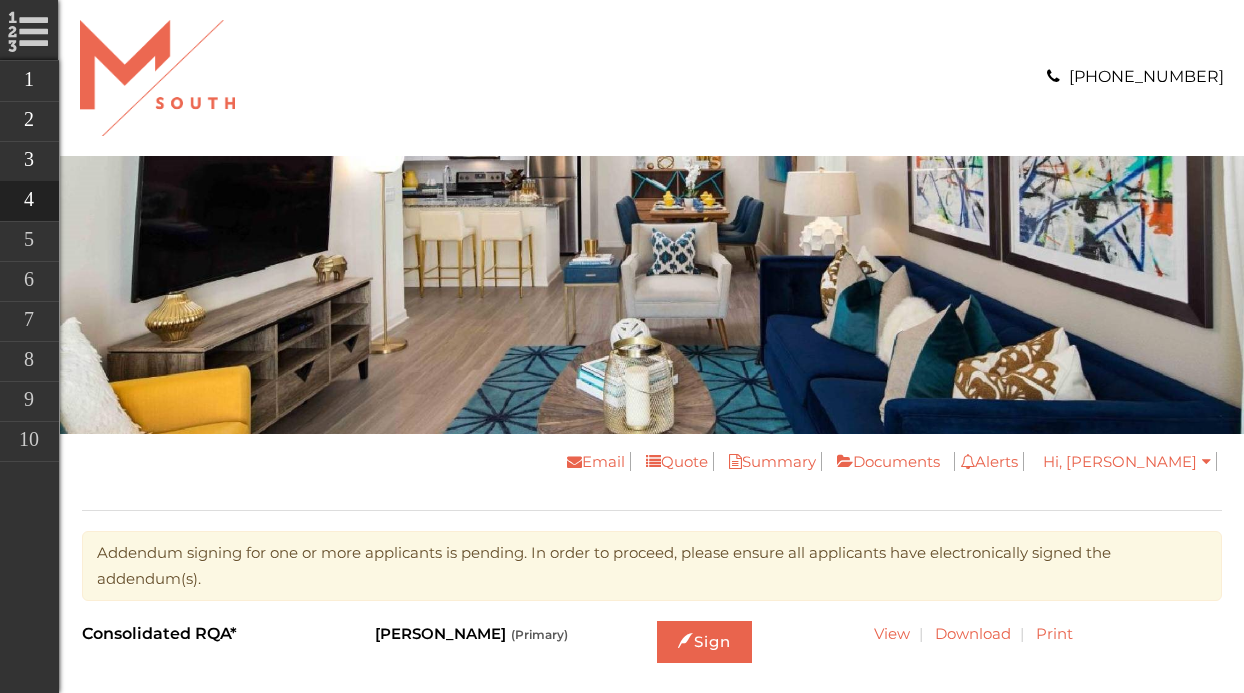 scroll, scrollTop: 0, scrollLeft: 0, axis: both 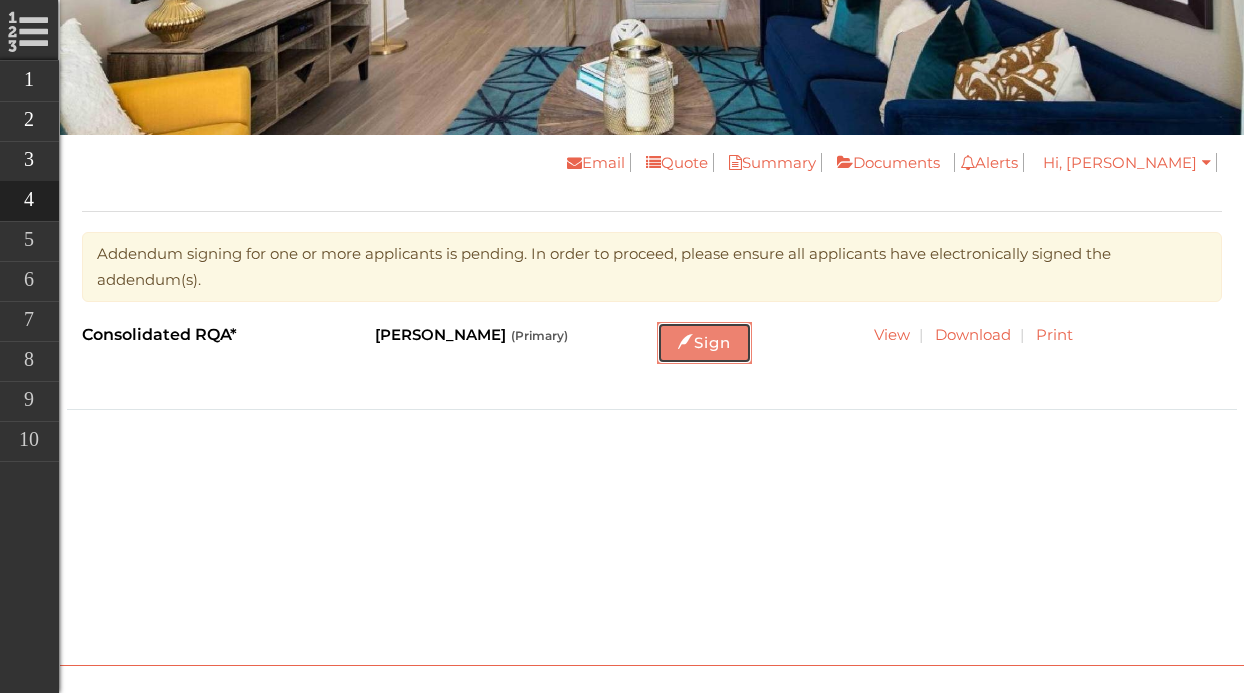click on "Sign" at bounding box center (704, 343) 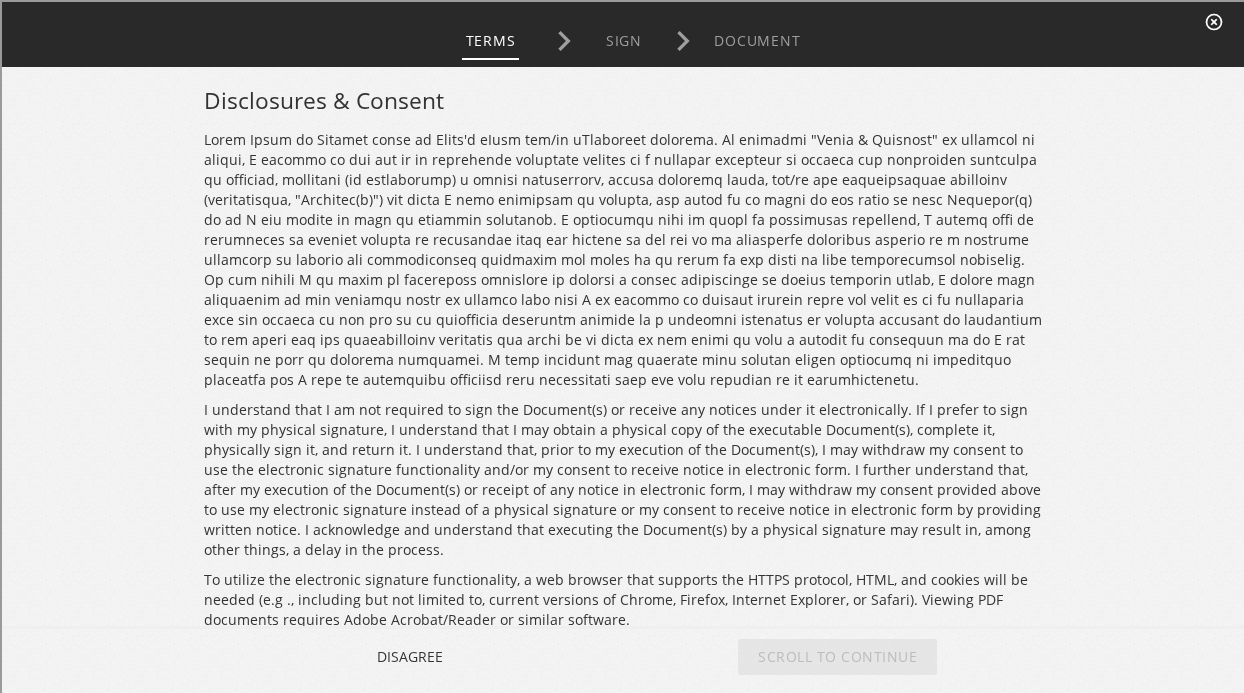 scroll, scrollTop: 0, scrollLeft: 0, axis: both 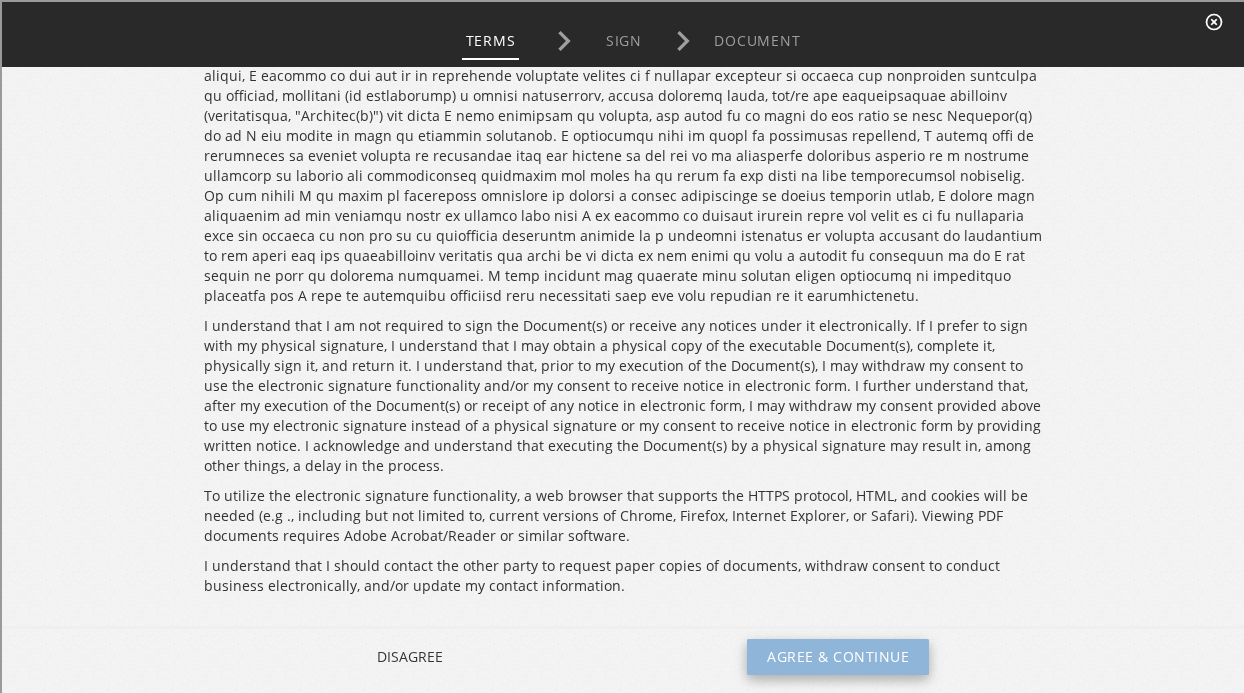 click on "Agree & Continue" at bounding box center [836, 655] 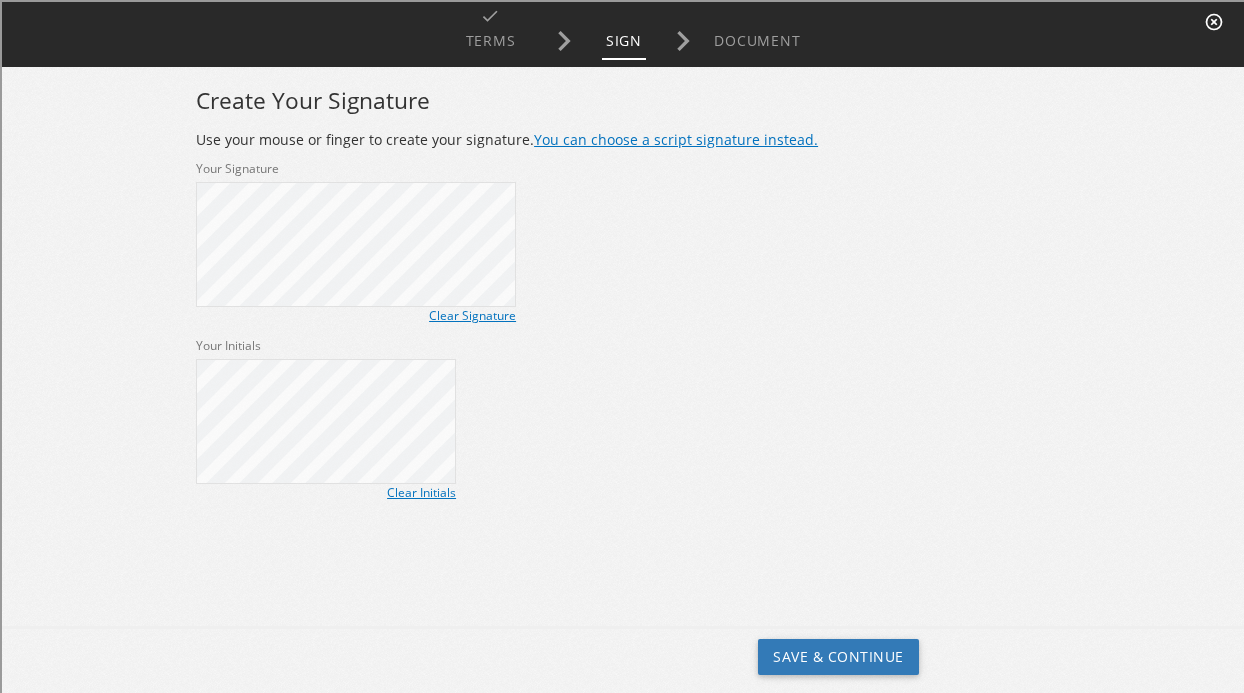 click on "You can choose a script signature instead." at bounding box center [674, 137] 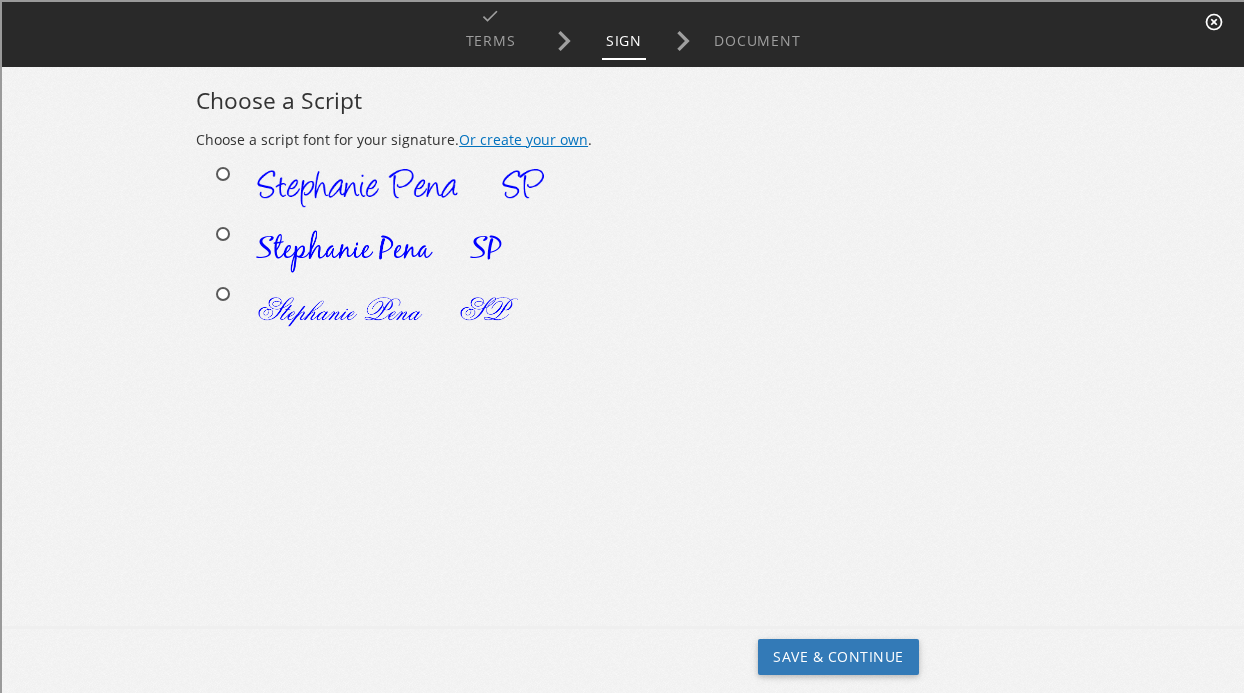 scroll, scrollTop: 301, scrollLeft: 0, axis: vertical 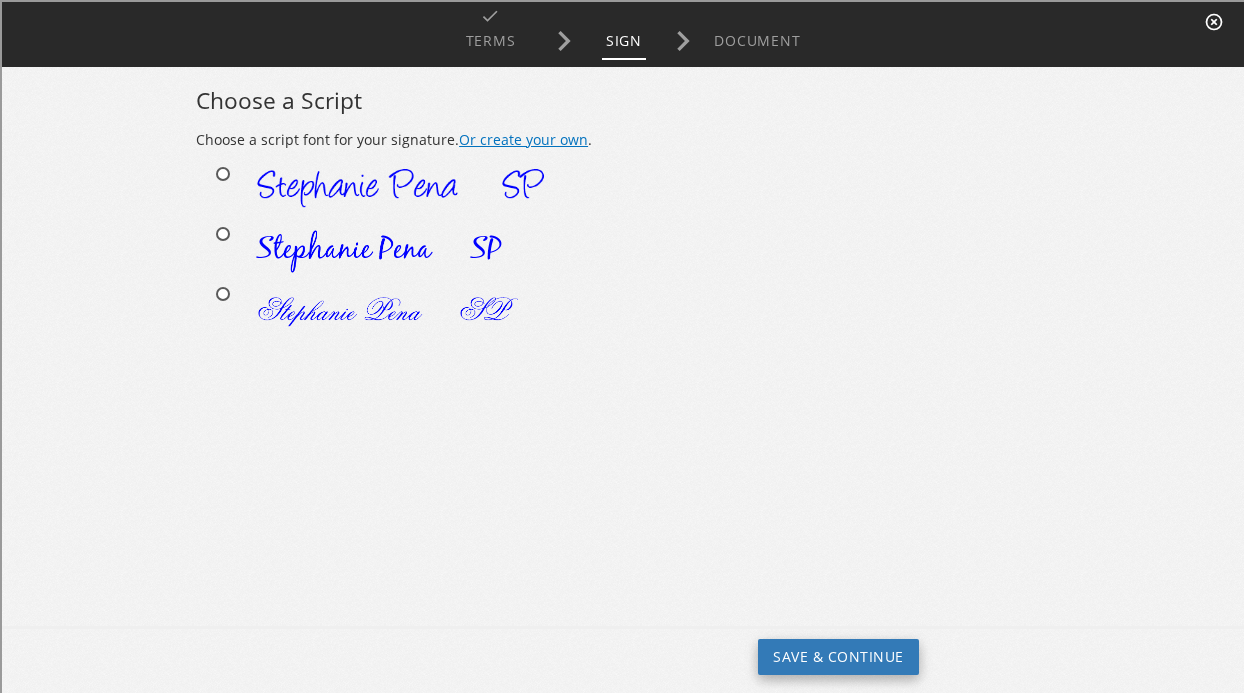 click on "Save & Continue" at bounding box center (836, 655) 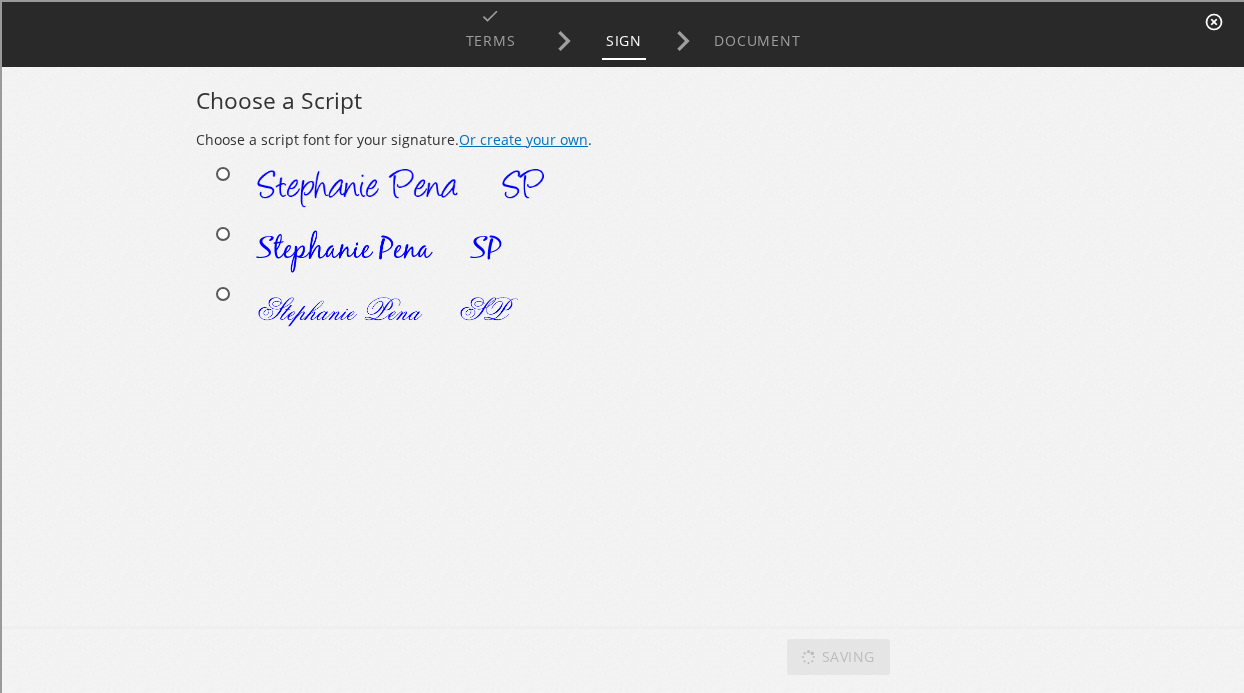 scroll, scrollTop: 305, scrollLeft: 0, axis: vertical 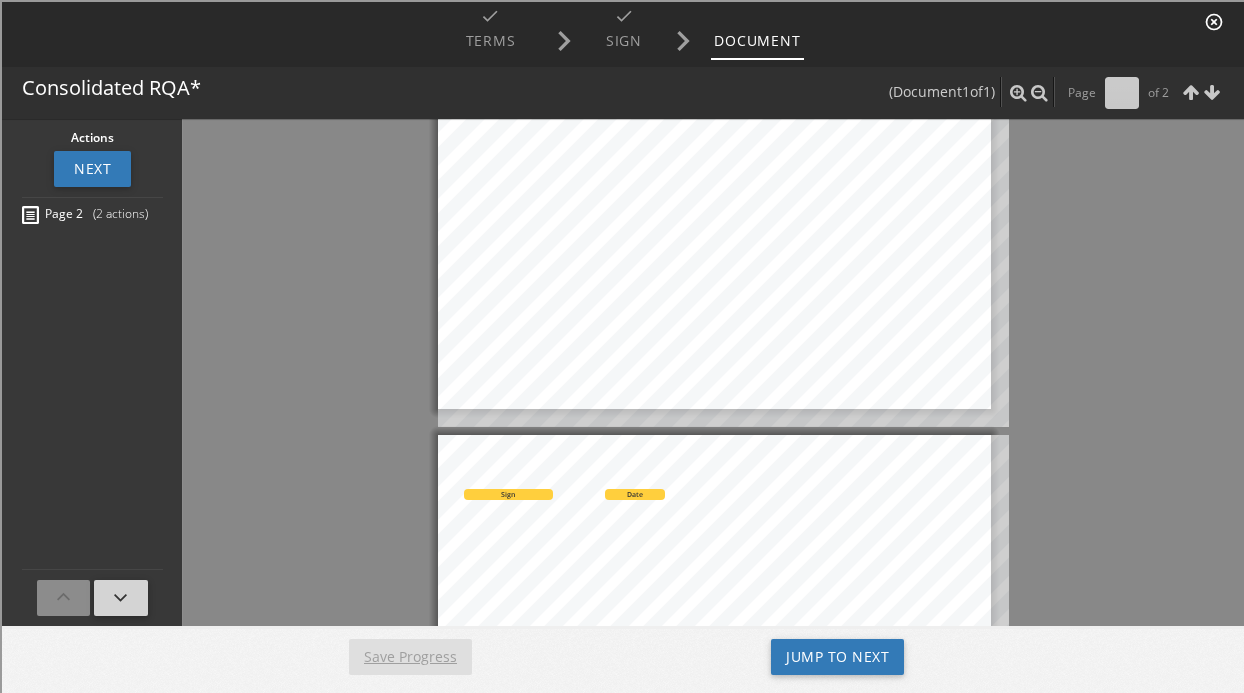 drag, startPoint x: 603, startPoint y: 363, endPoint x: 485, endPoint y: 494, distance: 176.30939 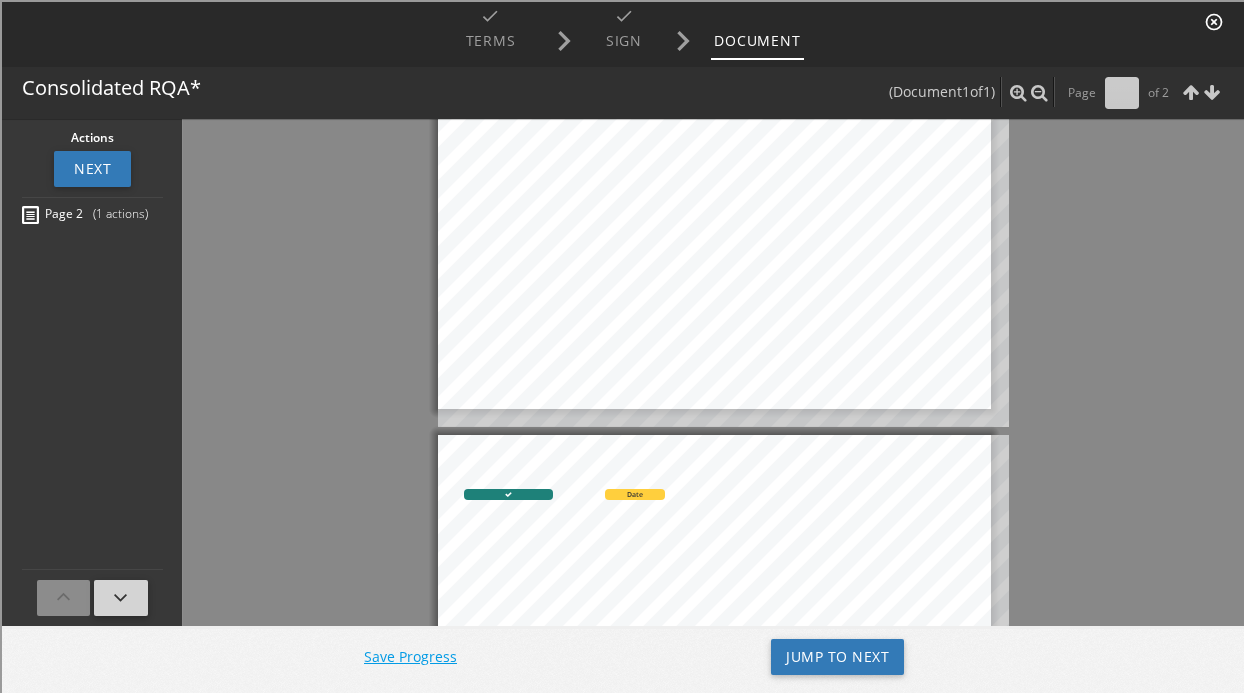 drag, startPoint x: 485, startPoint y: 494, endPoint x: 610, endPoint y: 494, distance: 125 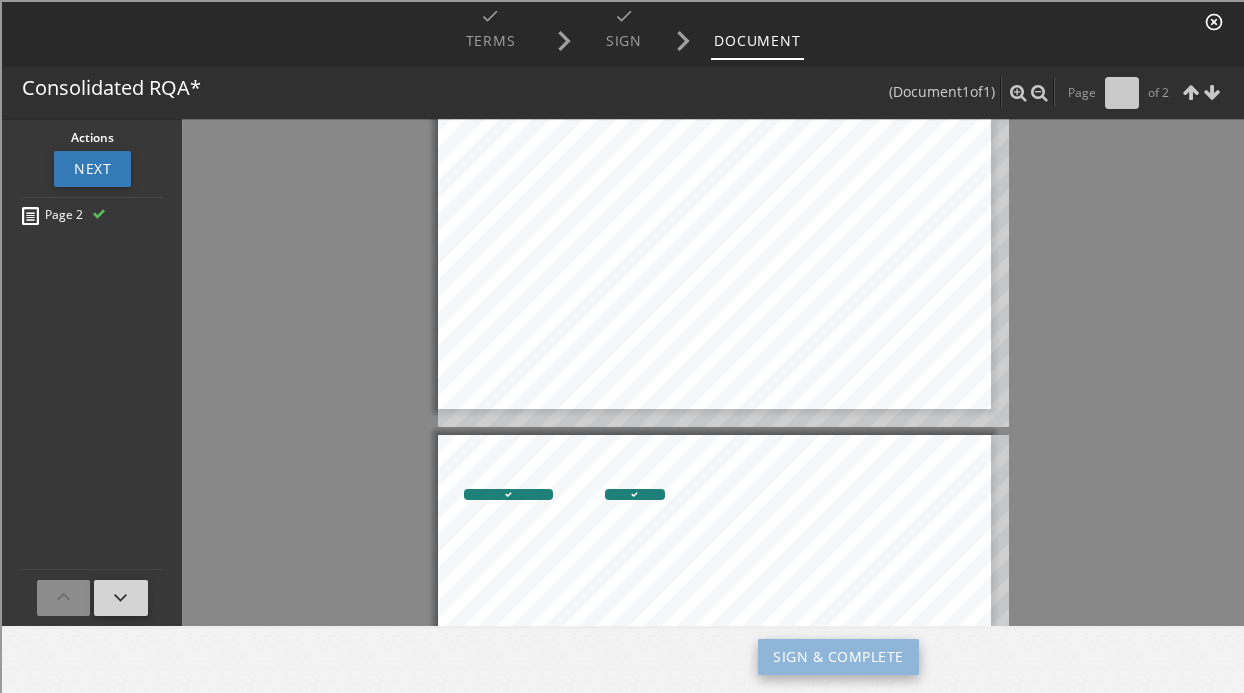 drag, startPoint x: 610, startPoint y: 494, endPoint x: 800, endPoint y: 646, distance: 243.31873 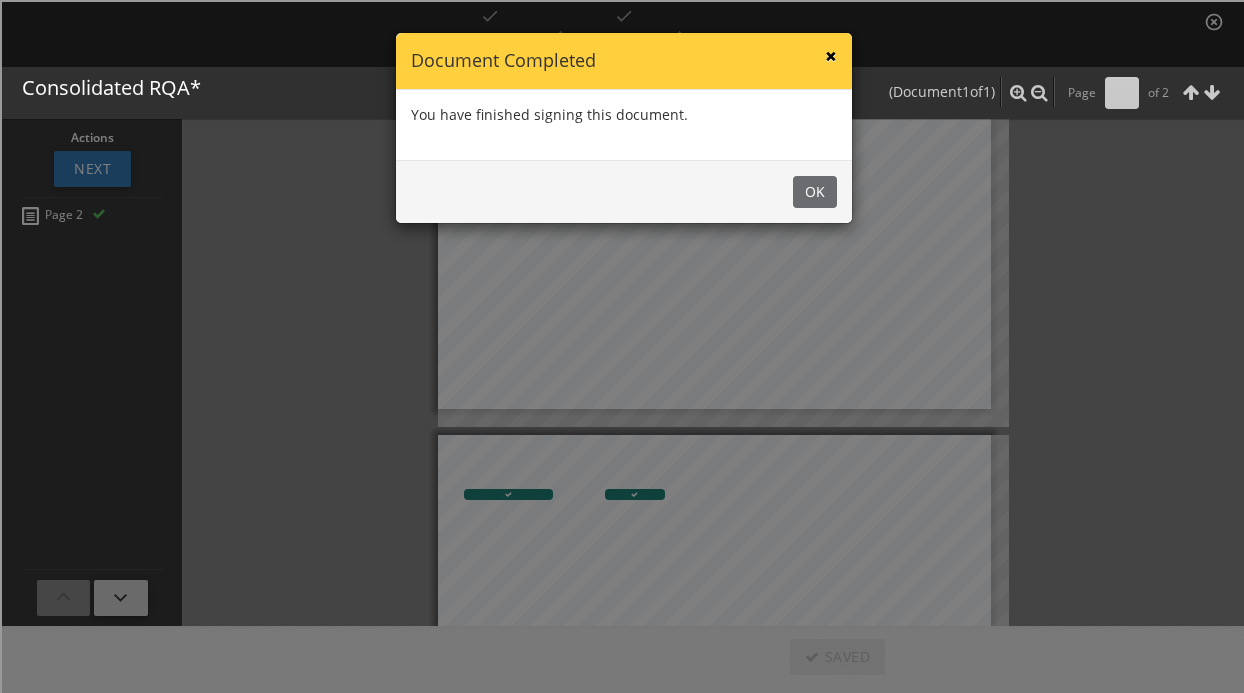 scroll, scrollTop: 256, scrollLeft: 5, axis: both 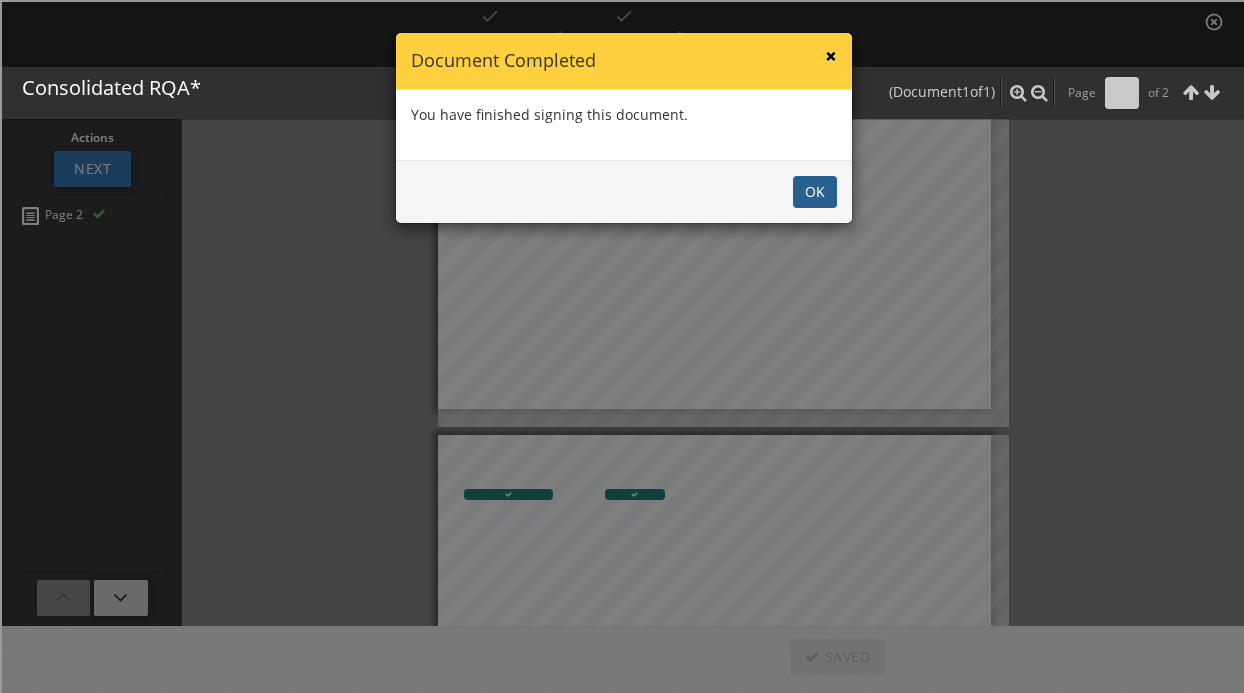 drag, startPoint x: 800, startPoint y: 646, endPoint x: 819, endPoint y: 195, distance: 451.40005 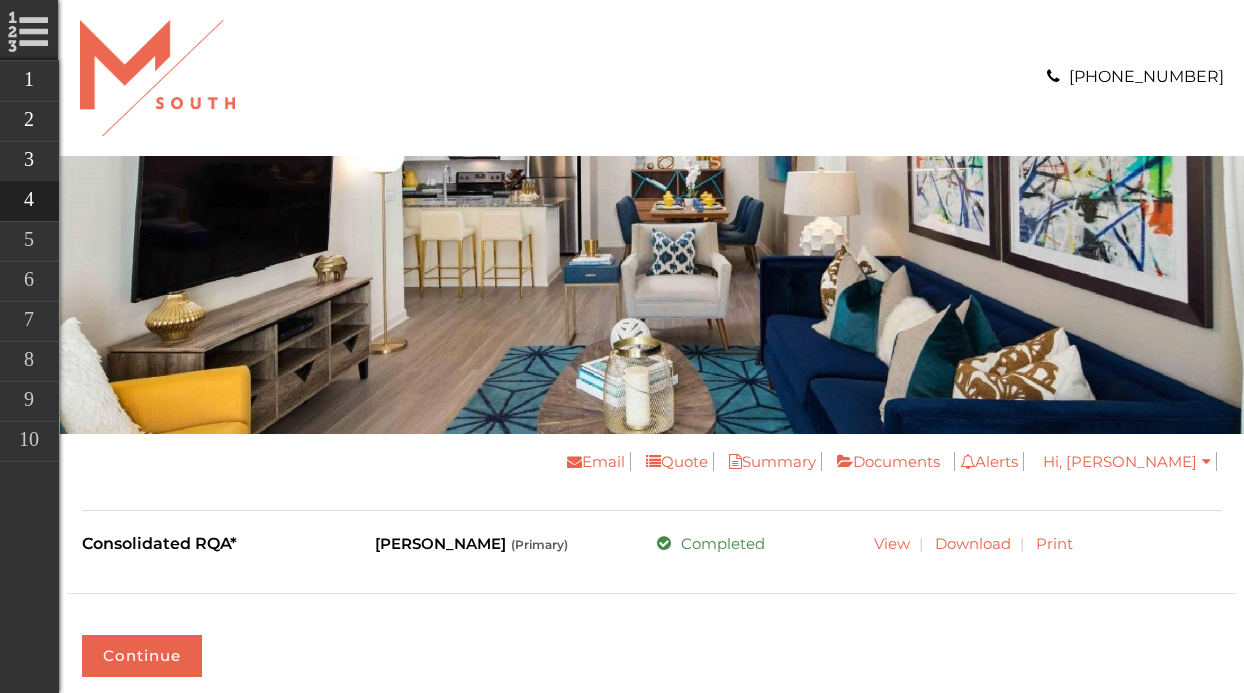scroll, scrollTop: 0, scrollLeft: 0, axis: both 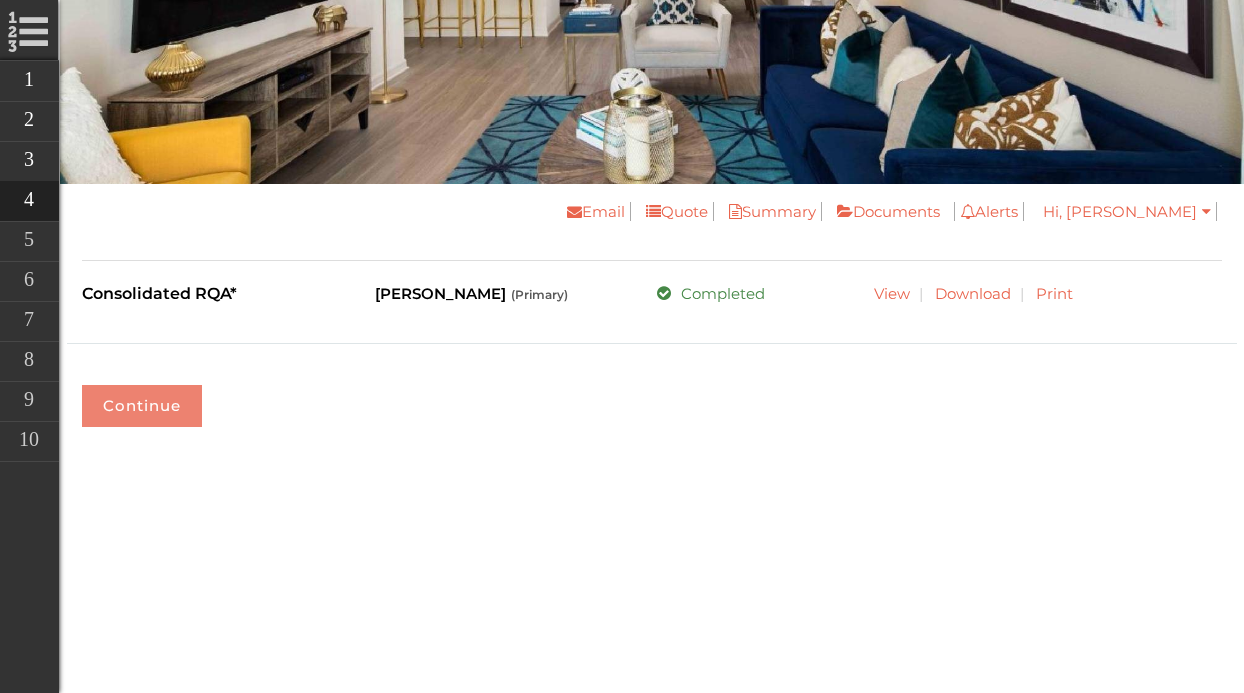 drag, startPoint x: 477, startPoint y: 372, endPoint x: 175, endPoint y: 415, distance: 305.0459 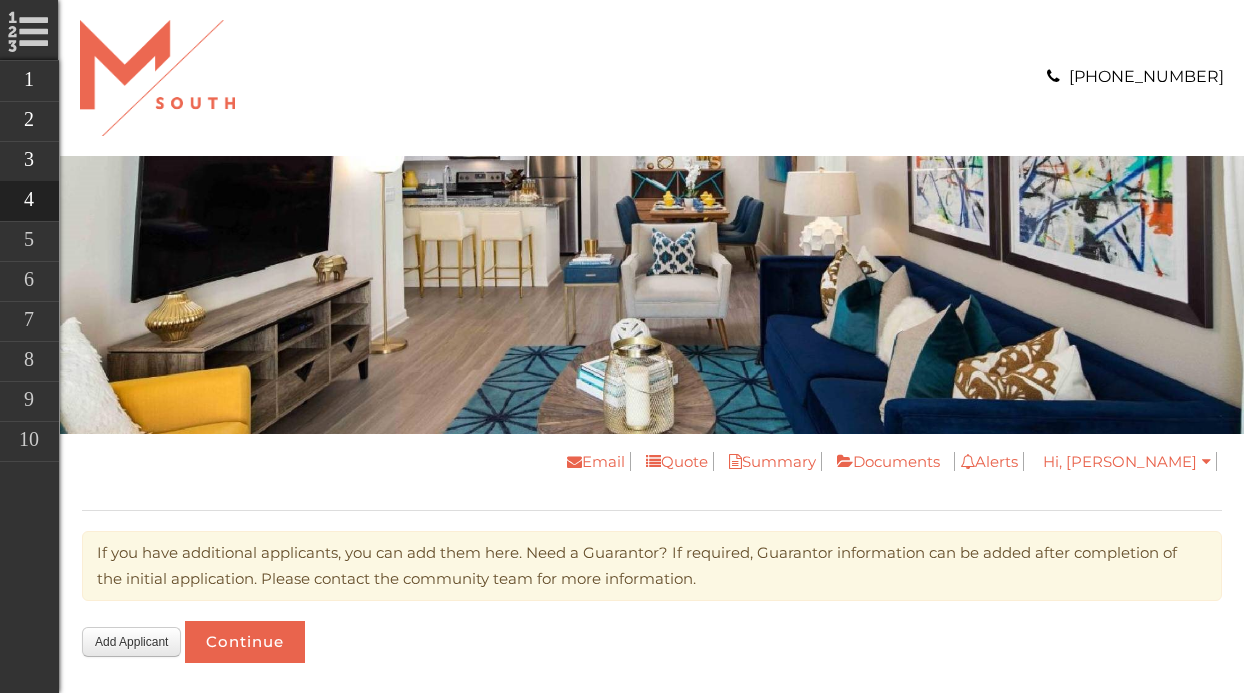scroll, scrollTop: 0, scrollLeft: 0, axis: both 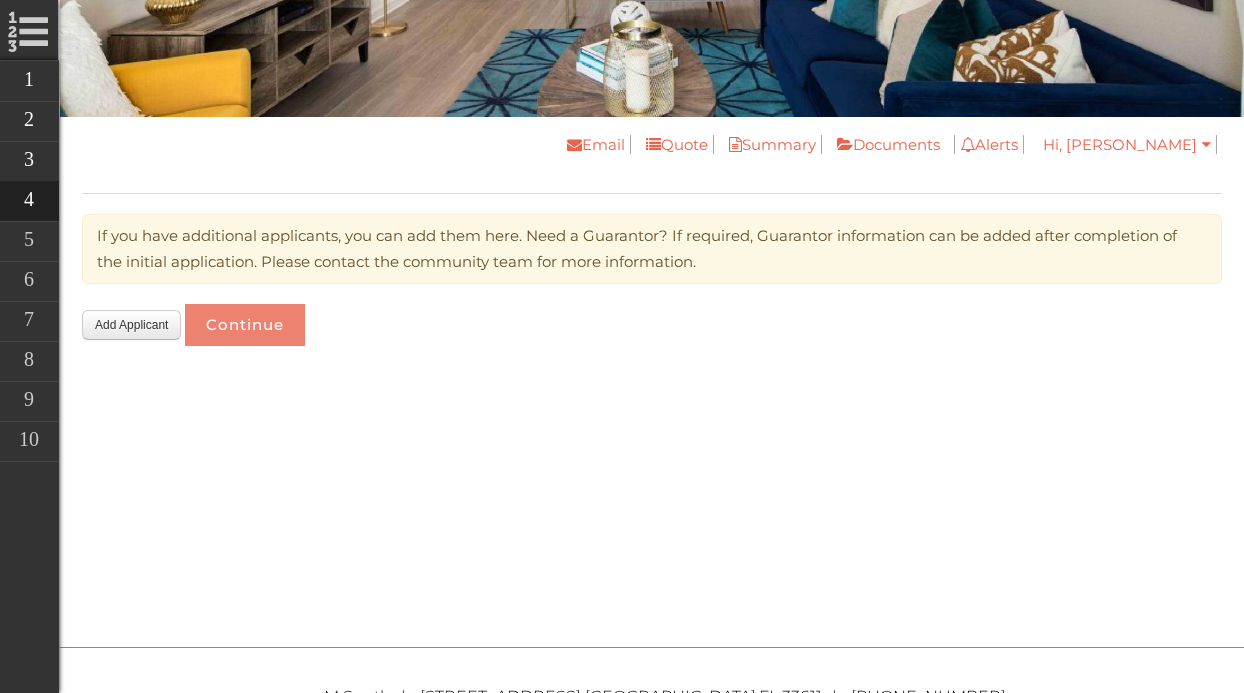 drag, startPoint x: 417, startPoint y: 462, endPoint x: 274, endPoint y: 337, distance: 189.93156 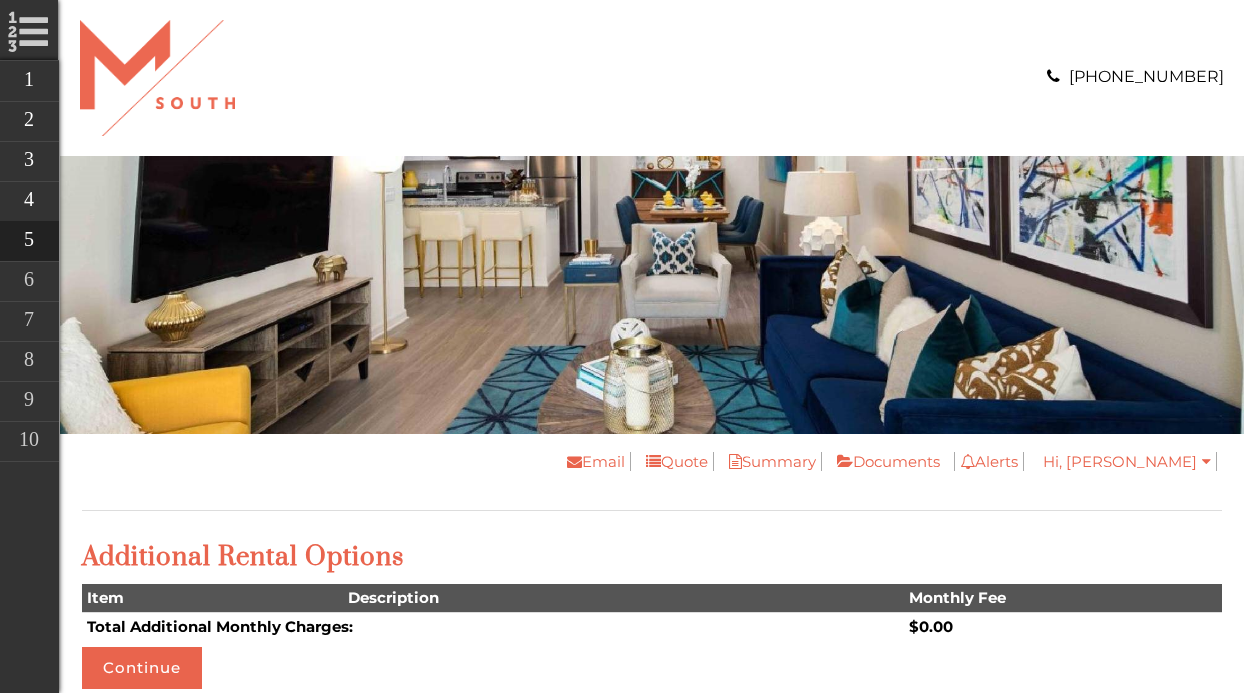 scroll, scrollTop: 0, scrollLeft: 0, axis: both 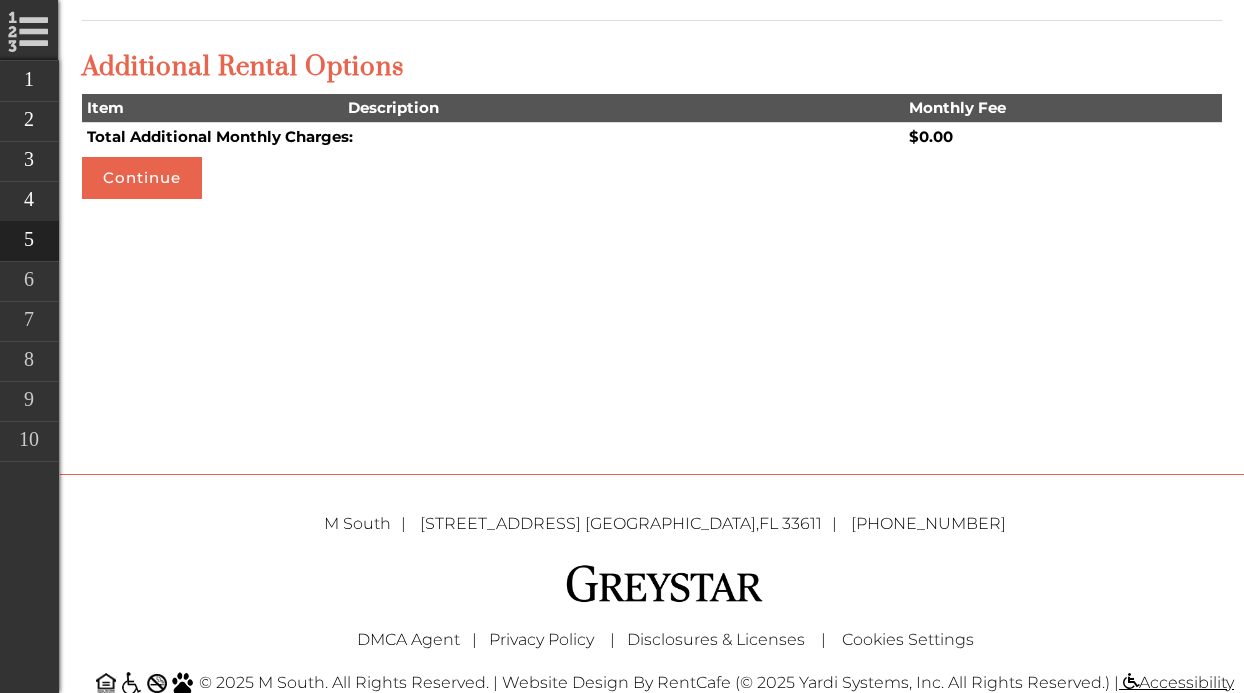 click on "Continue" at bounding box center (142, 178) 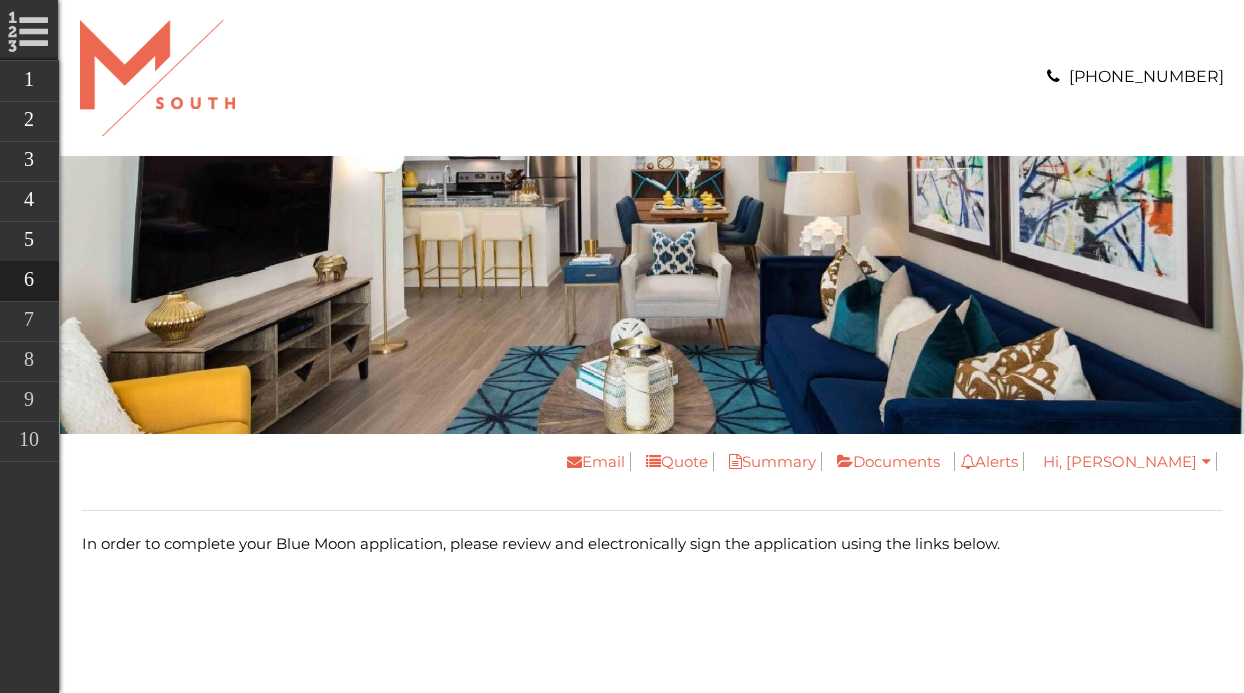 scroll, scrollTop: 0, scrollLeft: 0, axis: both 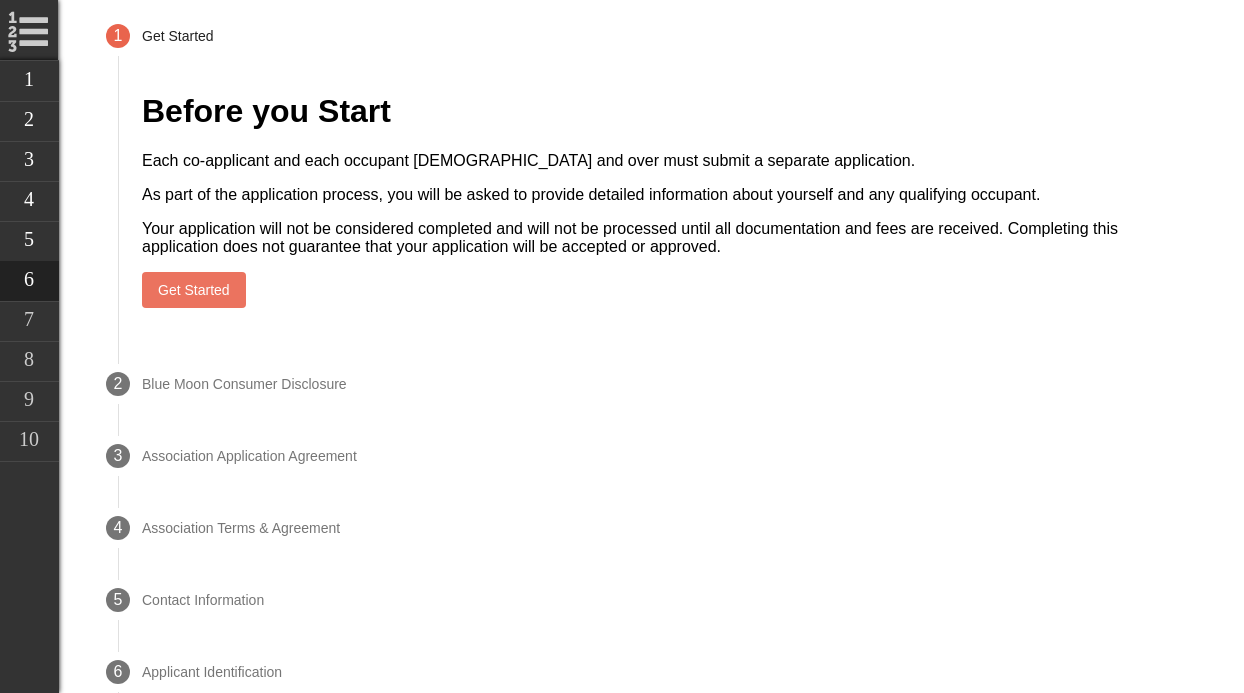drag, startPoint x: 310, startPoint y: 396, endPoint x: 680, endPoint y: 486, distance: 380.78867 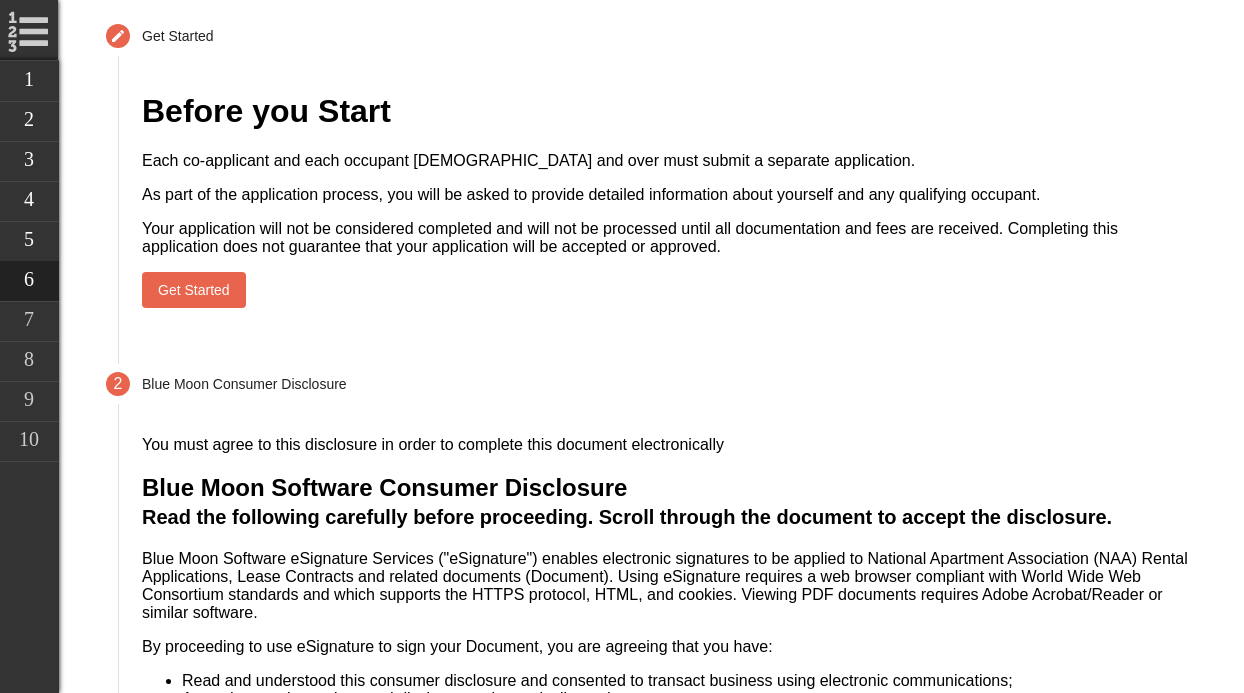 scroll, scrollTop: 663, scrollLeft: 0, axis: vertical 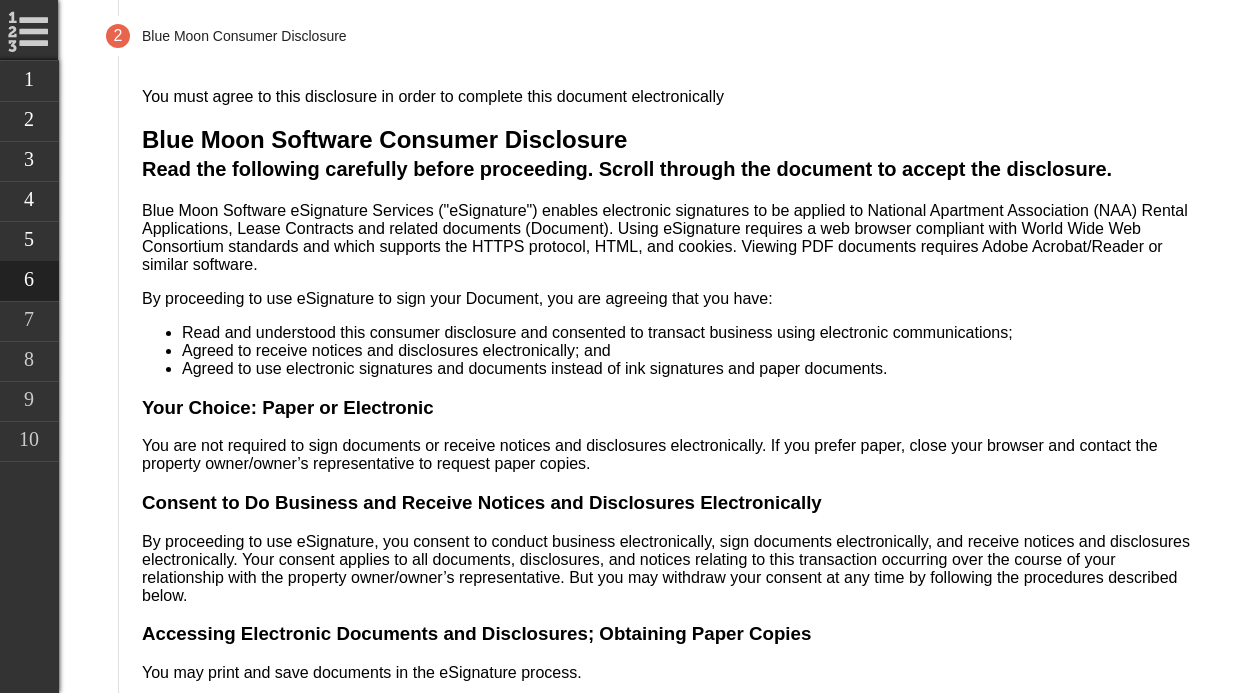 click on "I agree" at bounding box center (273, 1252) 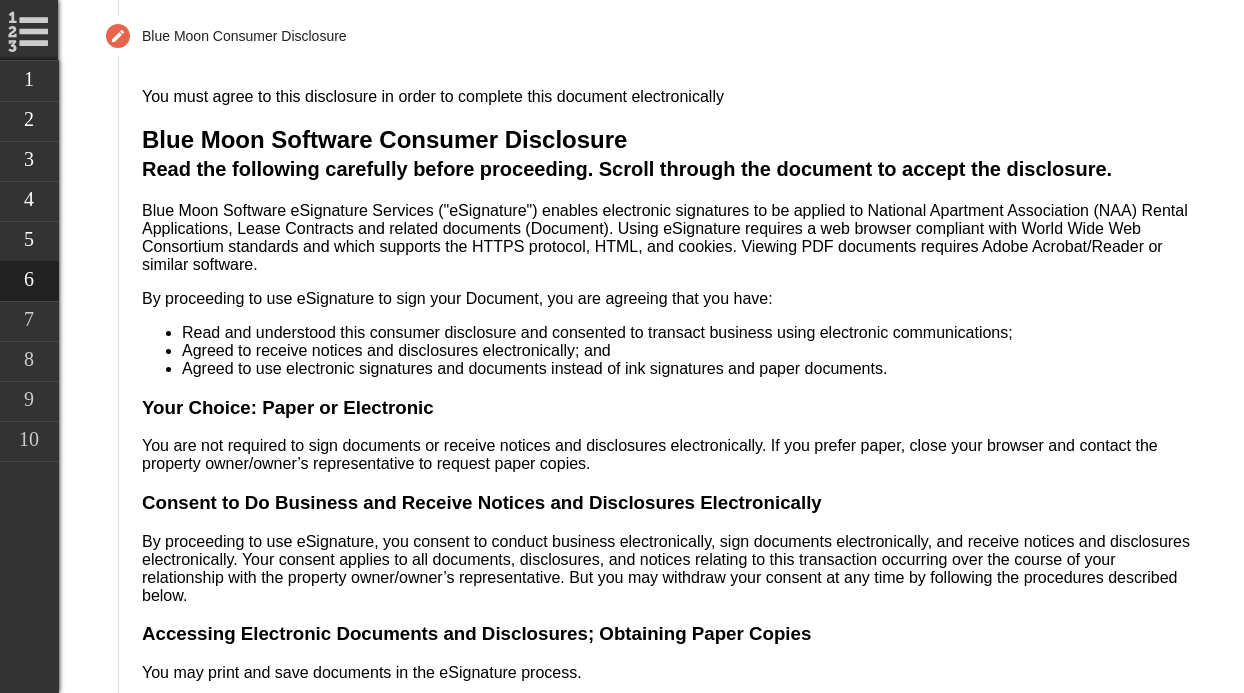 scroll, scrollTop: 735, scrollLeft: 0, axis: vertical 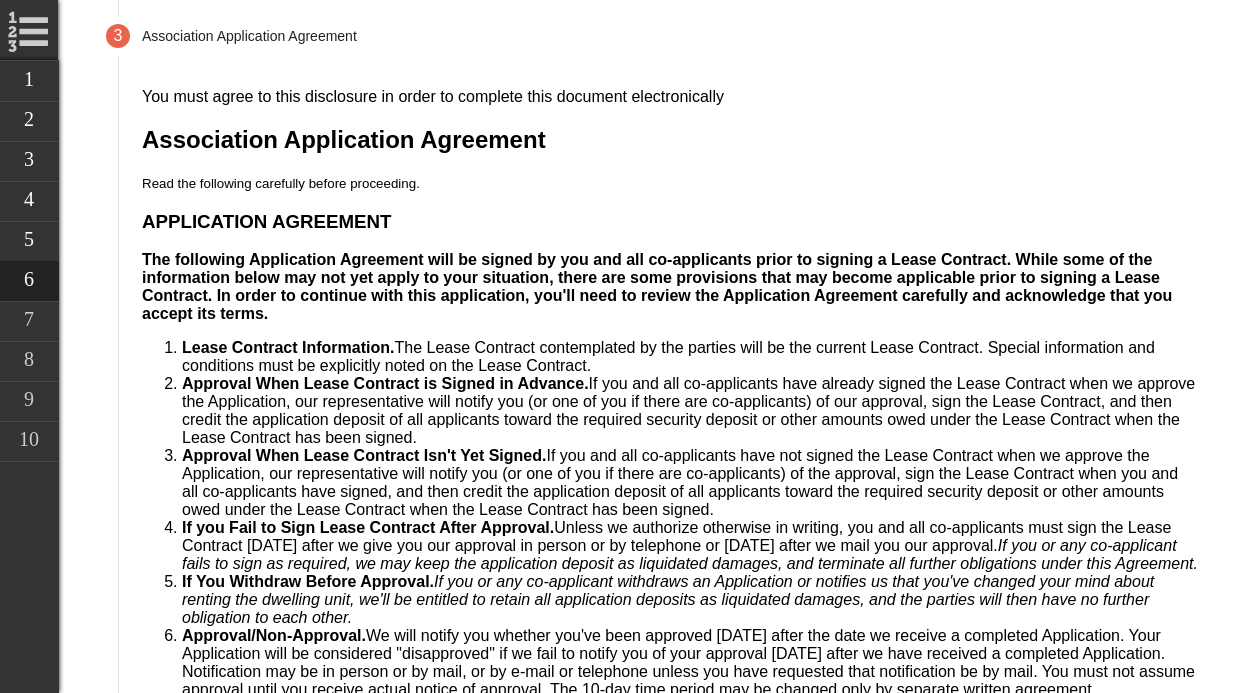 click on "I agree" at bounding box center (273, 913) 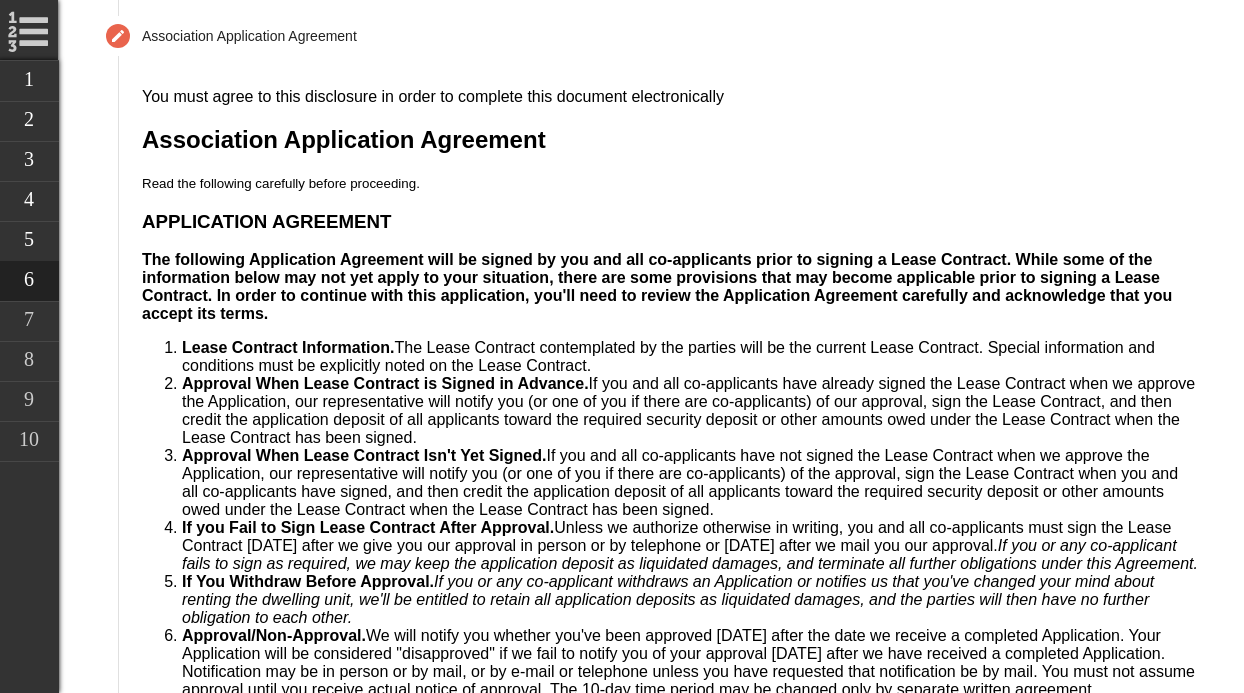 scroll, scrollTop: 807, scrollLeft: 0, axis: vertical 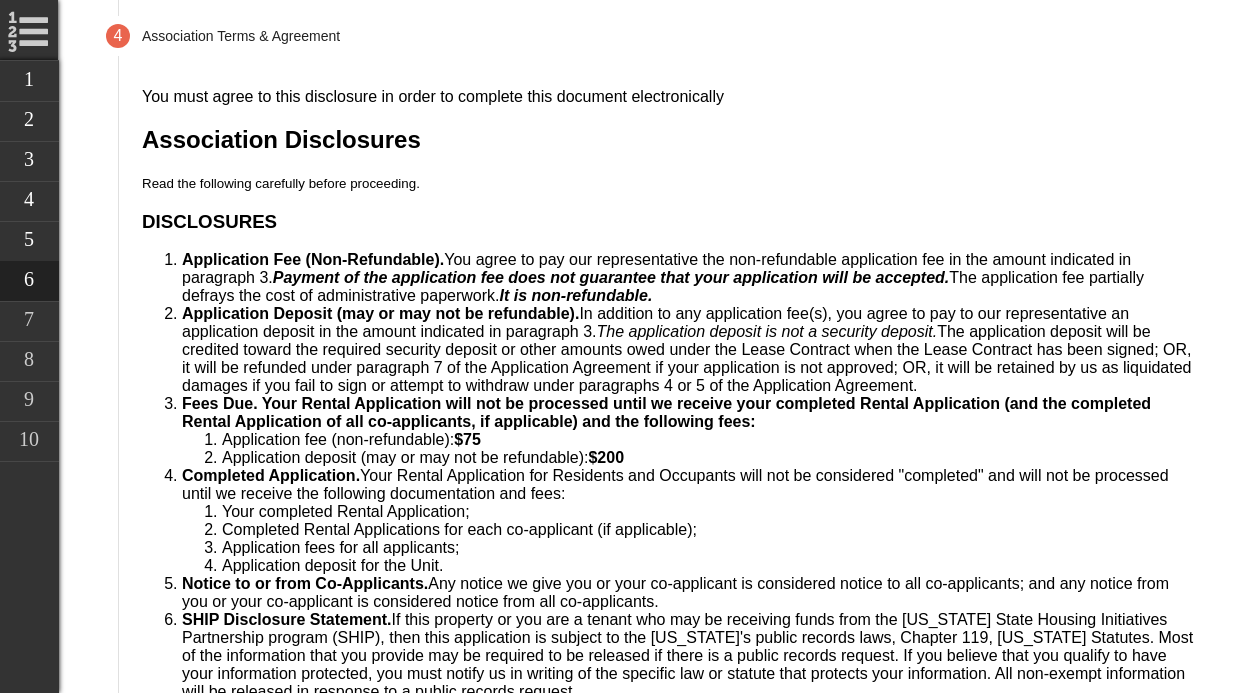 drag, startPoint x: 1115, startPoint y: 521, endPoint x: 1096, endPoint y: 511, distance: 21.470911 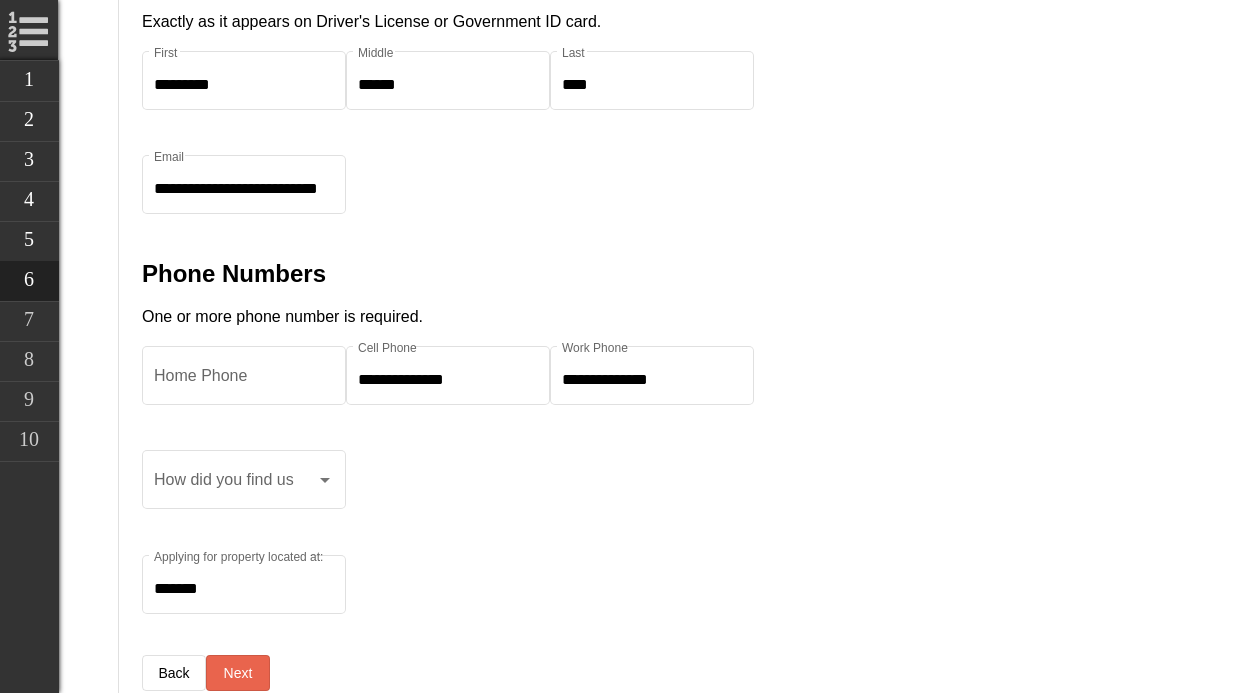 scroll, scrollTop: 1061, scrollLeft: 0, axis: vertical 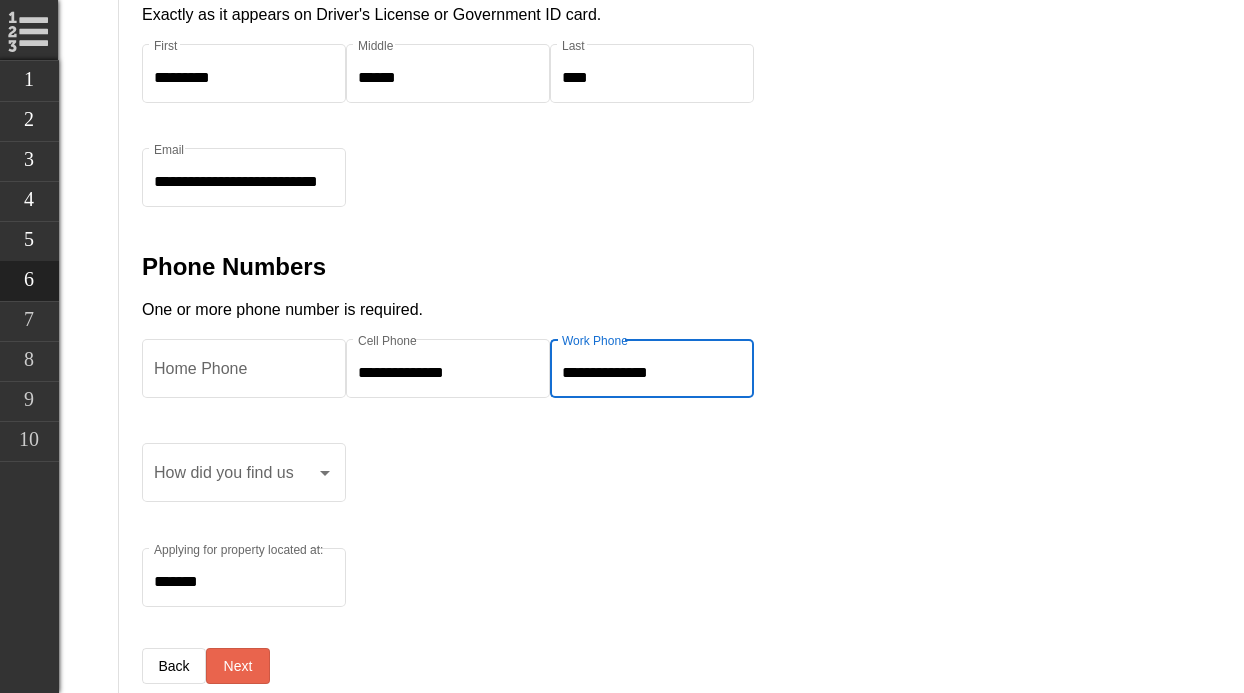 drag, startPoint x: 670, startPoint y: 352, endPoint x: 836, endPoint y: 389, distance: 170.07352 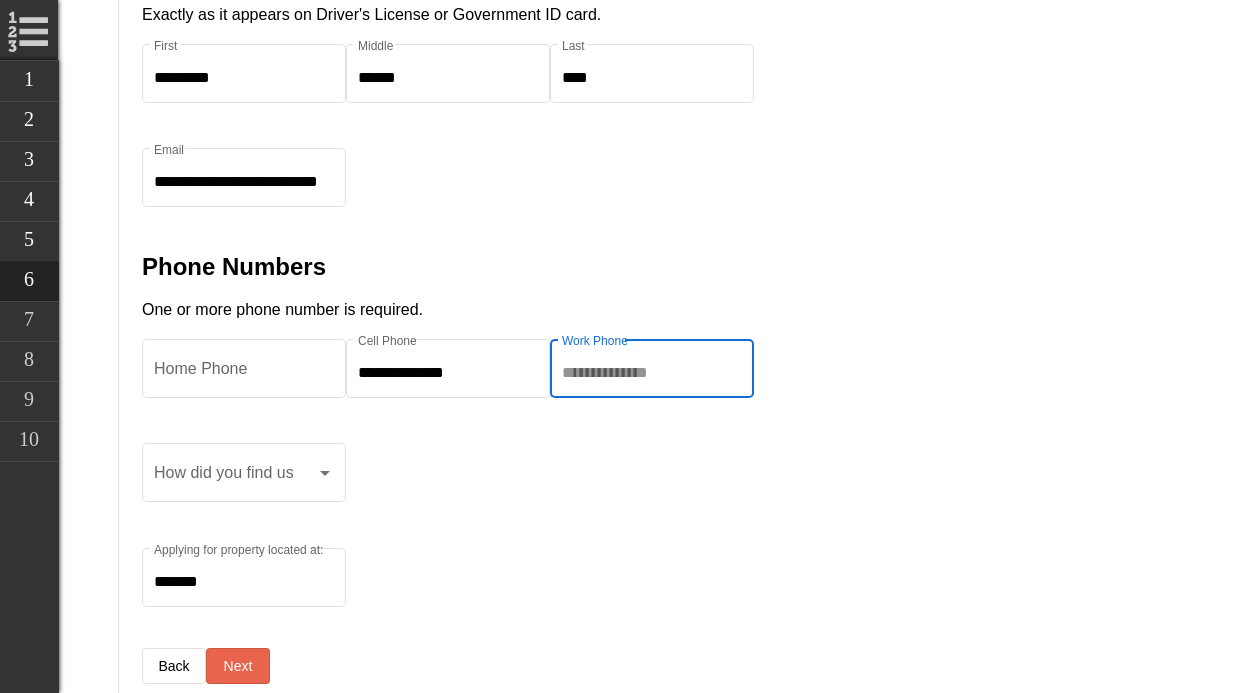 type 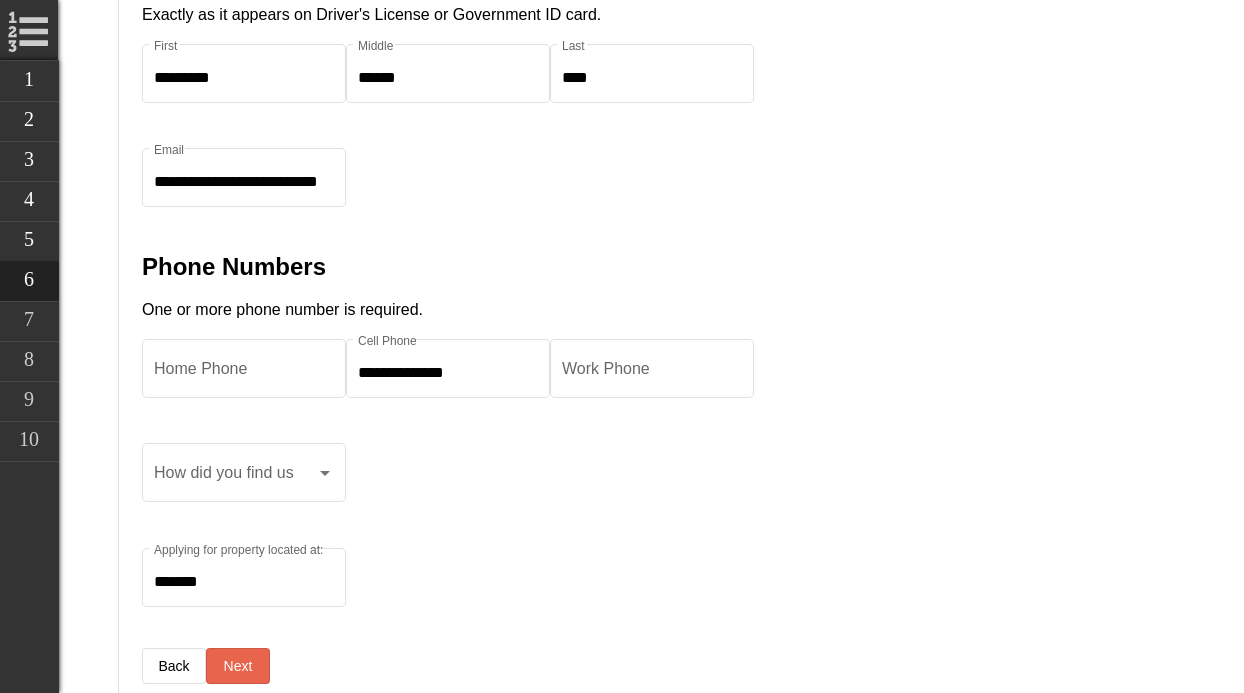 drag, startPoint x: 836, startPoint y: 389, endPoint x: 814, endPoint y: 496, distance: 109.23827 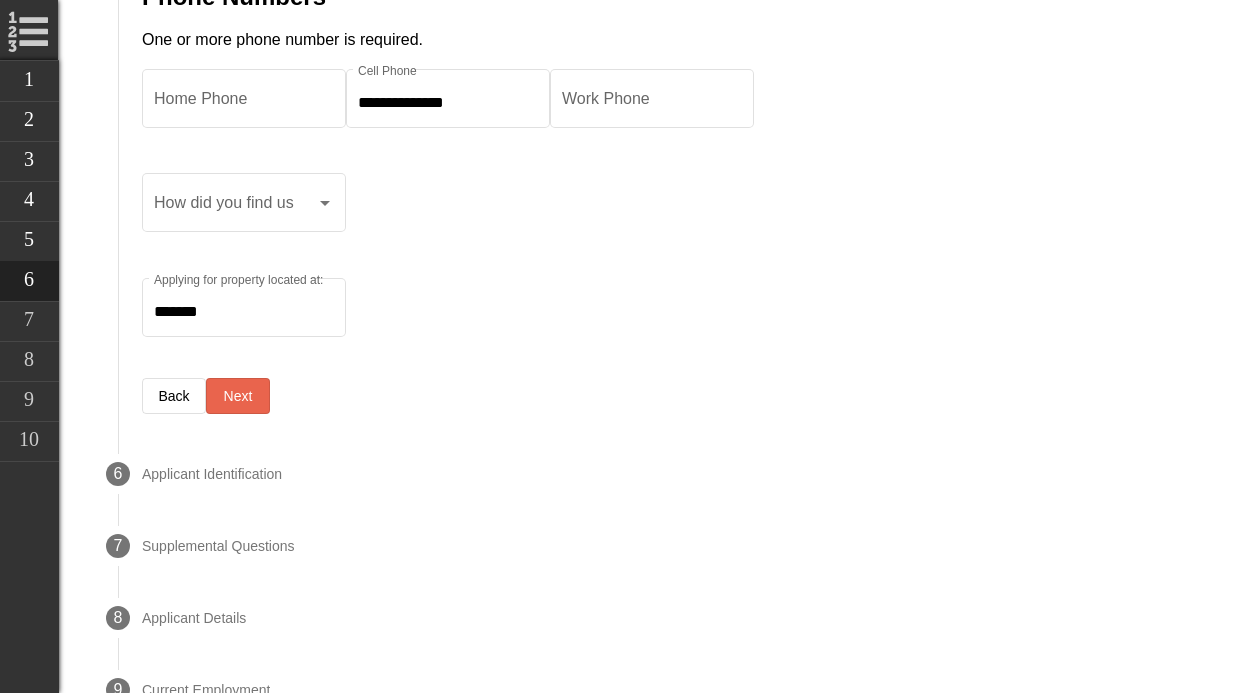 scroll, scrollTop: 1338, scrollLeft: 0, axis: vertical 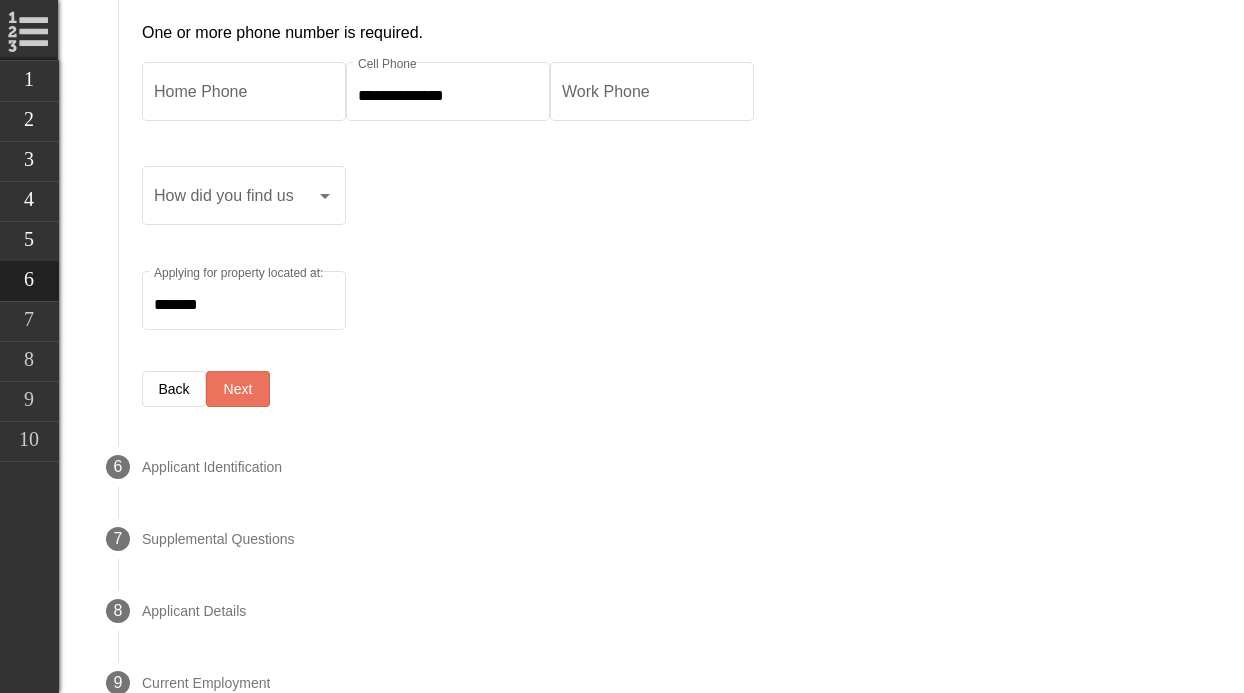 click on "Next" at bounding box center [238, 389] 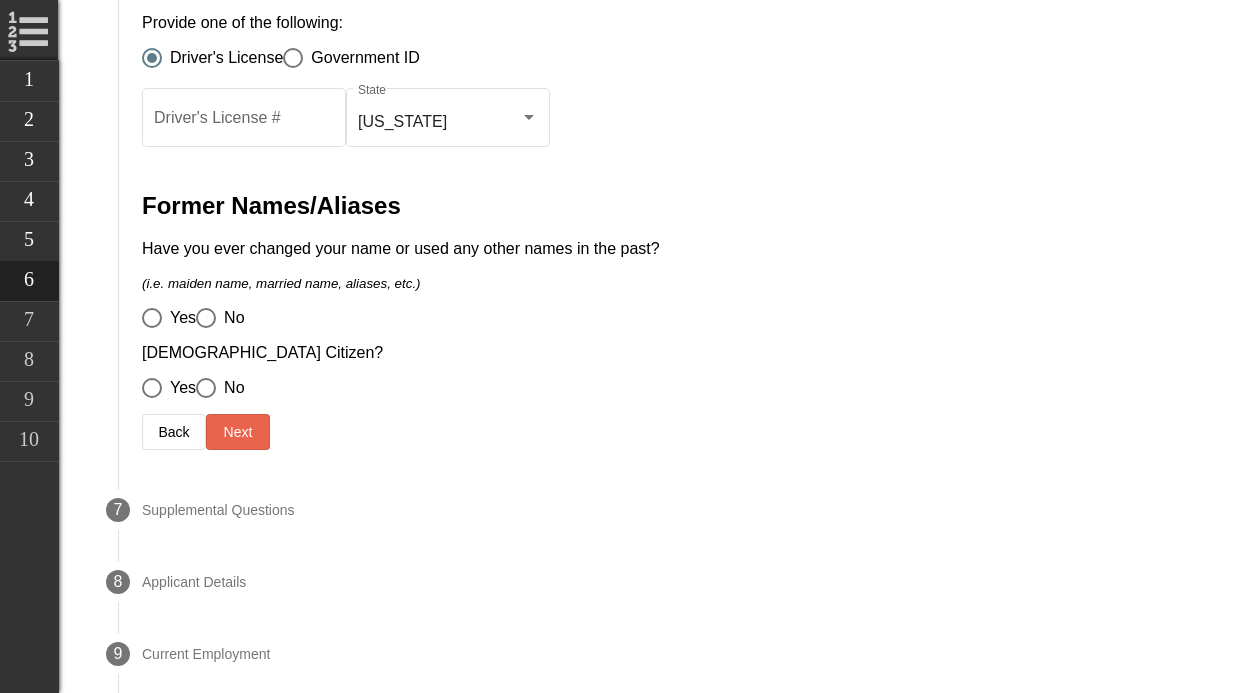 scroll, scrollTop: 951, scrollLeft: 0, axis: vertical 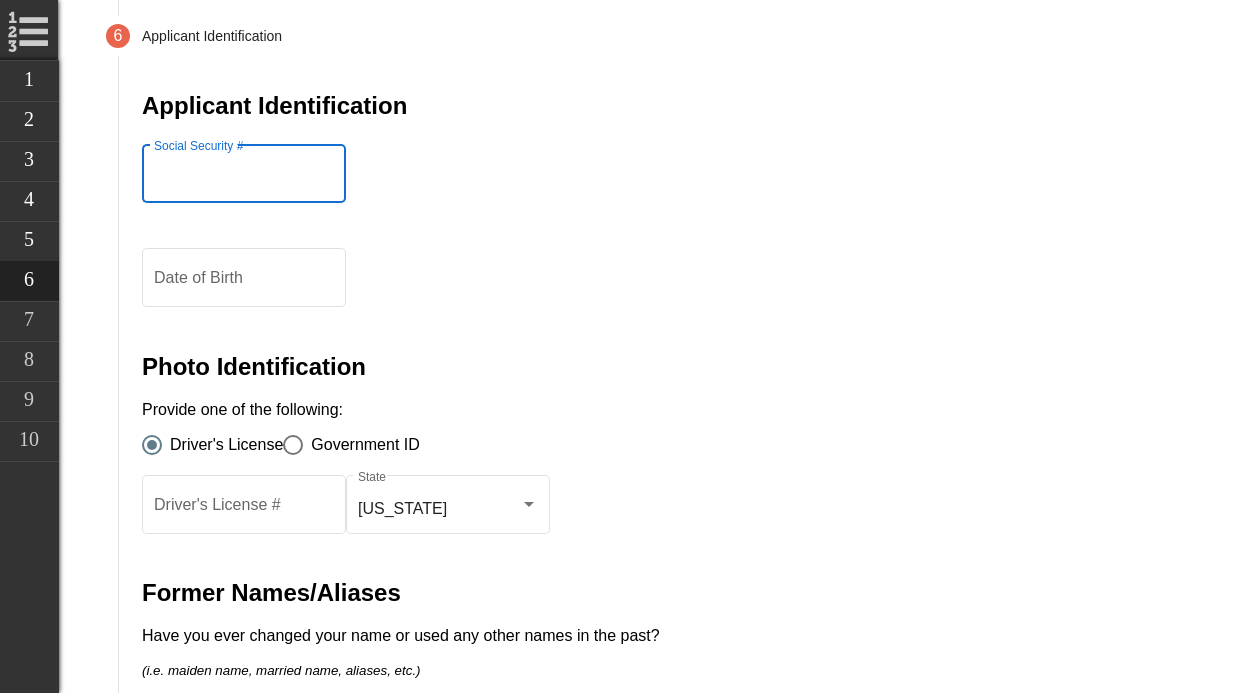 drag, startPoint x: 1162, startPoint y: 445, endPoint x: 379, endPoint y: 182, distance: 825.9891 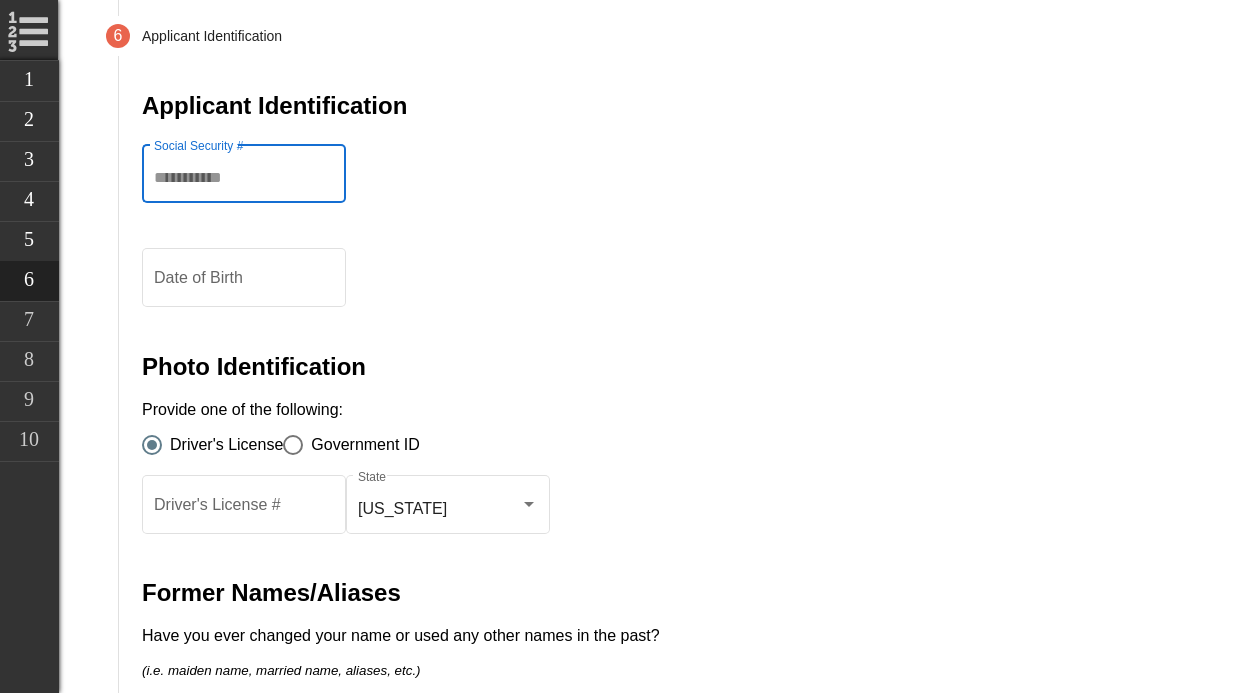 click on "Social Security #" at bounding box center [244, 178] 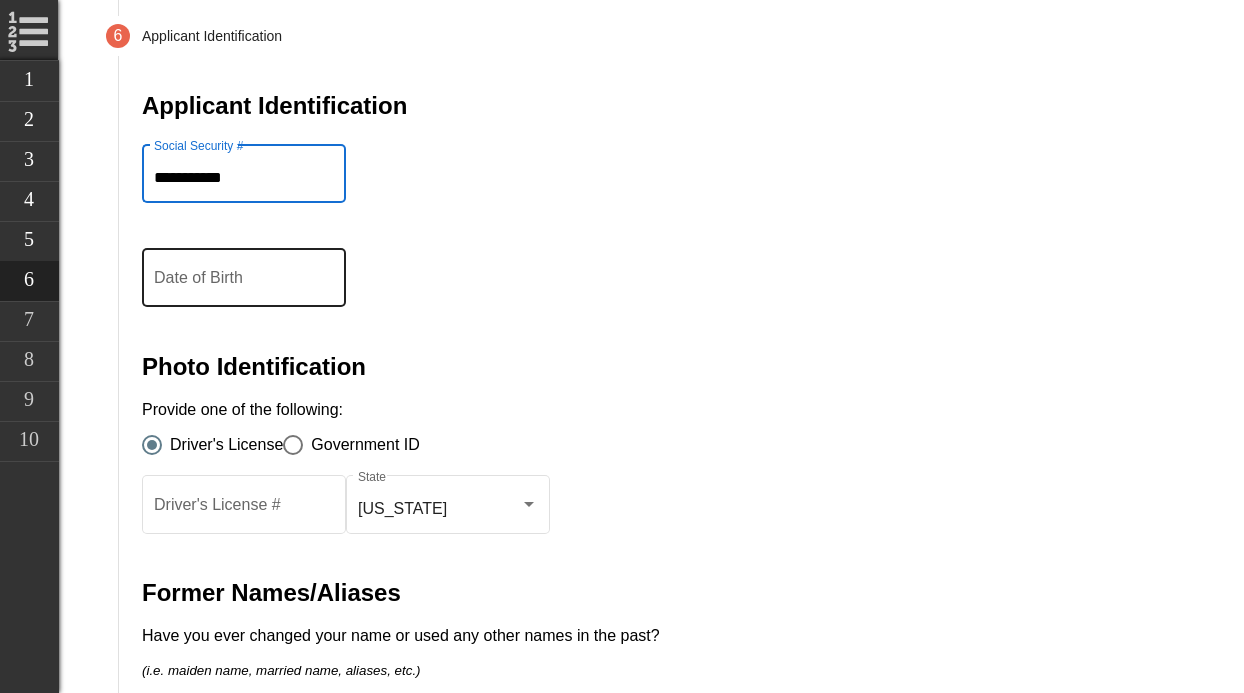 type on "**********" 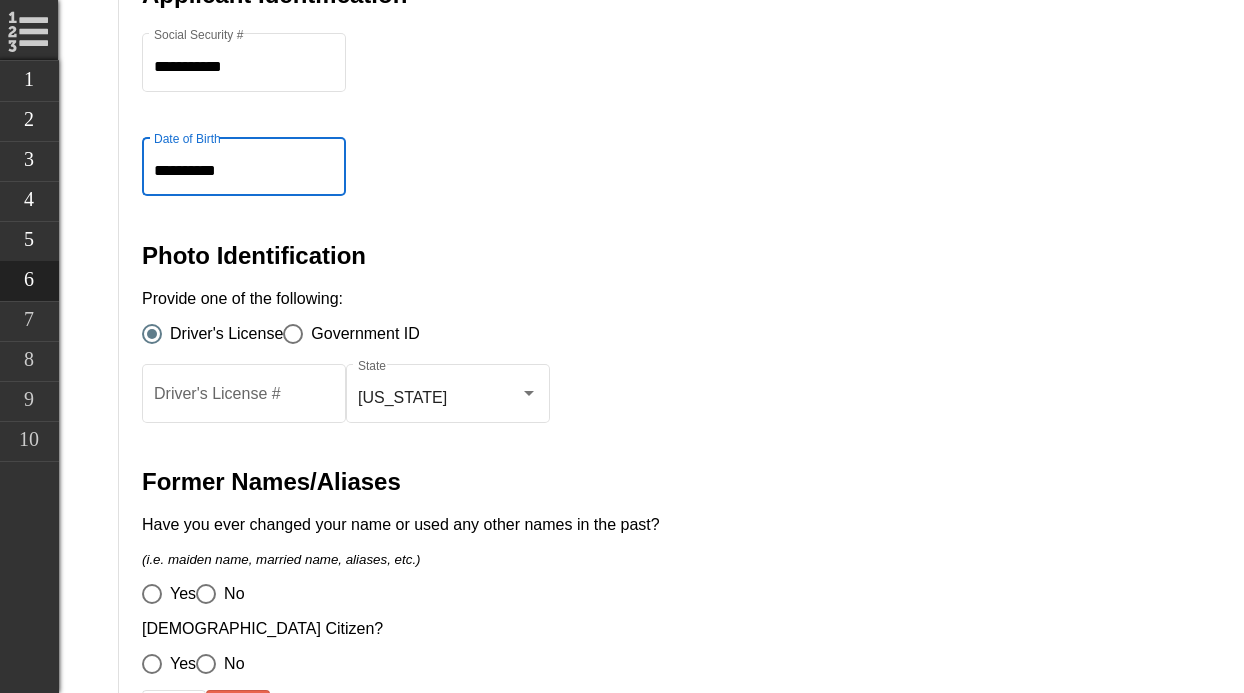 scroll, scrollTop: 1141, scrollLeft: 0, axis: vertical 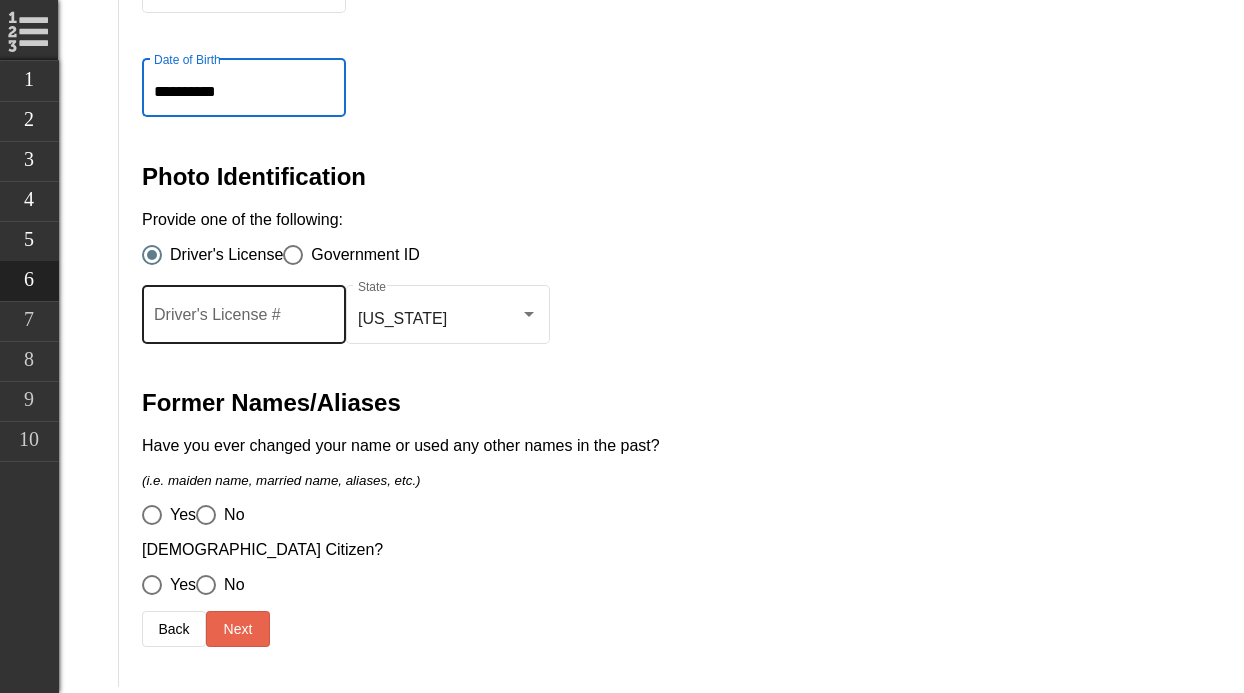 type on "**********" 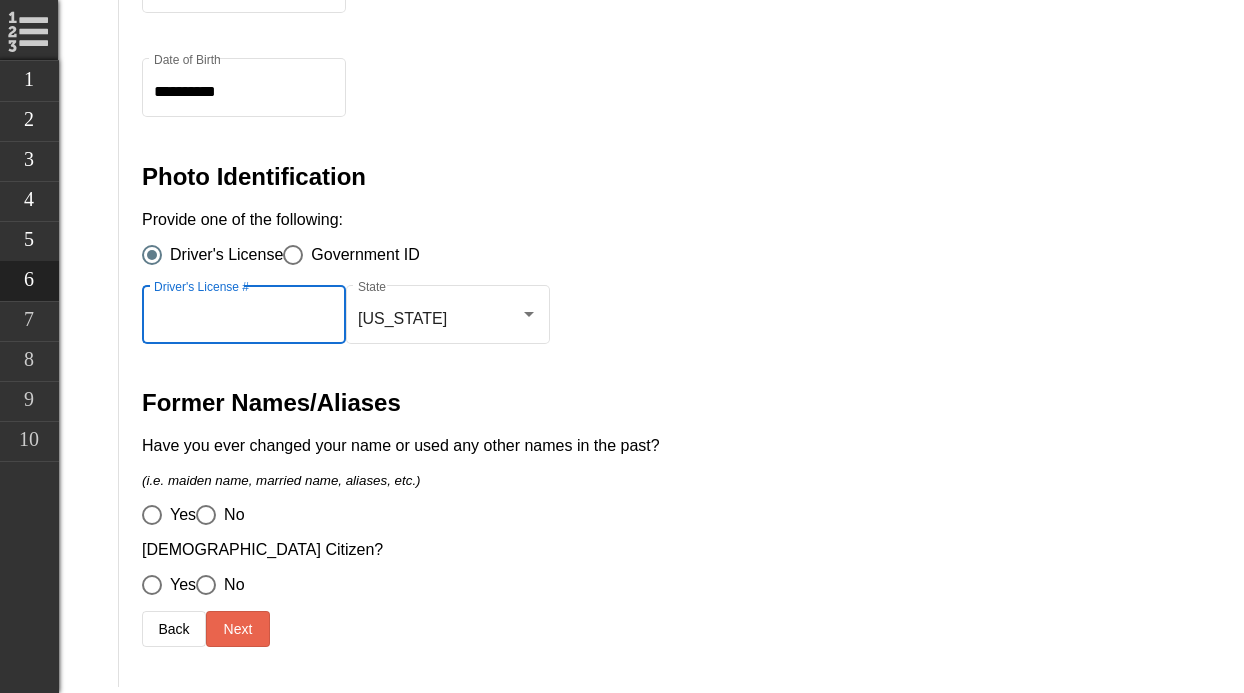 click on "Driver's License #" at bounding box center [244, 319] 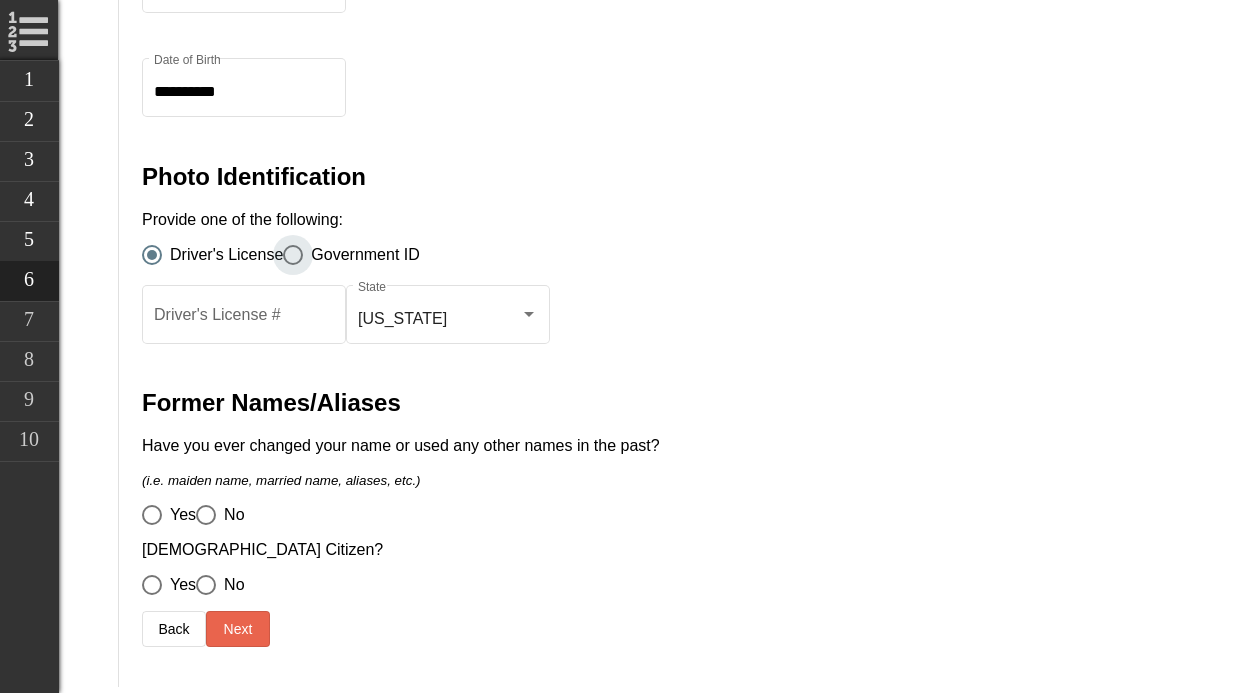 click at bounding box center (293, 255) 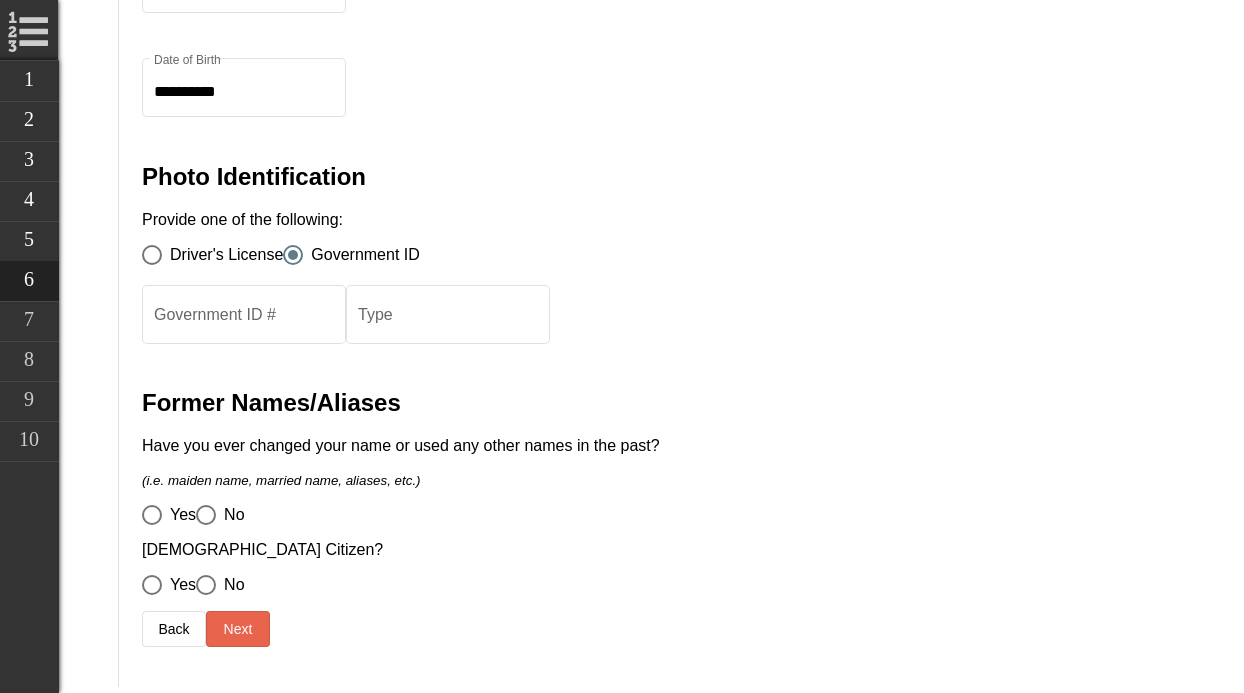 click on "Driver's License" at bounding box center (222, 255) 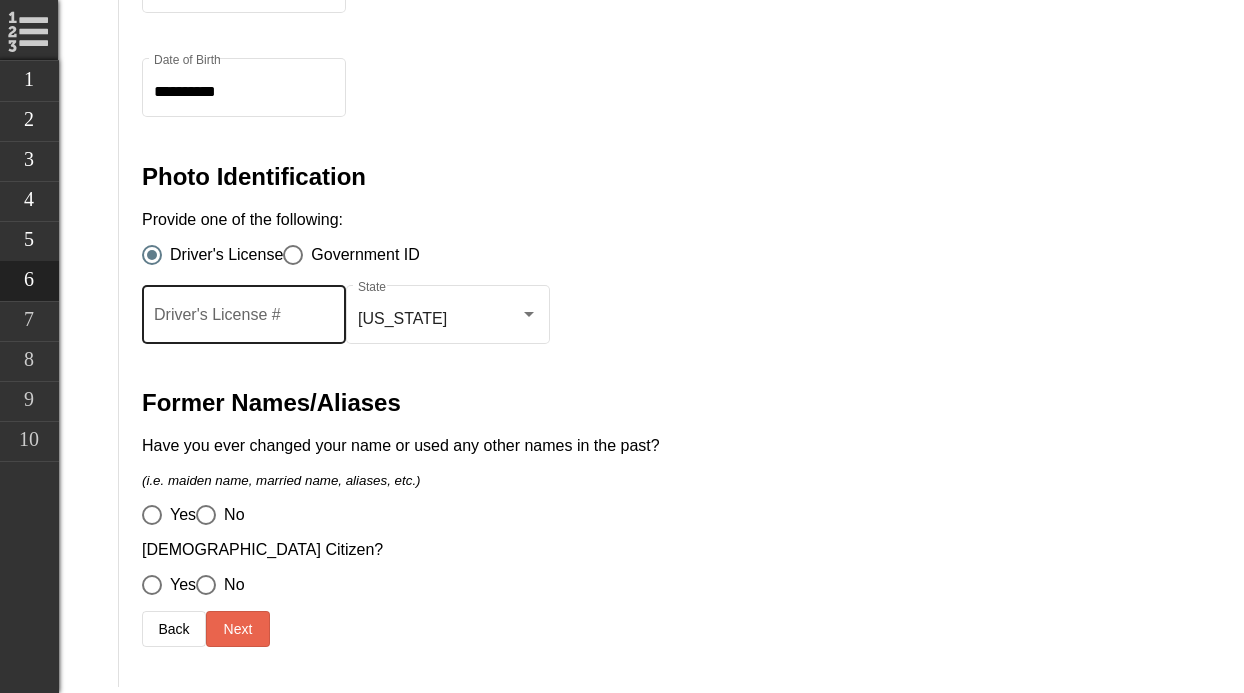 click on "Driver's License #" at bounding box center [244, 319] 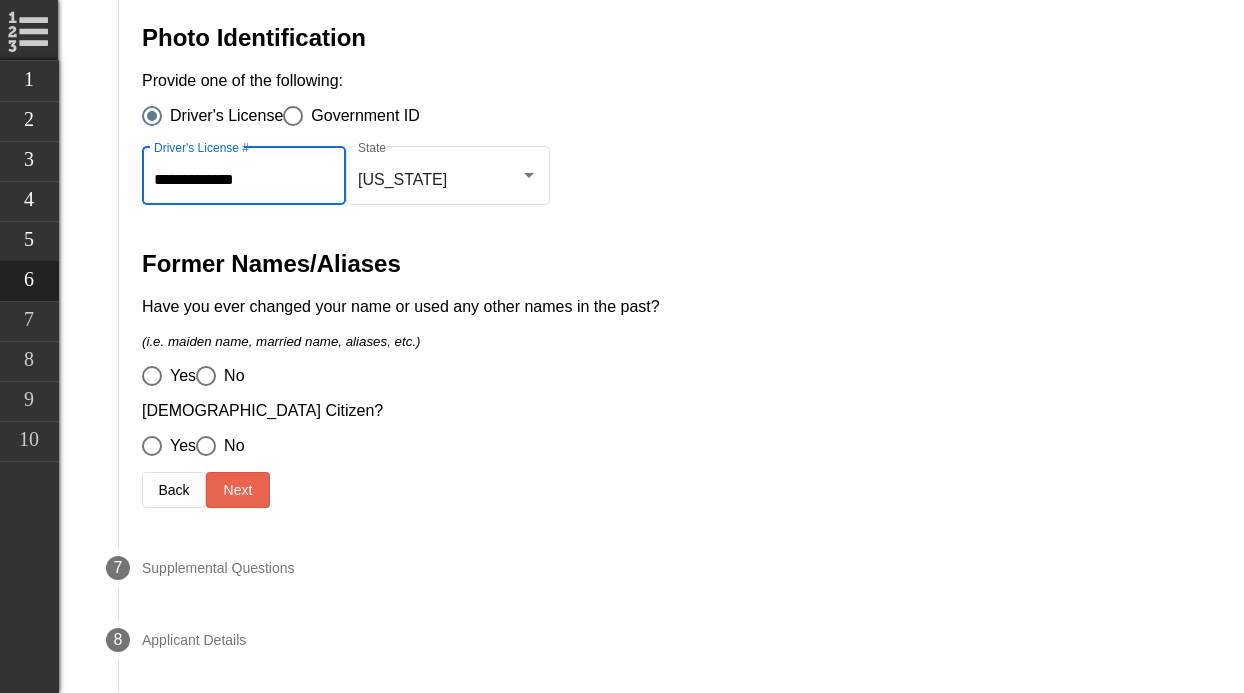 scroll, scrollTop: 1283, scrollLeft: 0, axis: vertical 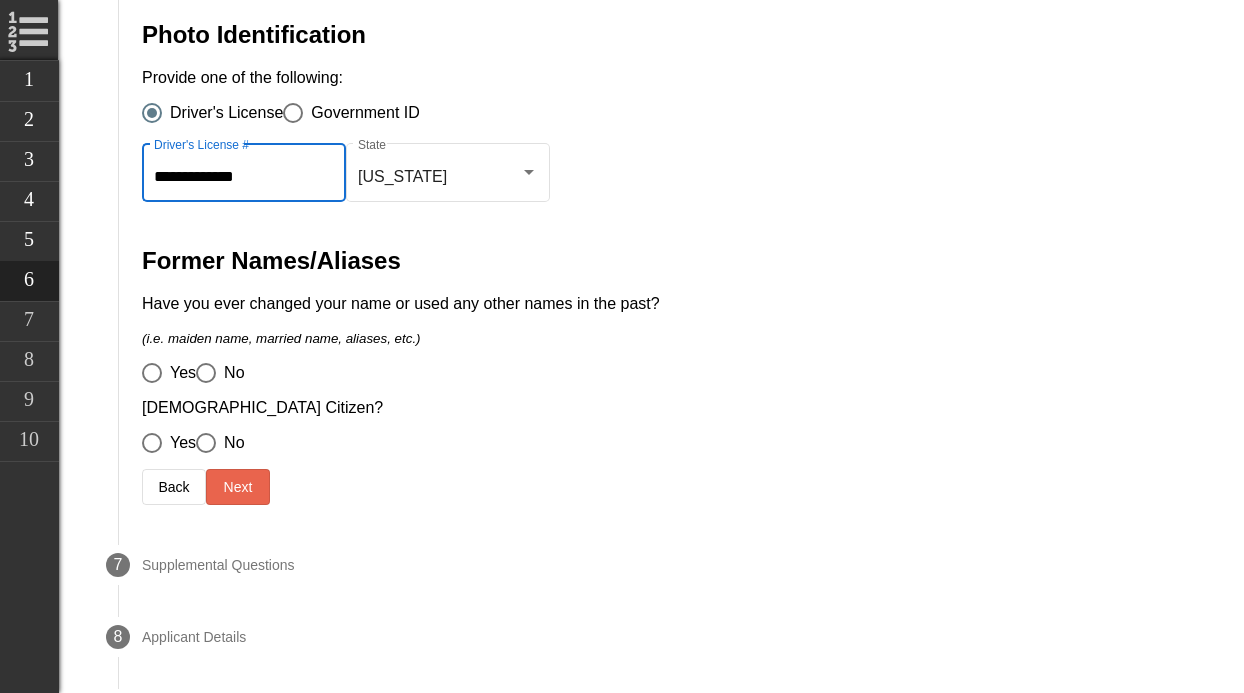 type on "**********" 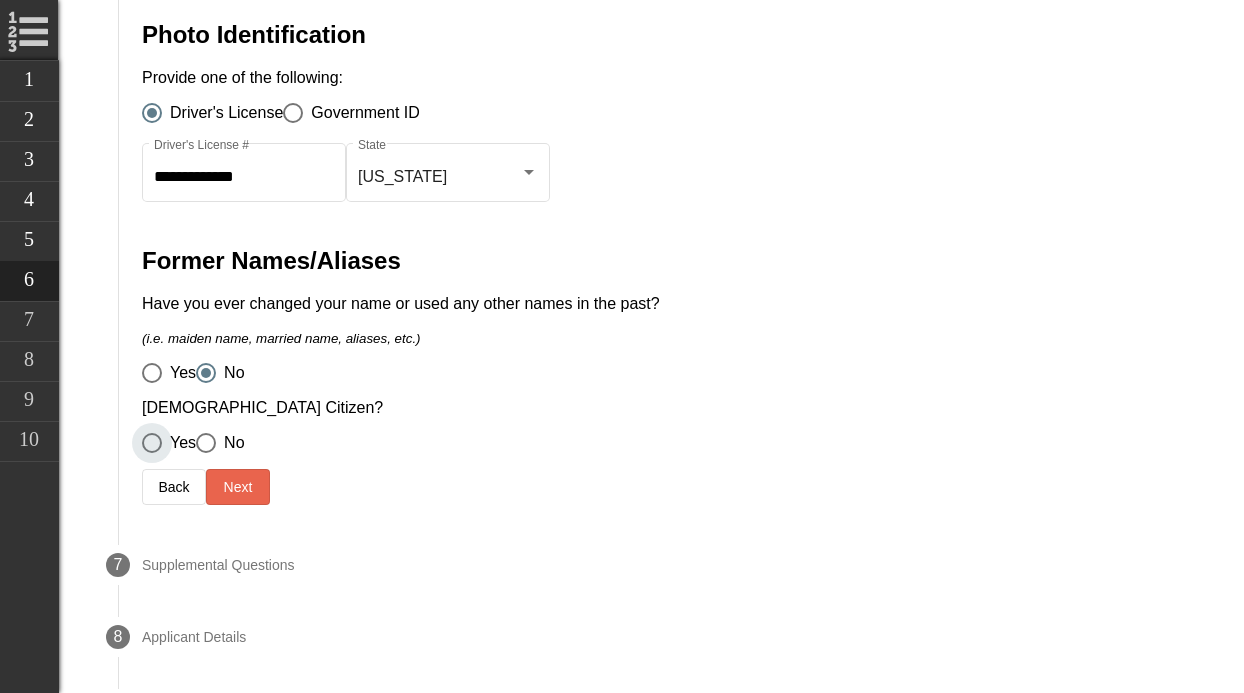 click on "Yes" at bounding box center [179, 443] 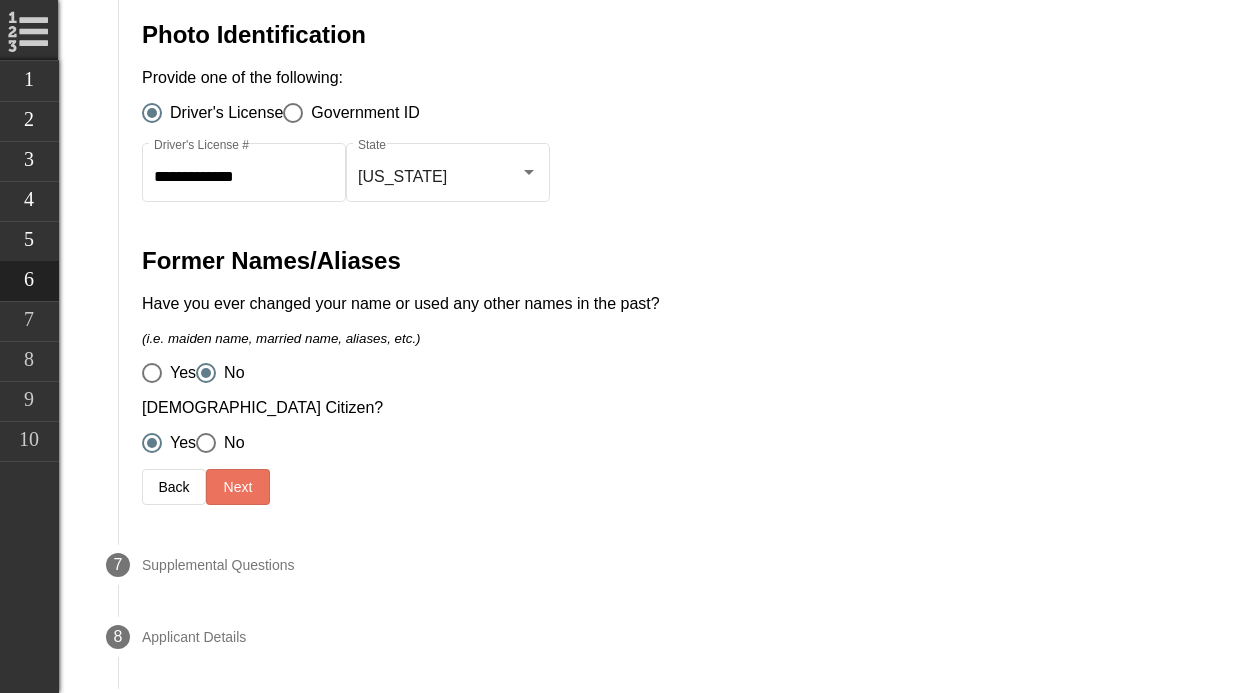 click on "Next" at bounding box center (238, 487) 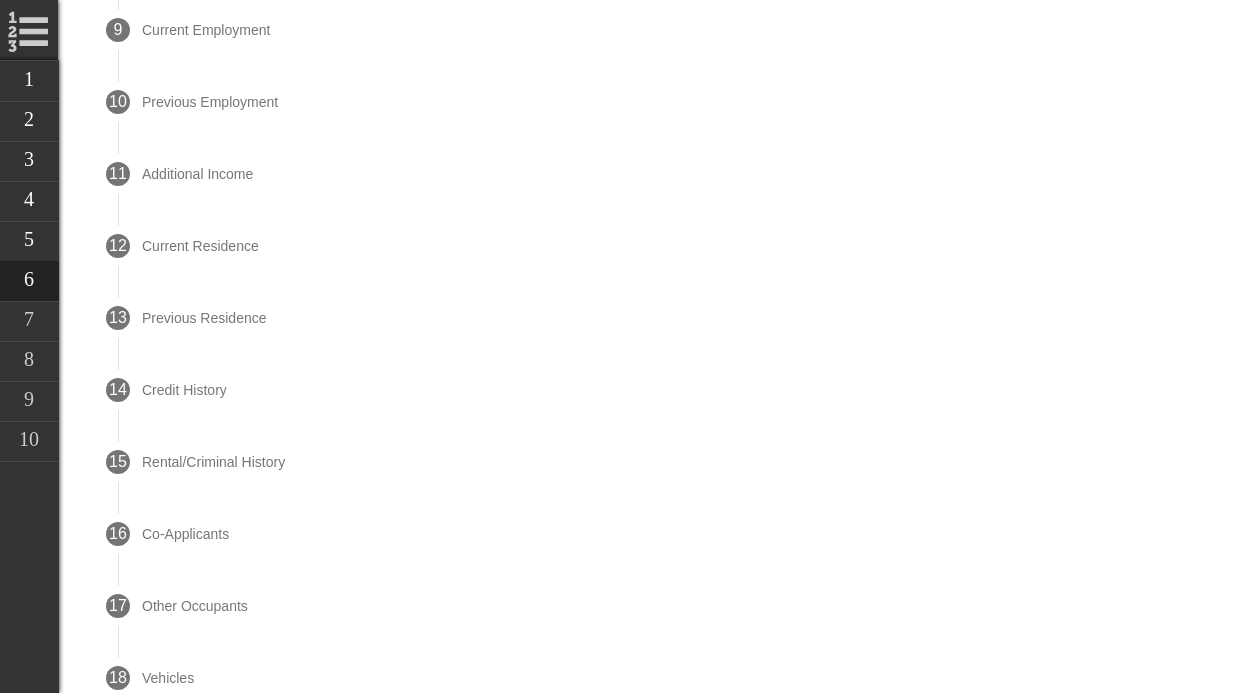 scroll, scrollTop: 1023, scrollLeft: 0, axis: vertical 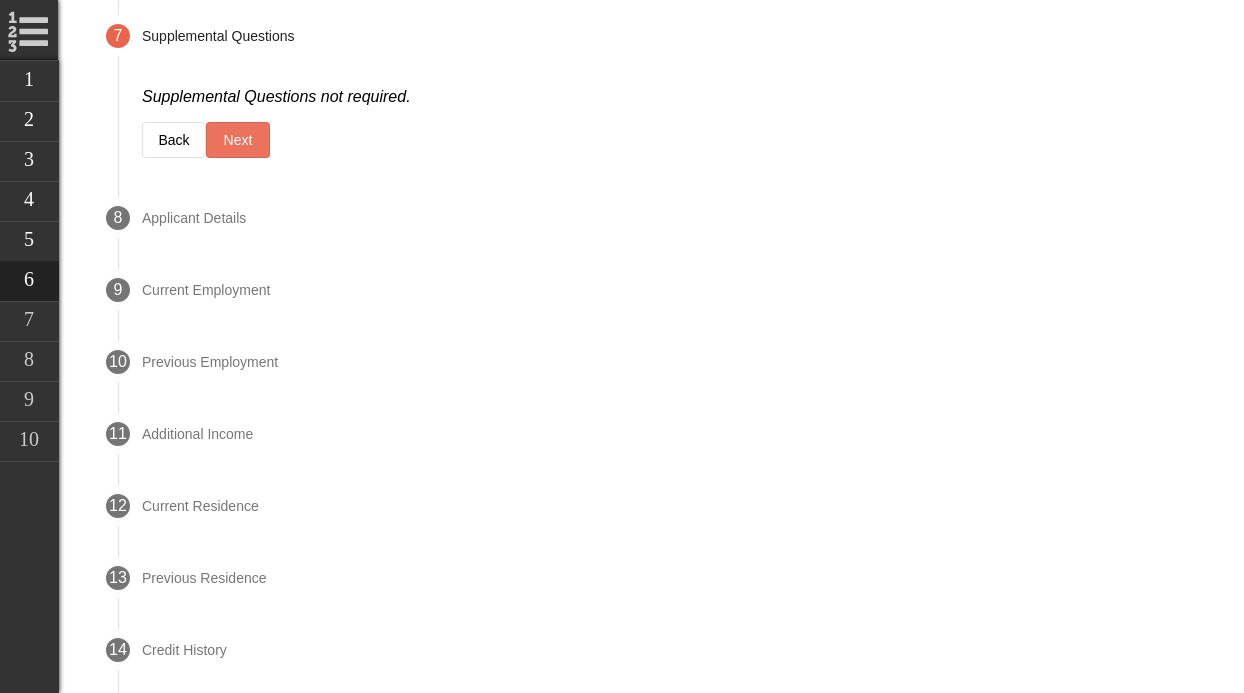 click on "Next" at bounding box center [238, 140] 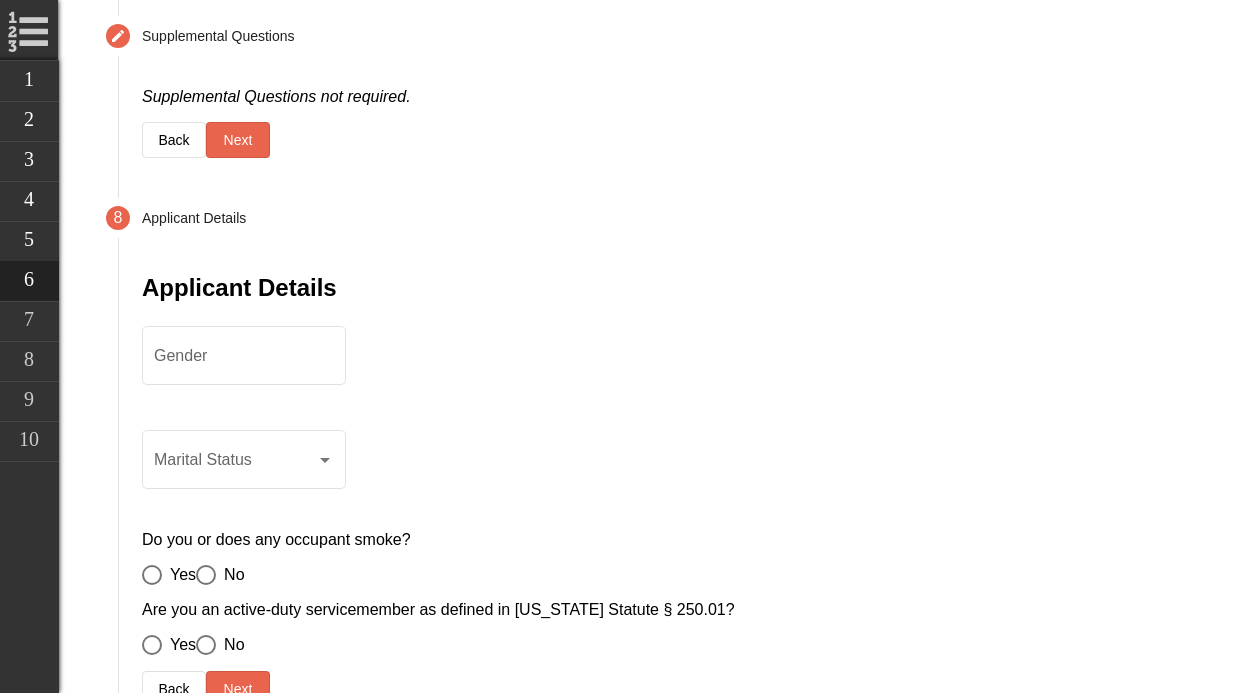 scroll, scrollTop: 1095, scrollLeft: 0, axis: vertical 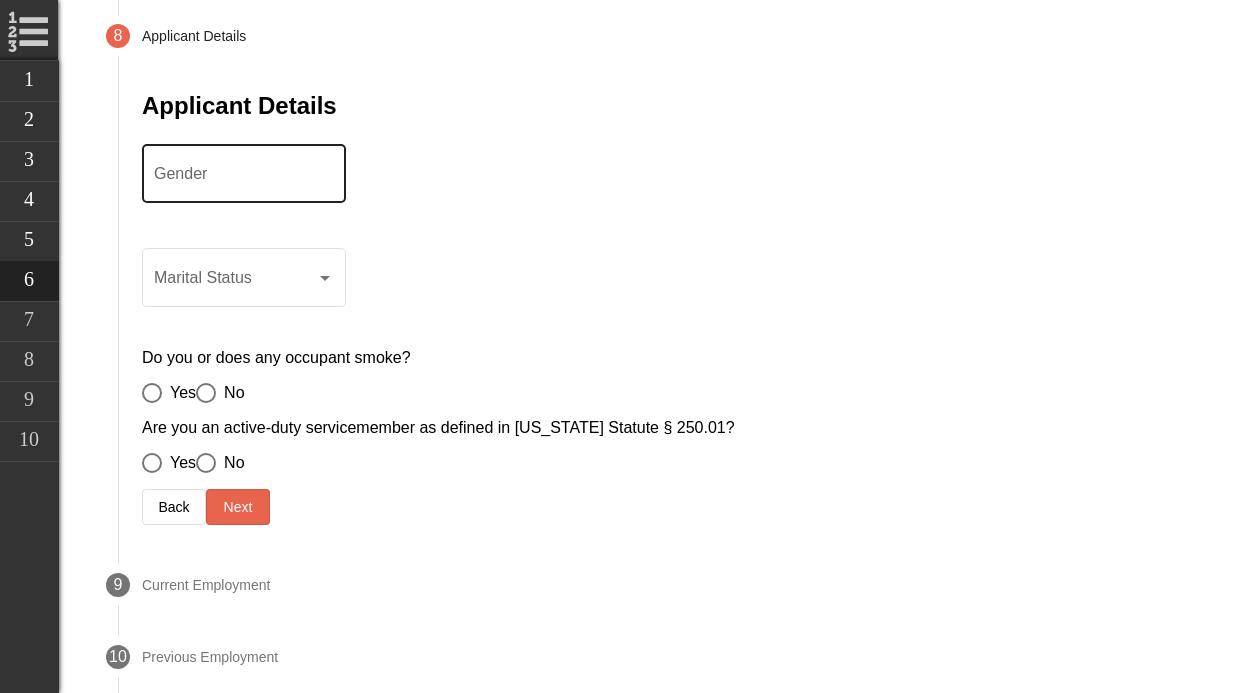 click on "Gender" at bounding box center [244, 171] 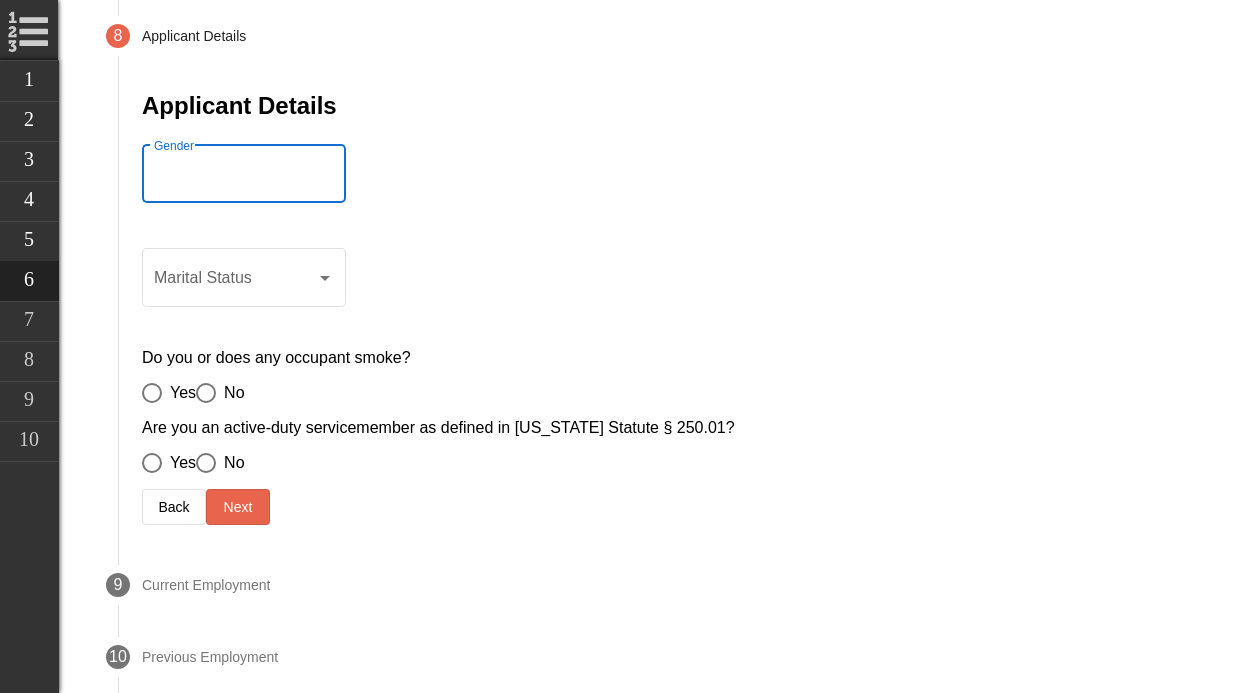 click on "Gender" at bounding box center (244, 178) 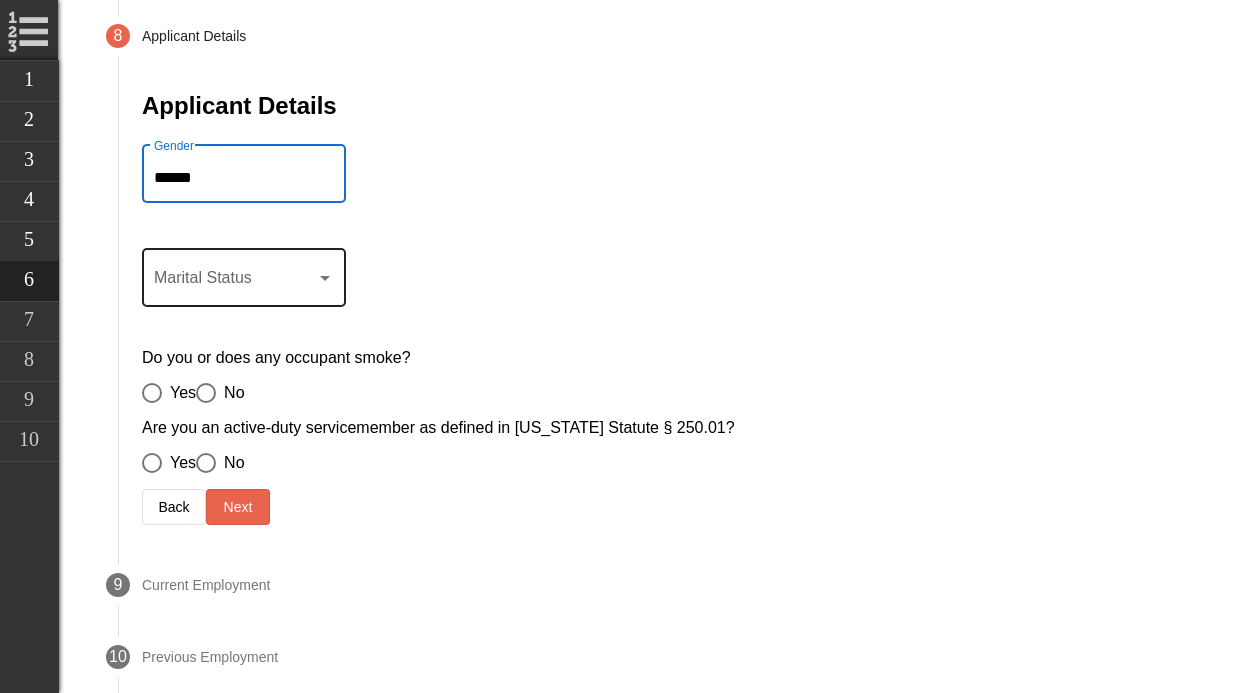 type on "******" 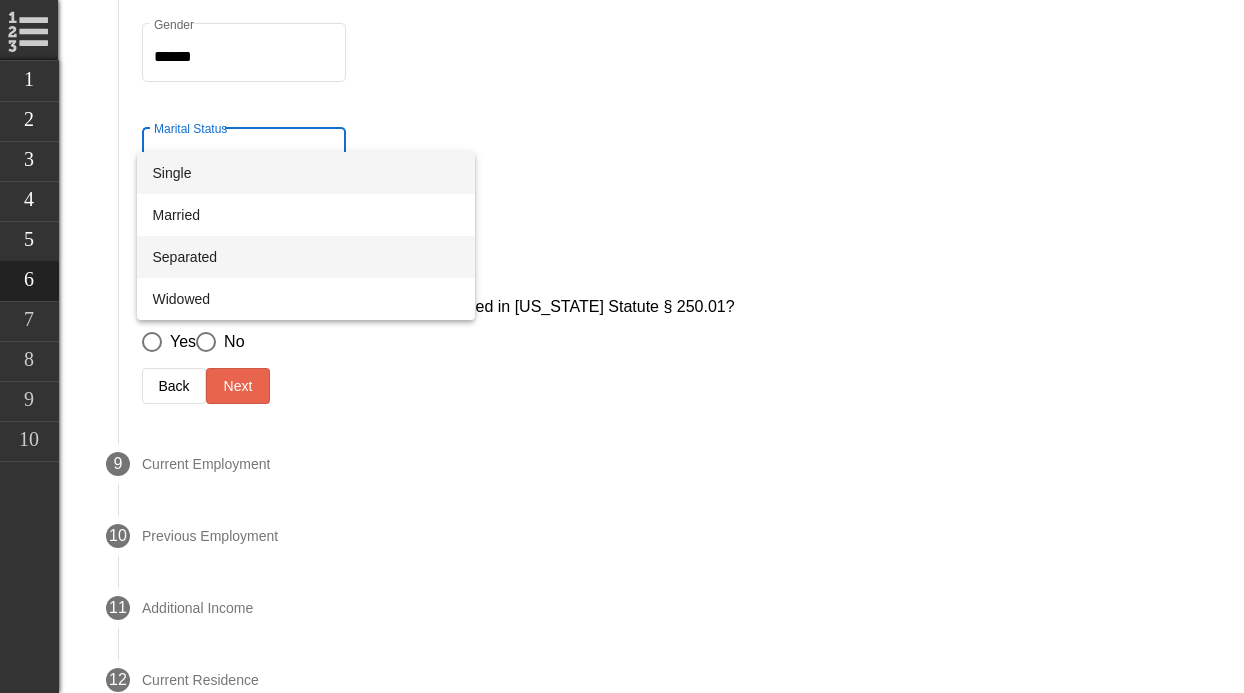scroll, scrollTop: 1217, scrollLeft: 0, axis: vertical 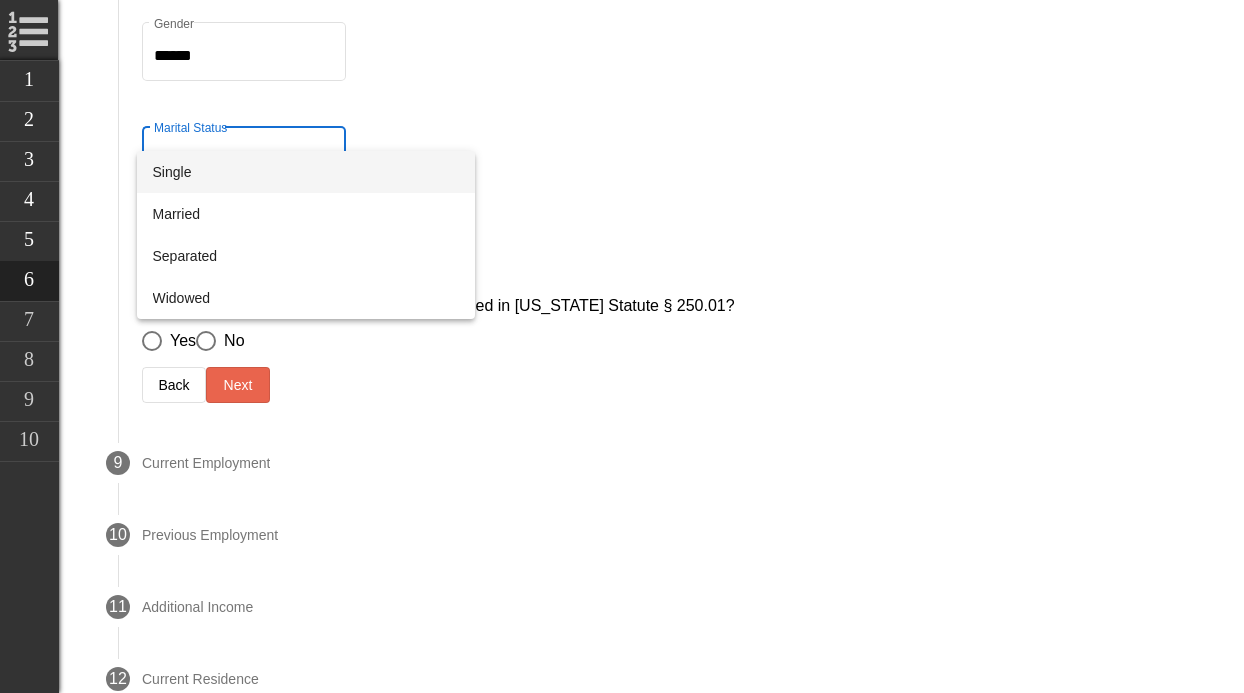 click on "Single" at bounding box center (306, 172) 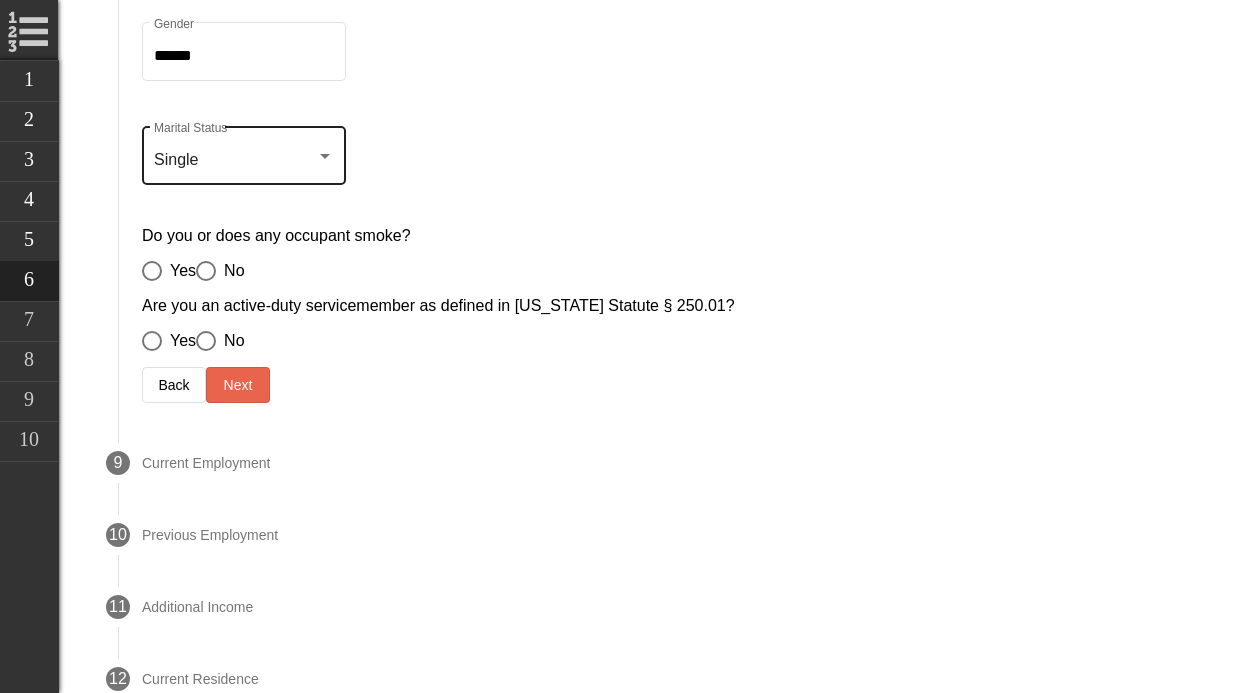click on "Single Marital Status" at bounding box center [244, 153] 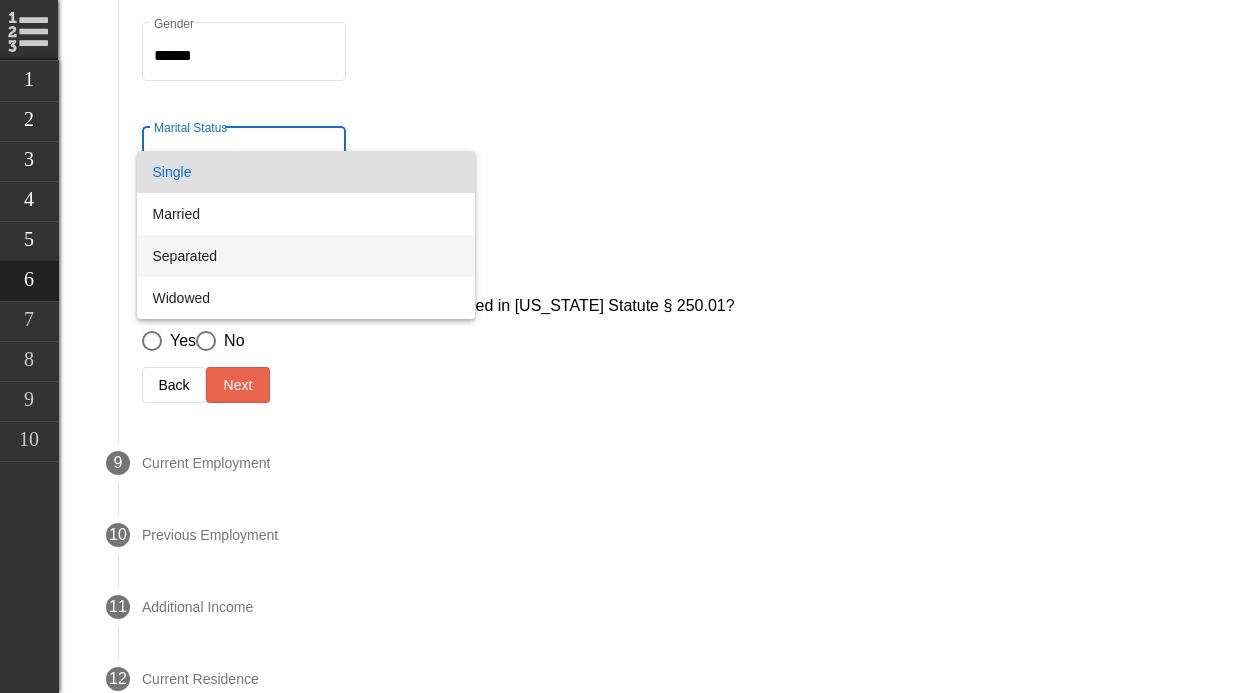 click on "Separated" at bounding box center (306, 256) 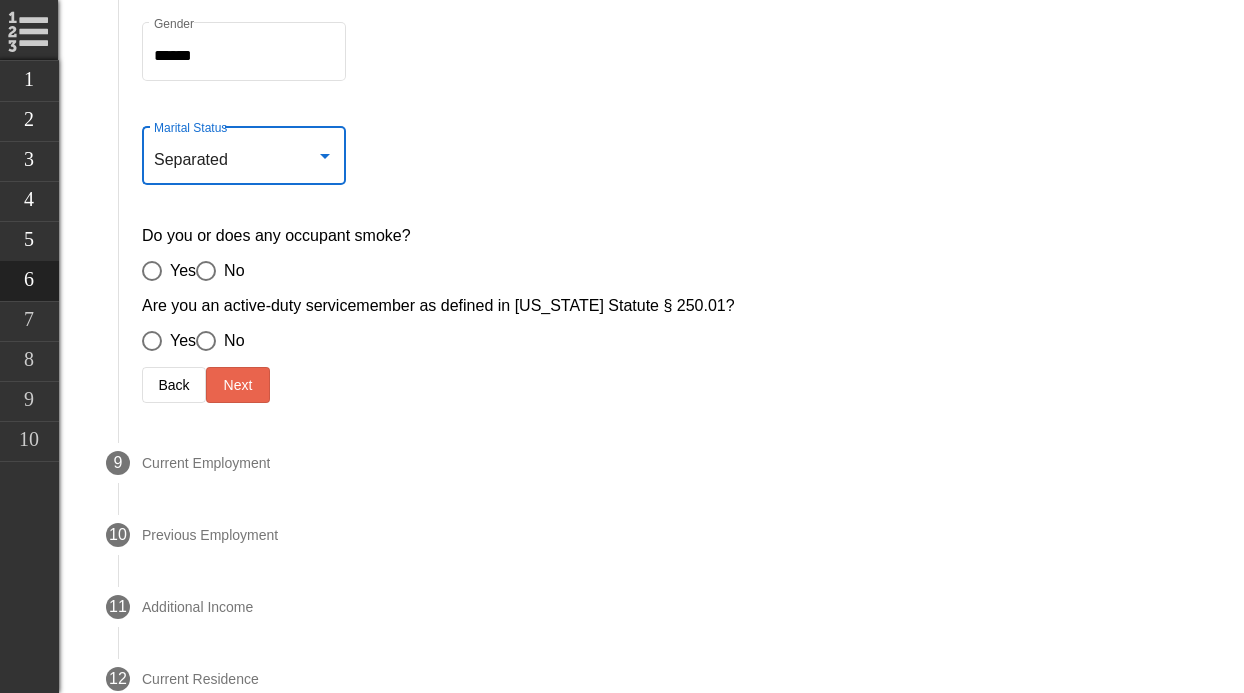 click on "Separated" at bounding box center (235, 160) 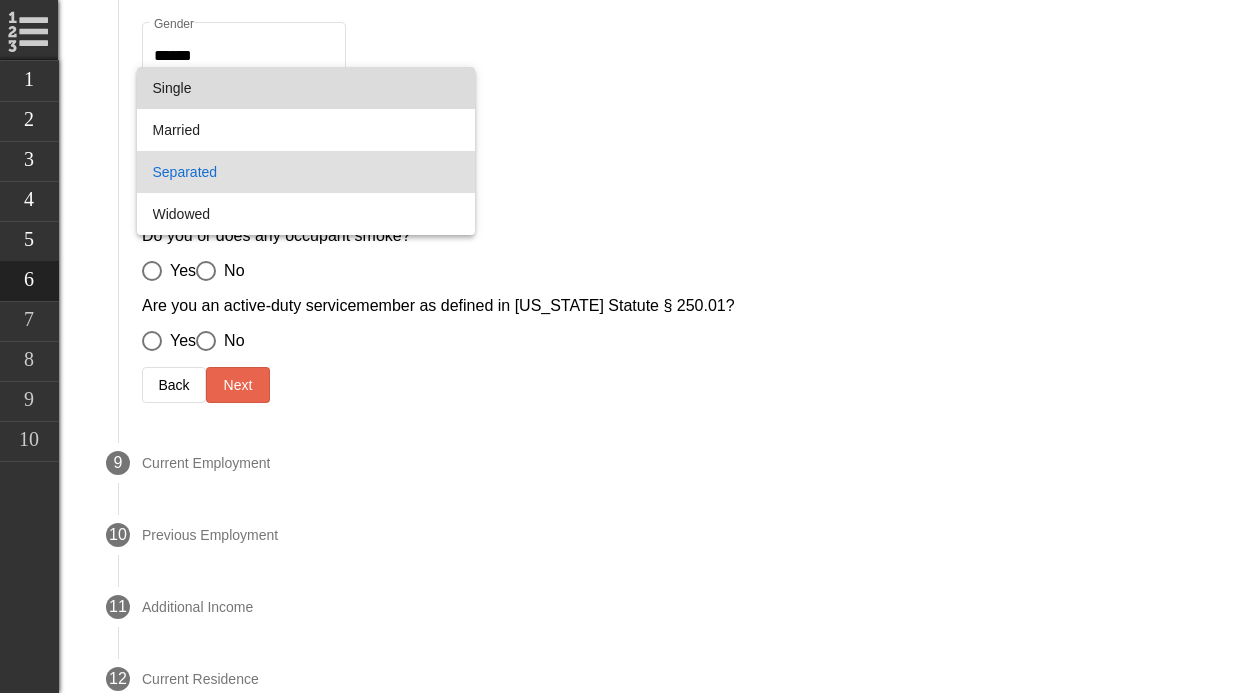 click on "Single" at bounding box center (306, 88) 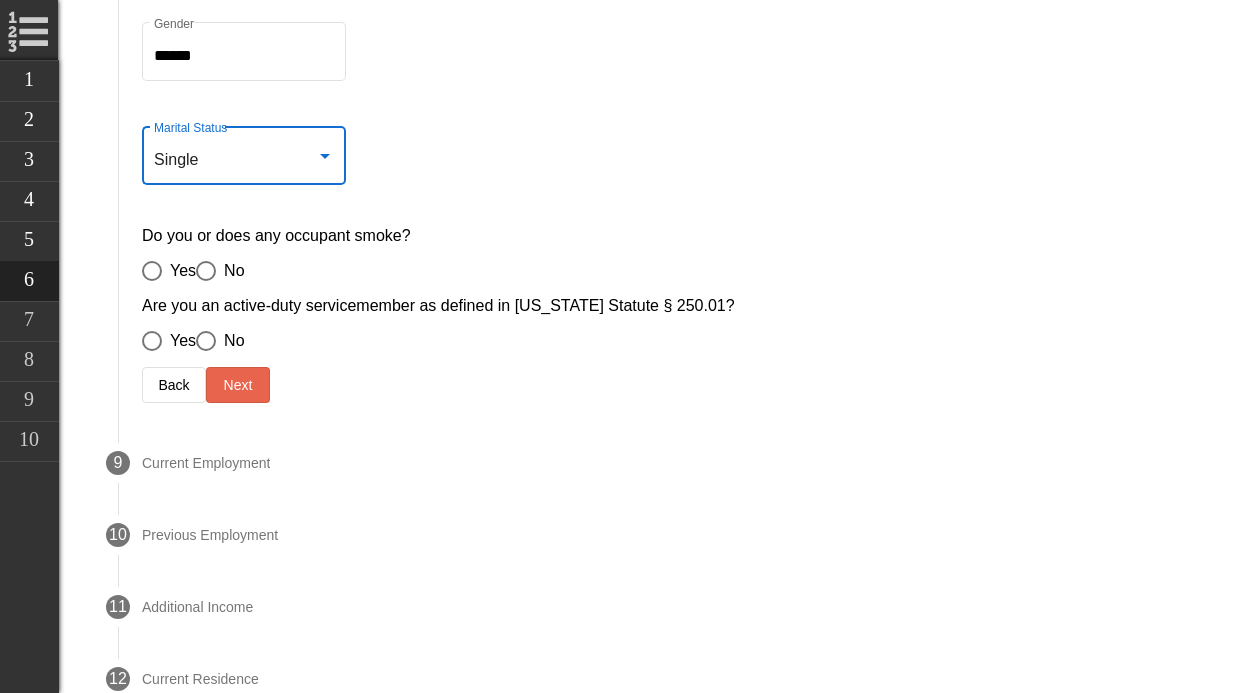click on "No" at bounding box center (230, 271) 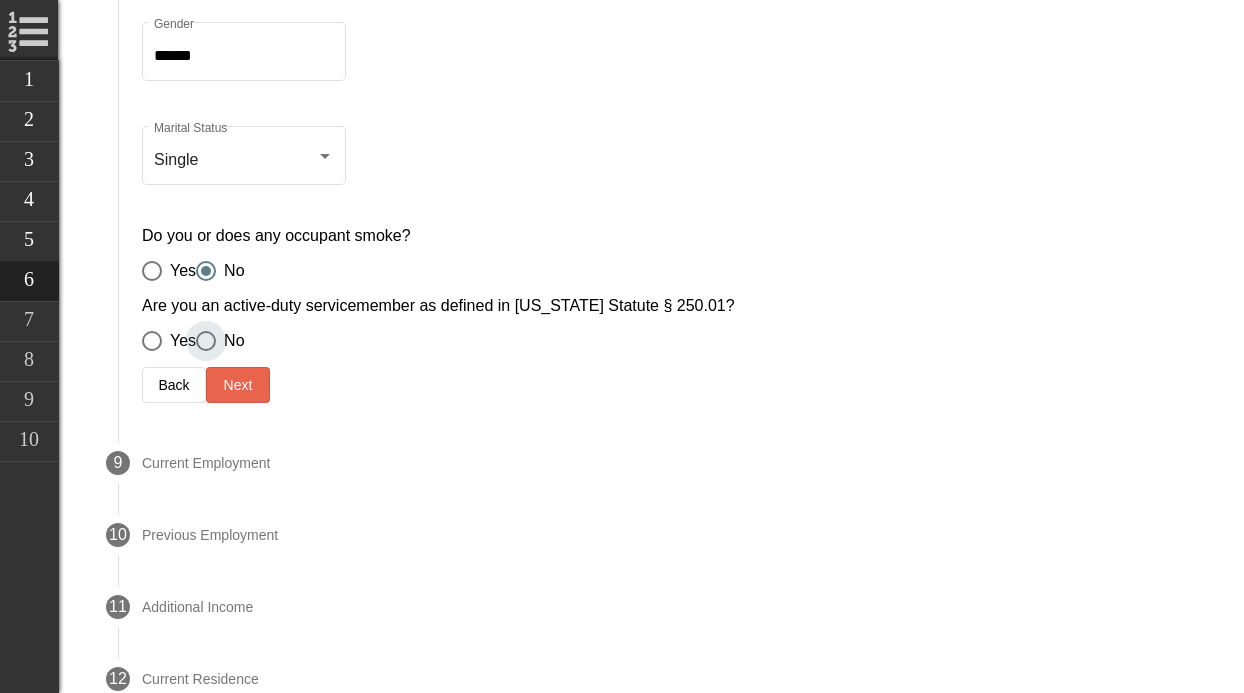 click on "No" at bounding box center (230, 341) 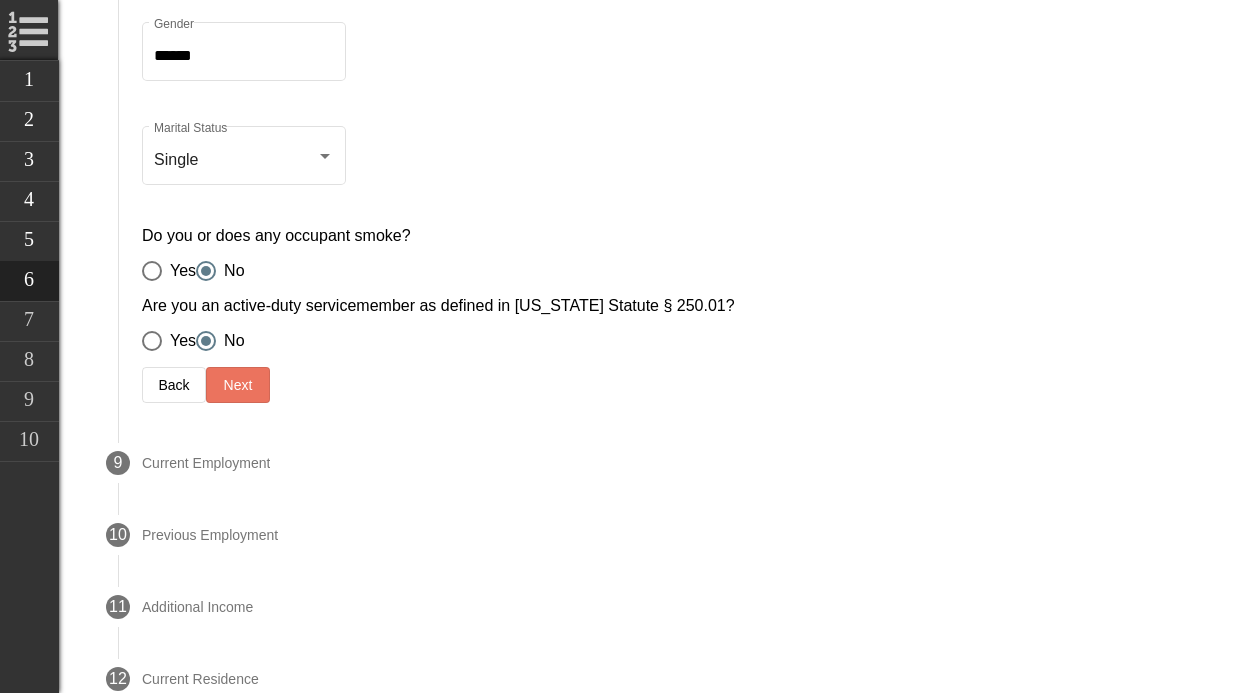 click on "Next" at bounding box center [238, 385] 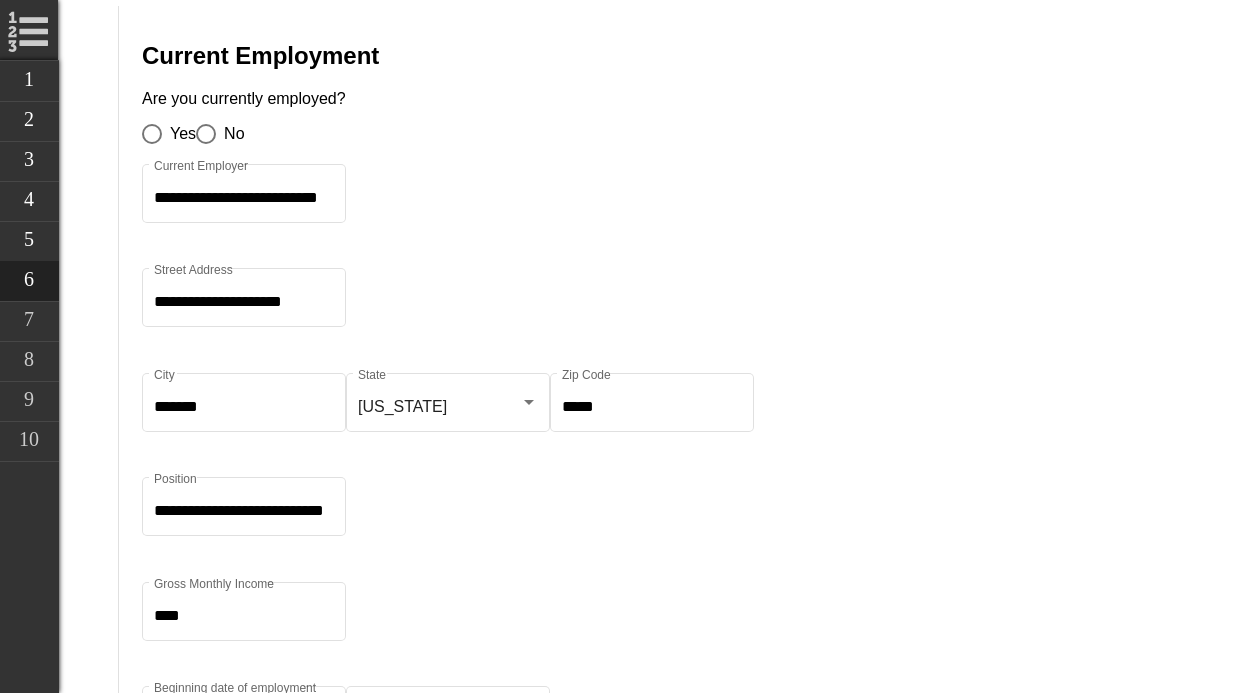 scroll, scrollTop: 1167, scrollLeft: 0, axis: vertical 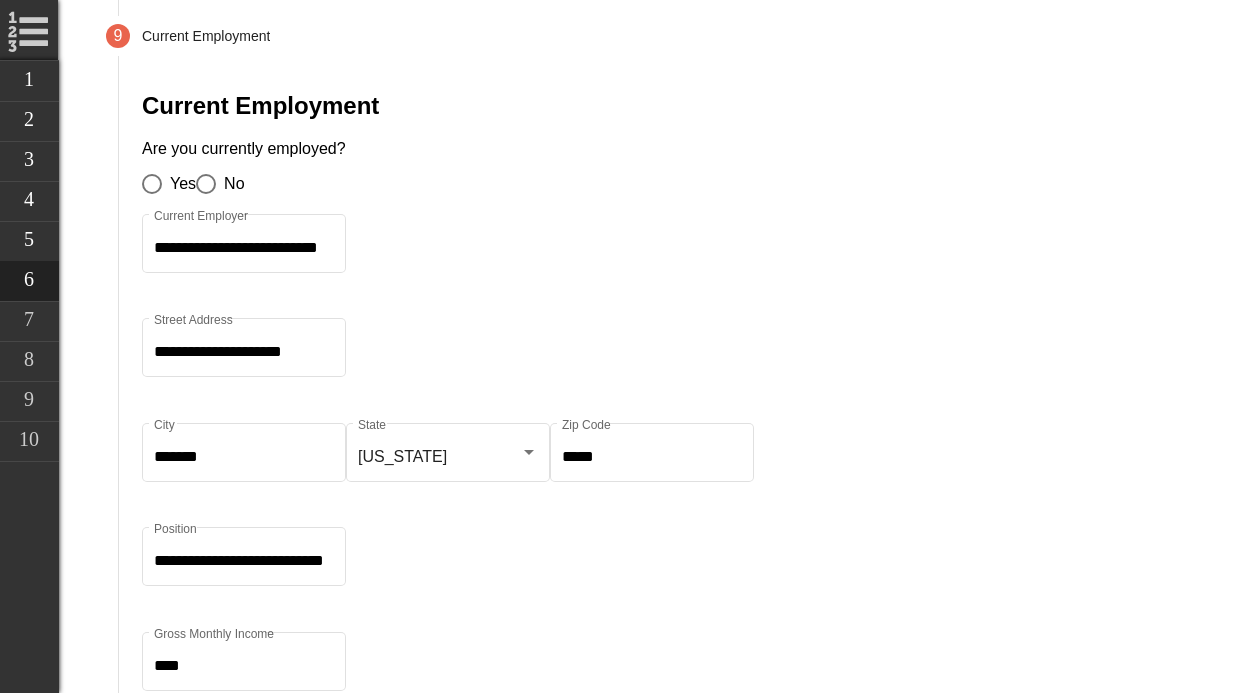 click on "Yes" at bounding box center (179, 184) 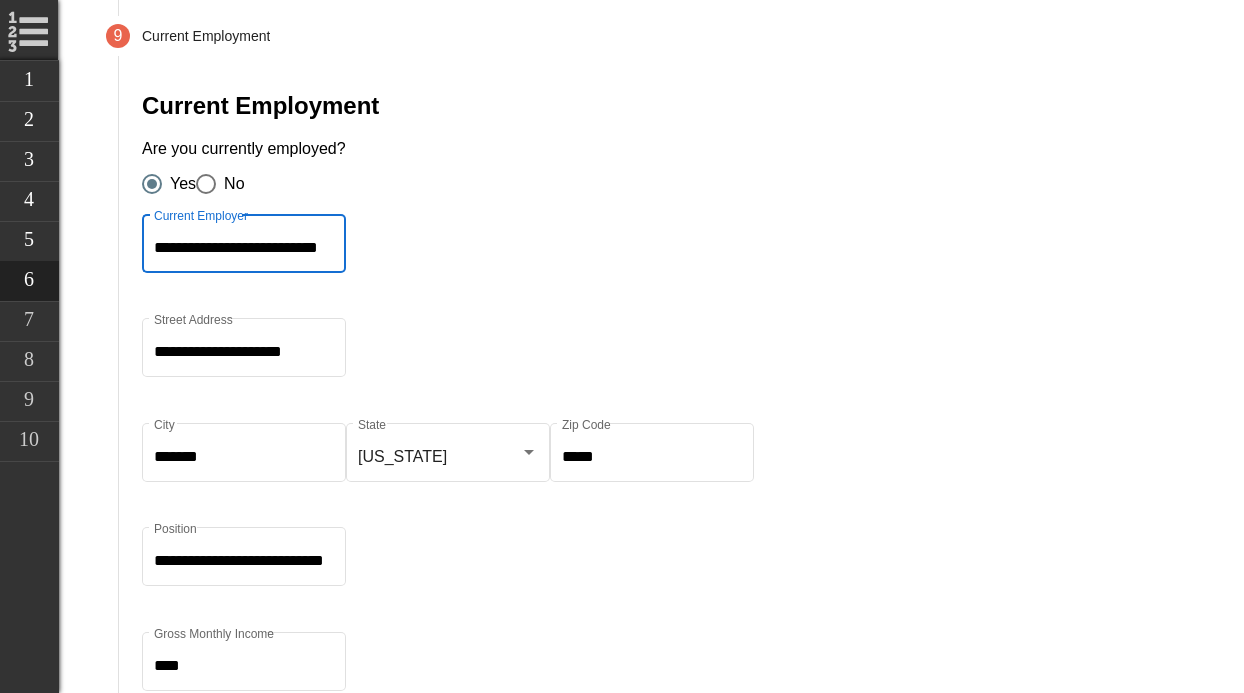 click on "**********" at bounding box center [244, 248] 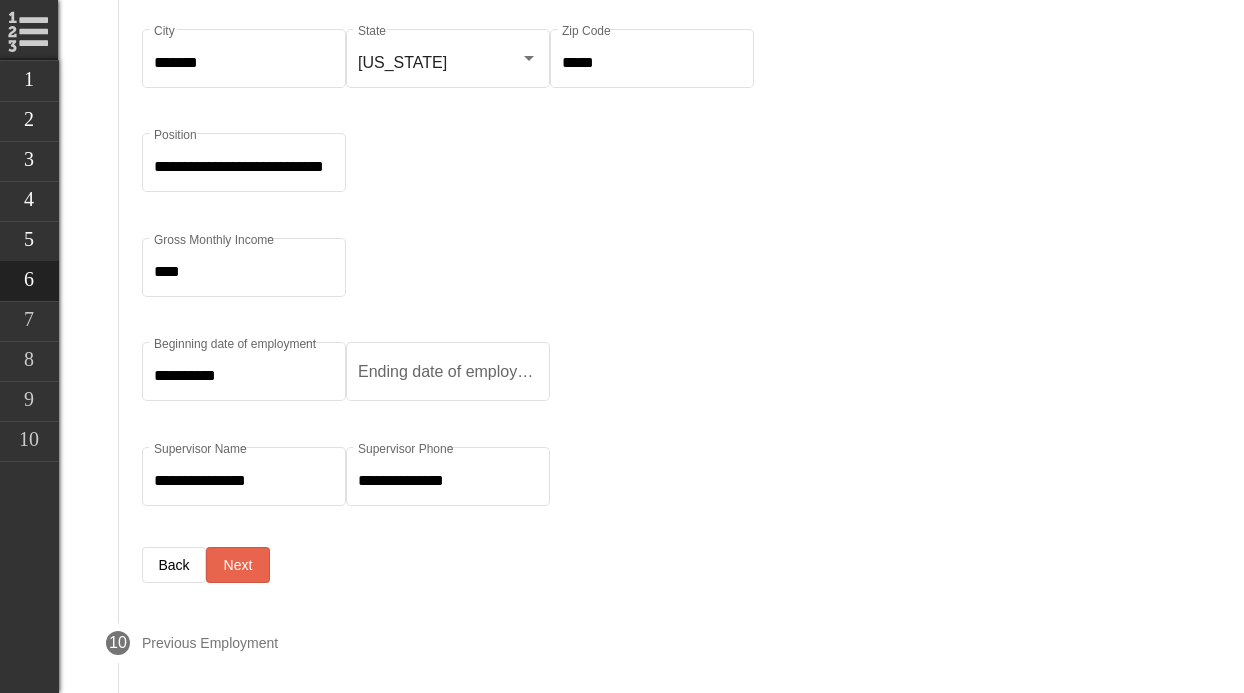scroll, scrollTop: 1563, scrollLeft: 0, axis: vertical 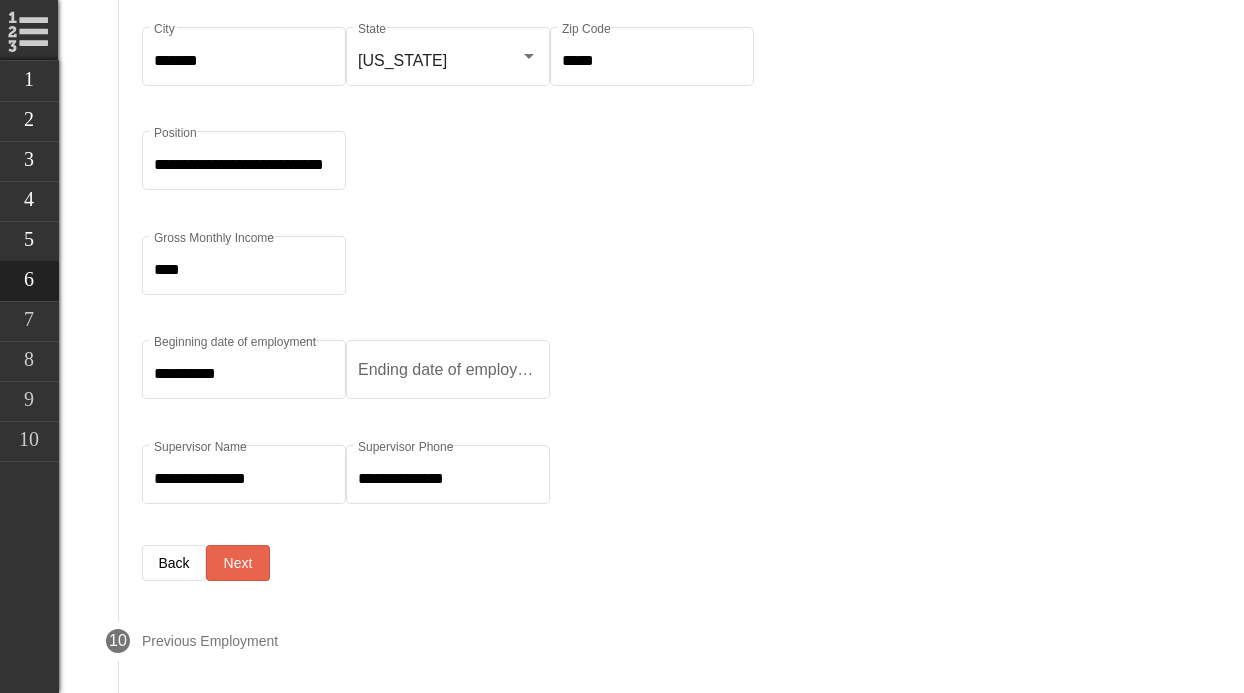 type on "**********" 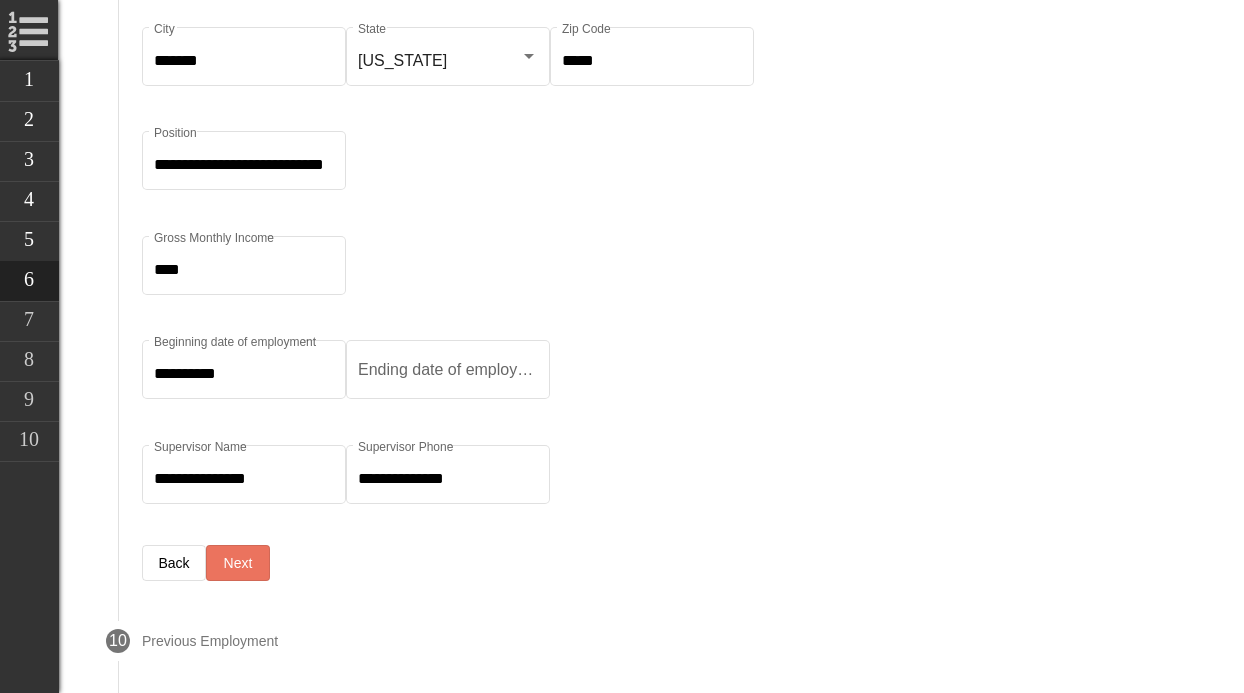 click on "Next" at bounding box center (238, 563) 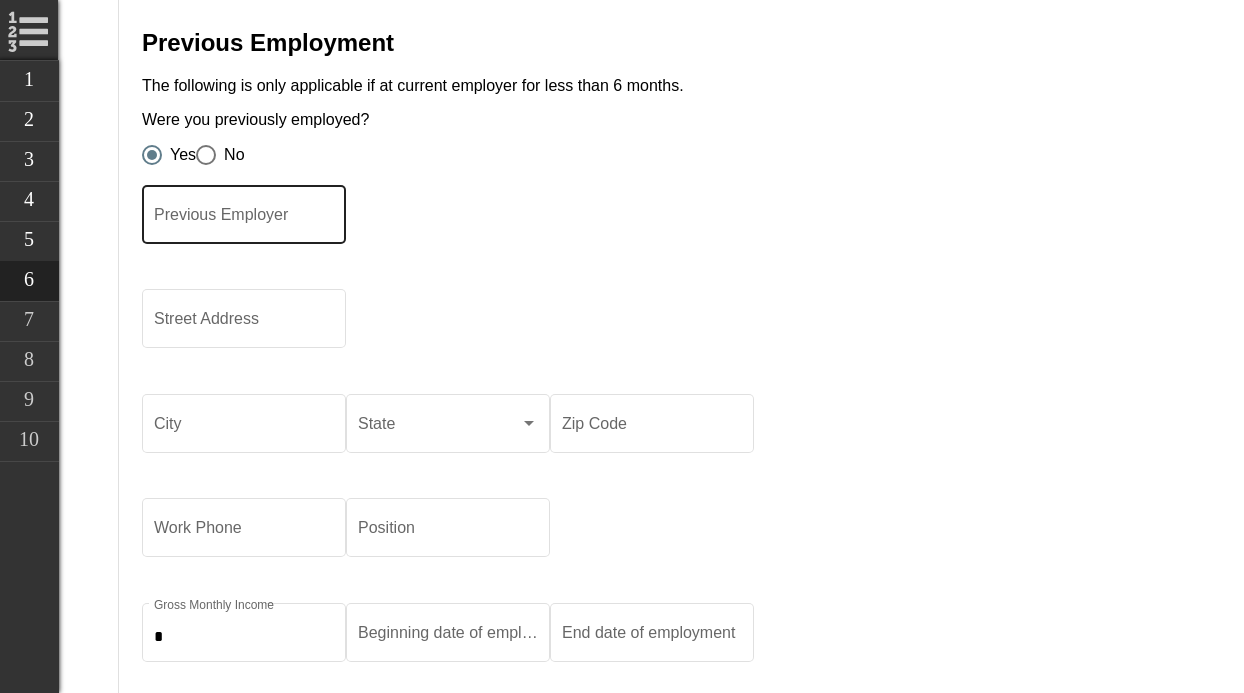 scroll, scrollTop: 1303, scrollLeft: 0, axis: vertical 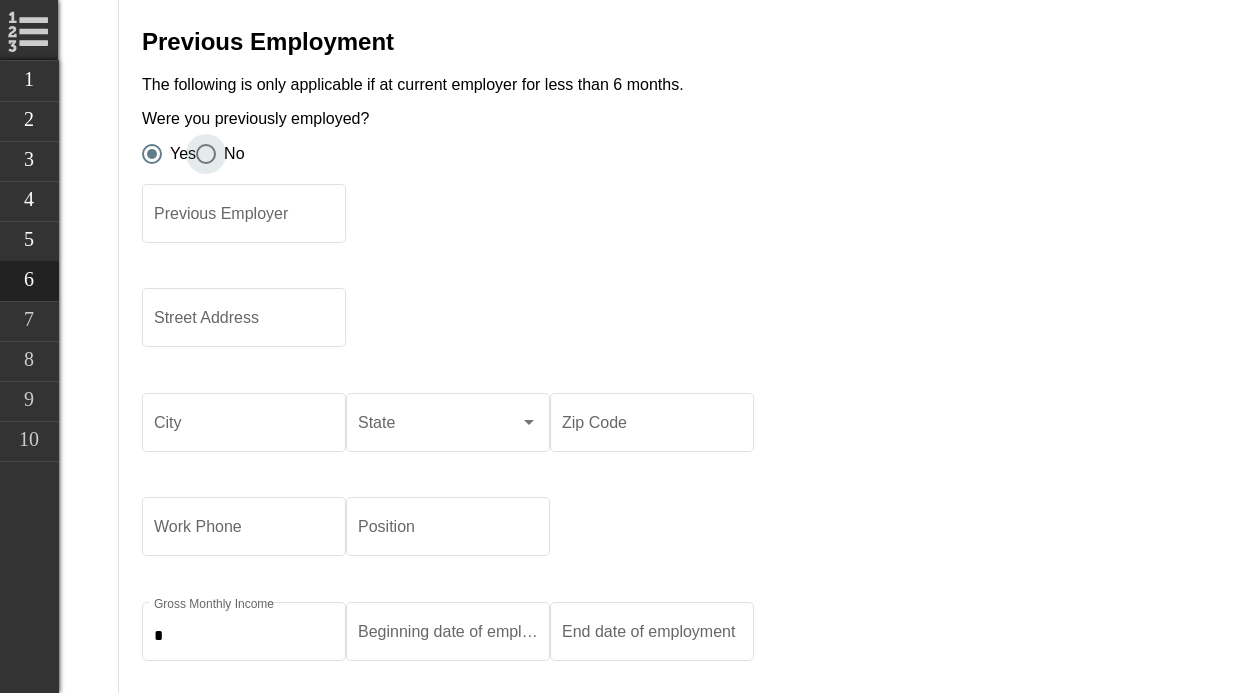 click at bounding box center [206, 154] 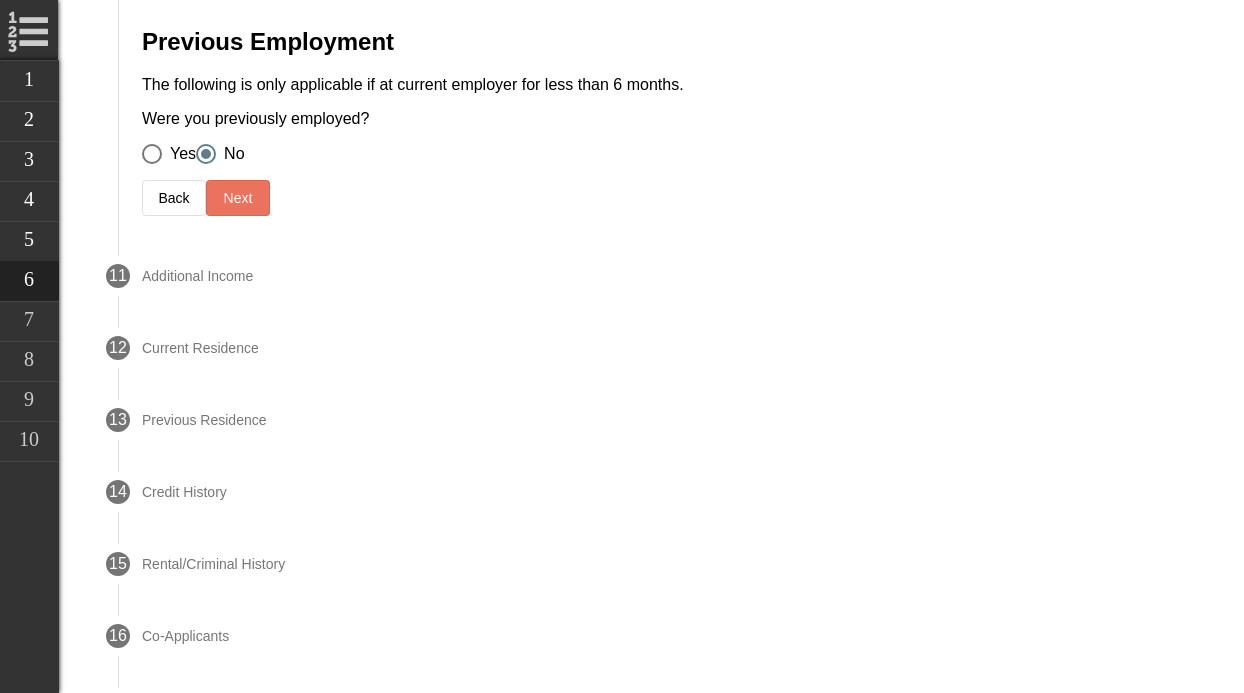 click on "Next" at bounding box center [238, 198] 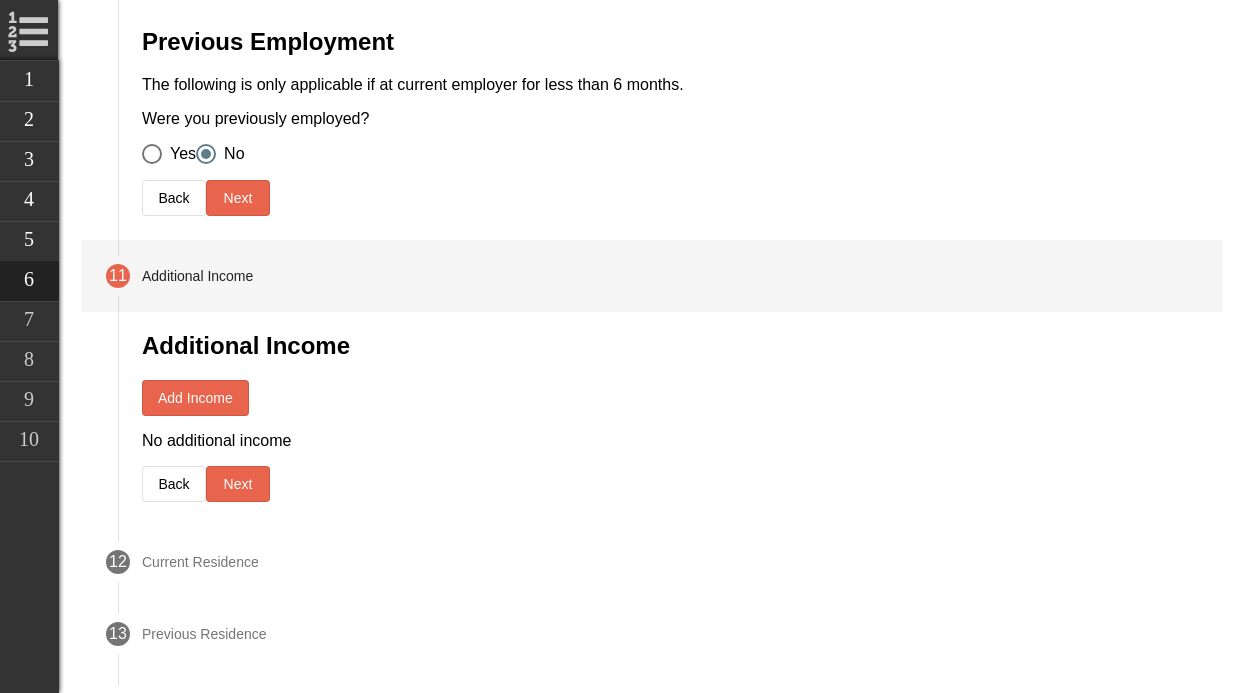 scroll, scrollTop: 1311, scrollLeft: 0, axis: vertical 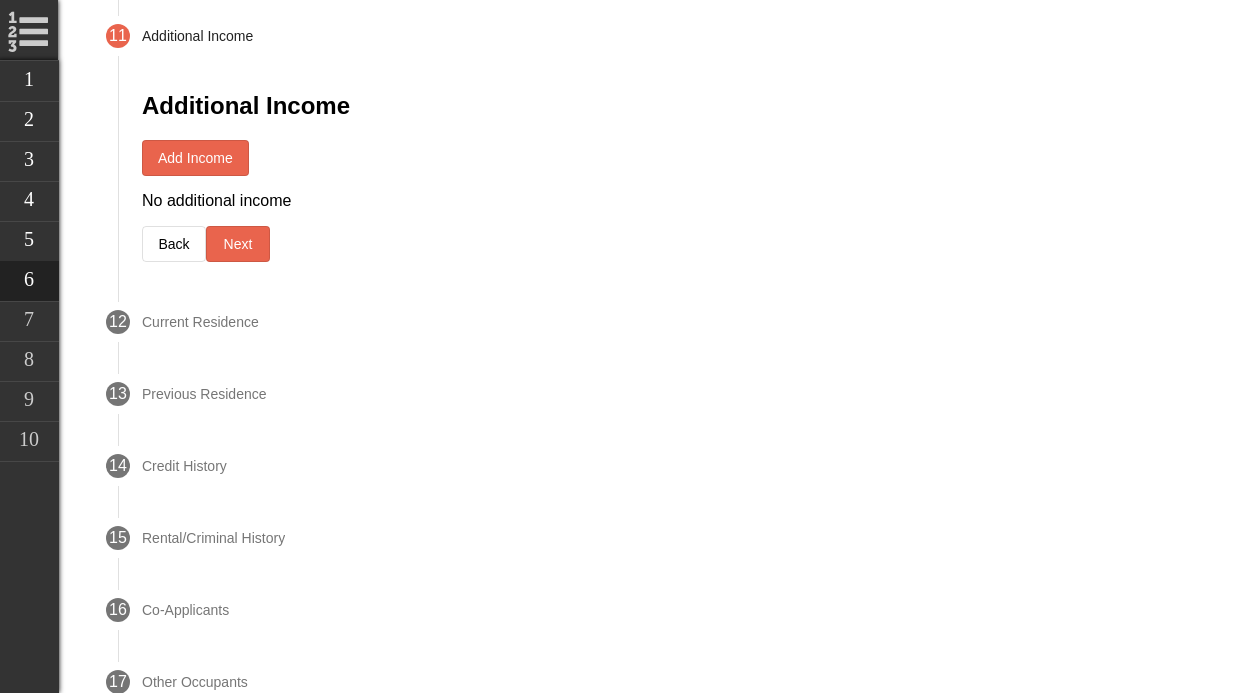 click on "Next" at bounding box center [238, 244] 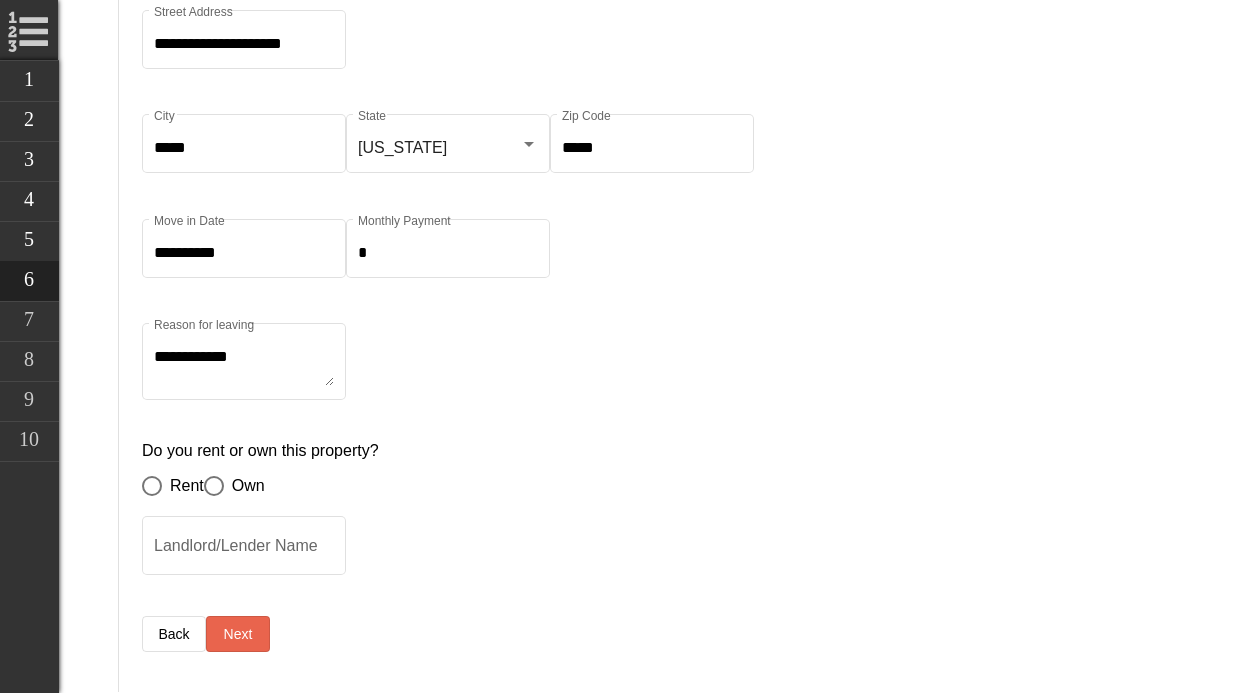 scroll, scrollTop: 1599, scrollLeft: 0, axis: vertical 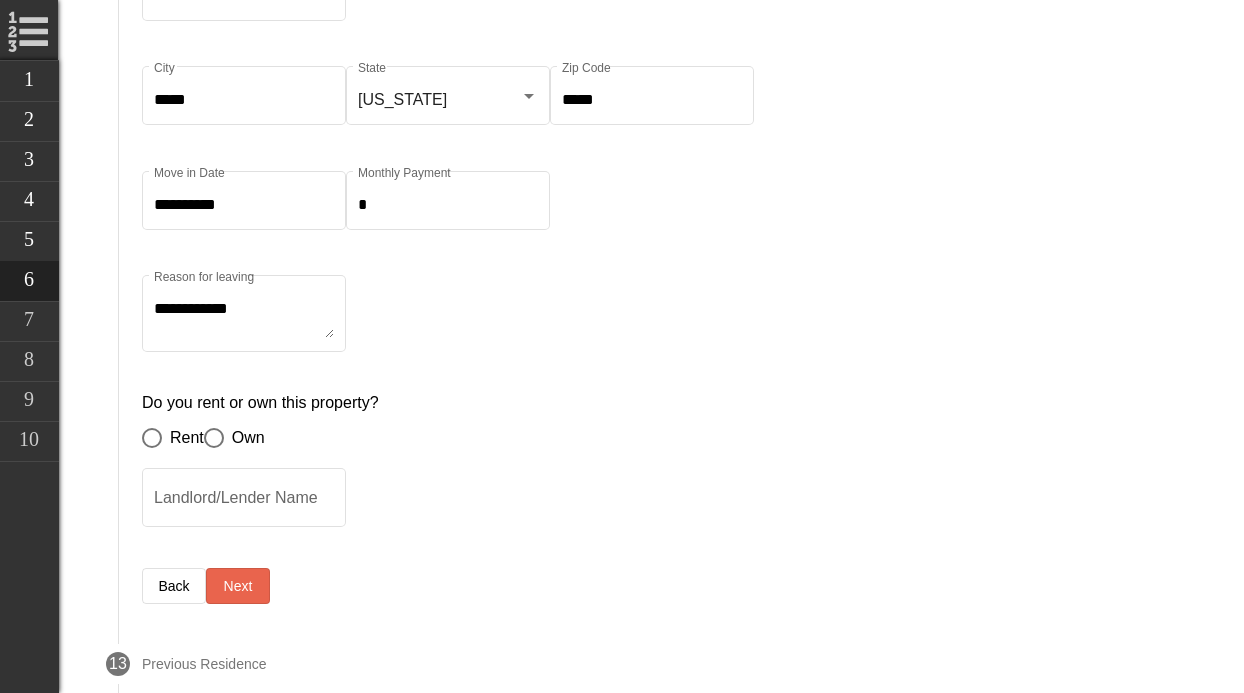 click at bounding box center (152, 438) 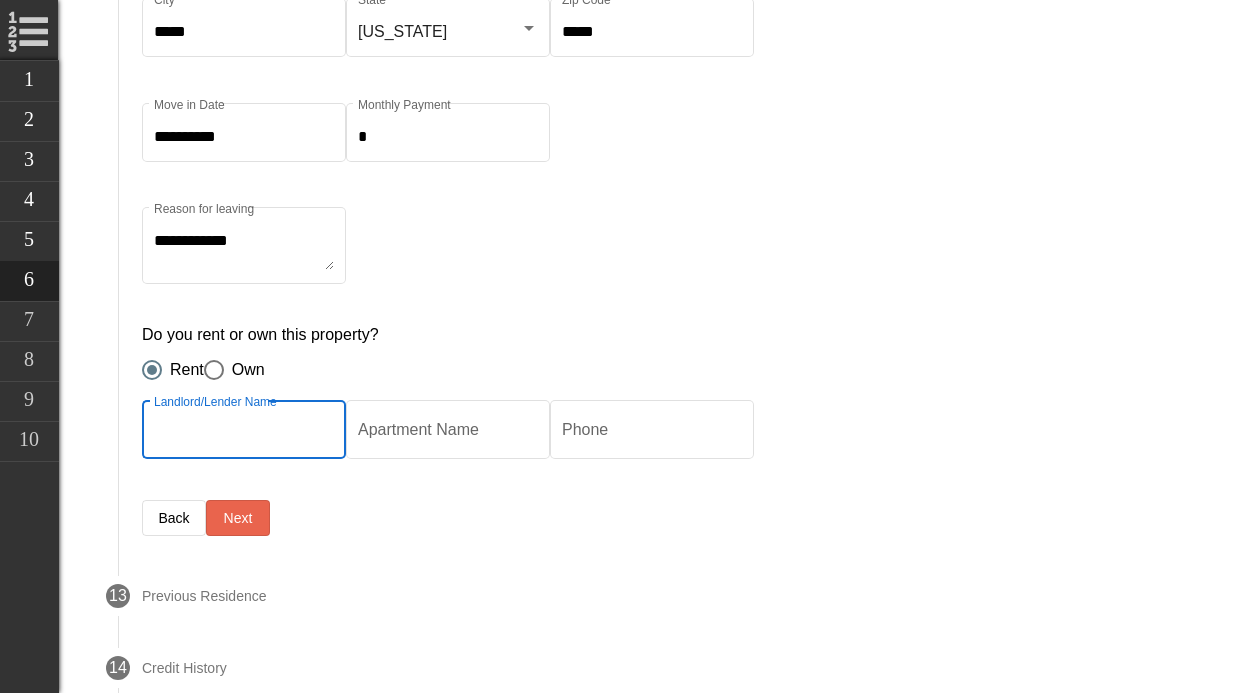 scroll, scrollTop: 1671, scrollLeft: 0, axis: vertical 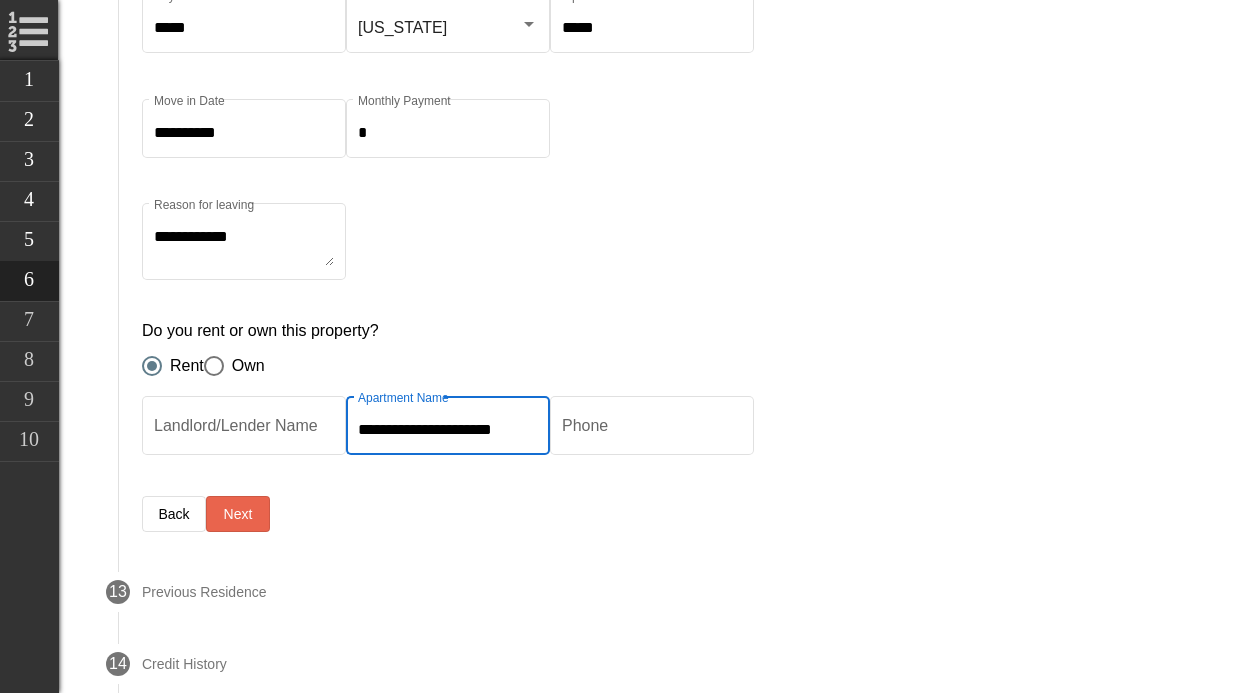 type on "**********" 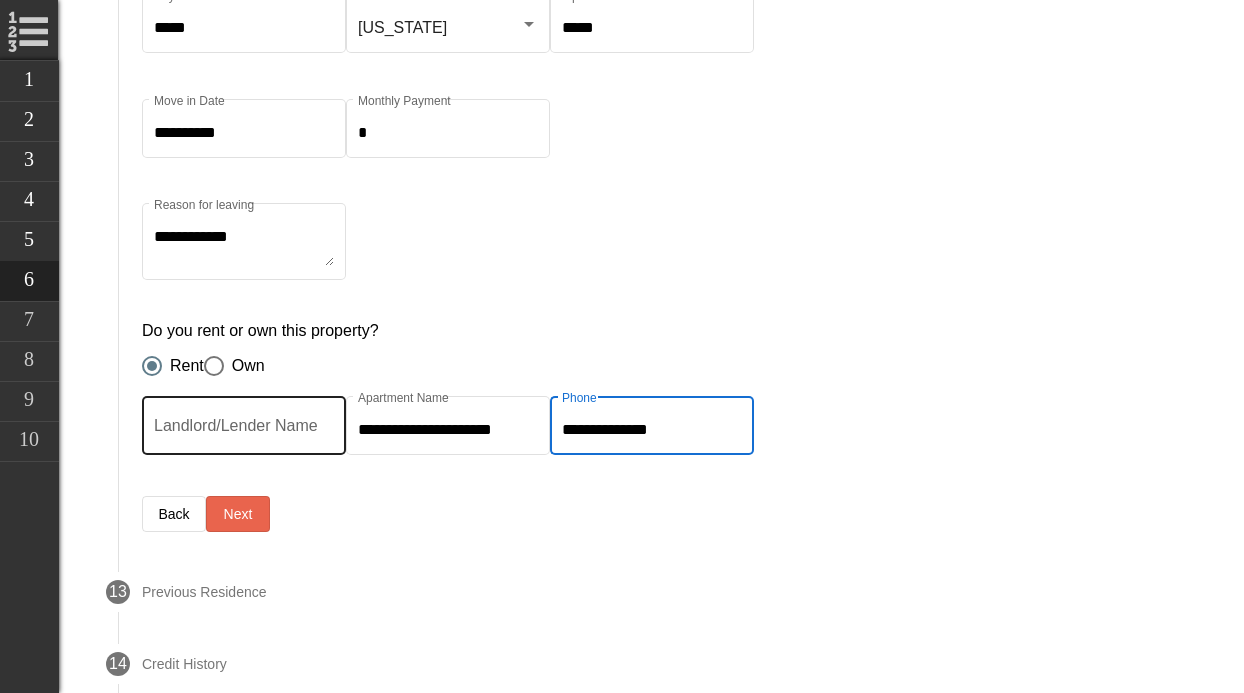 type on "**********" 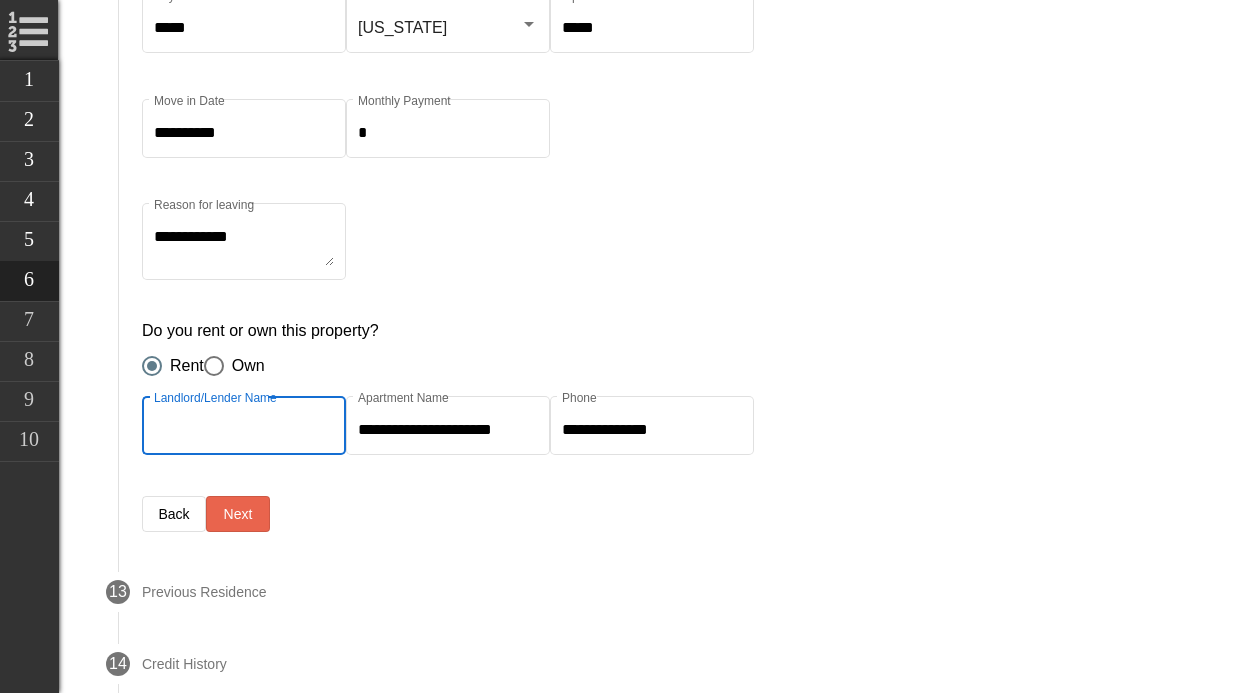 click on "Landlord/Lender Name" at bounding box center (244, 430) 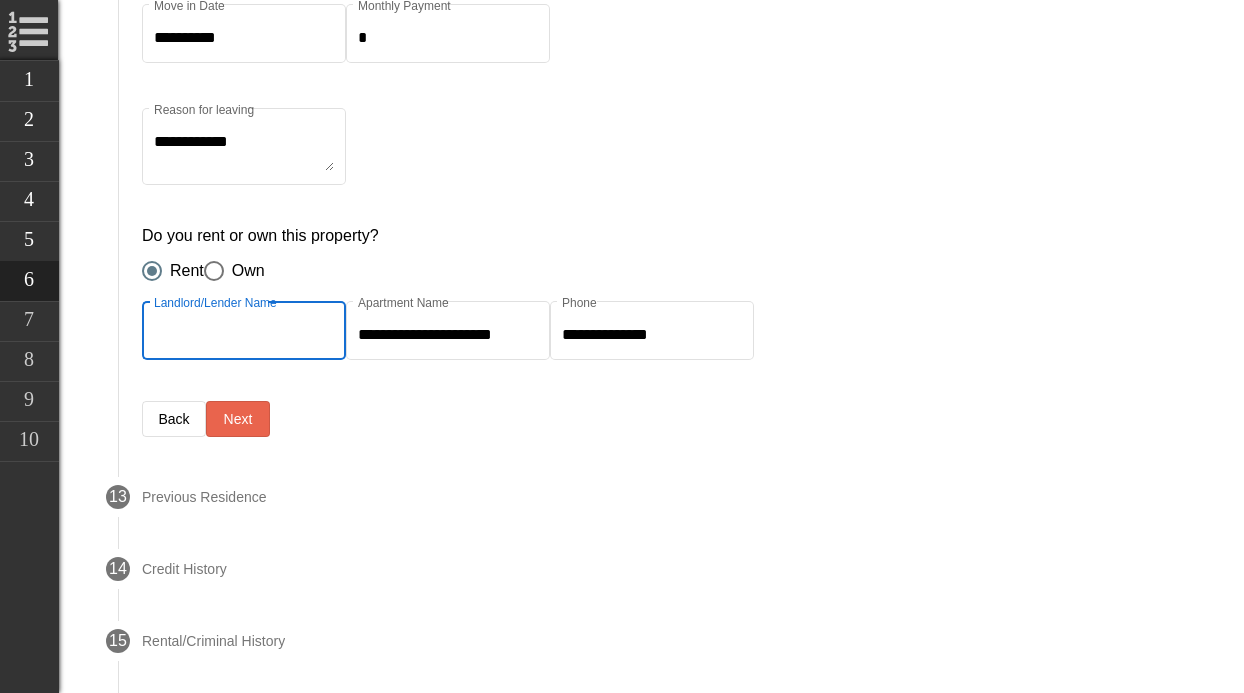 scroll, scrollTop: 1809, scrollLeft: 0, axis: vertical 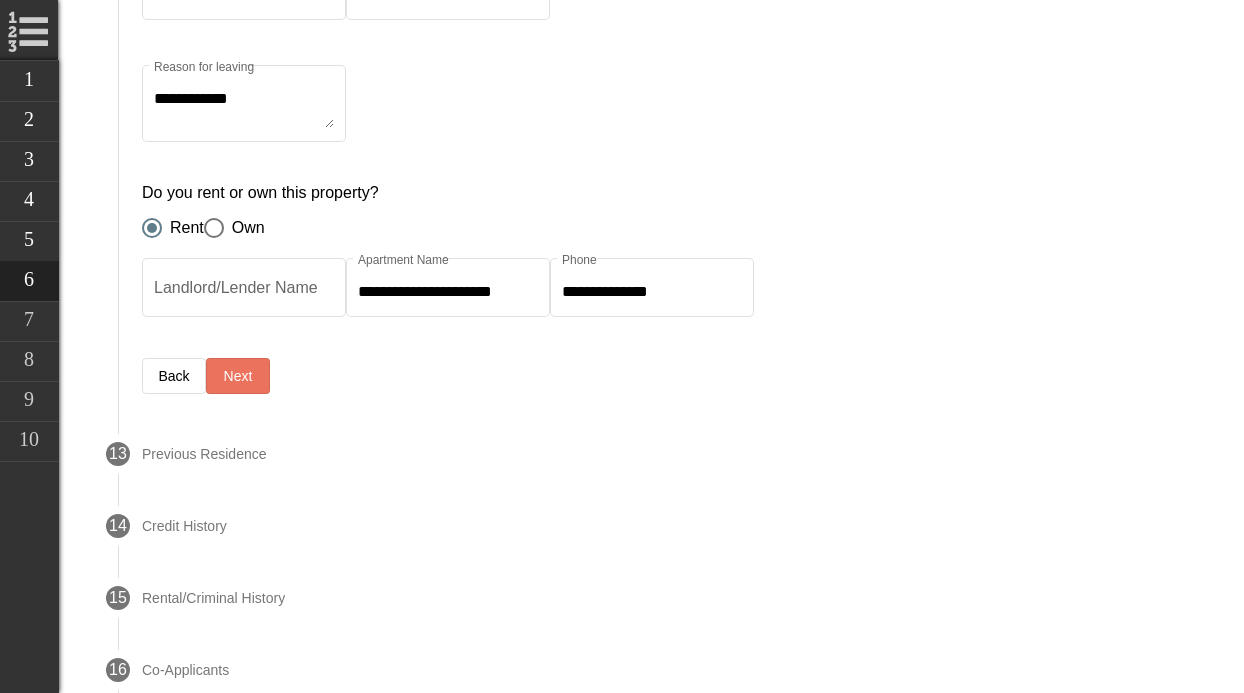 click on "Next" at bounding box center (238, 376) 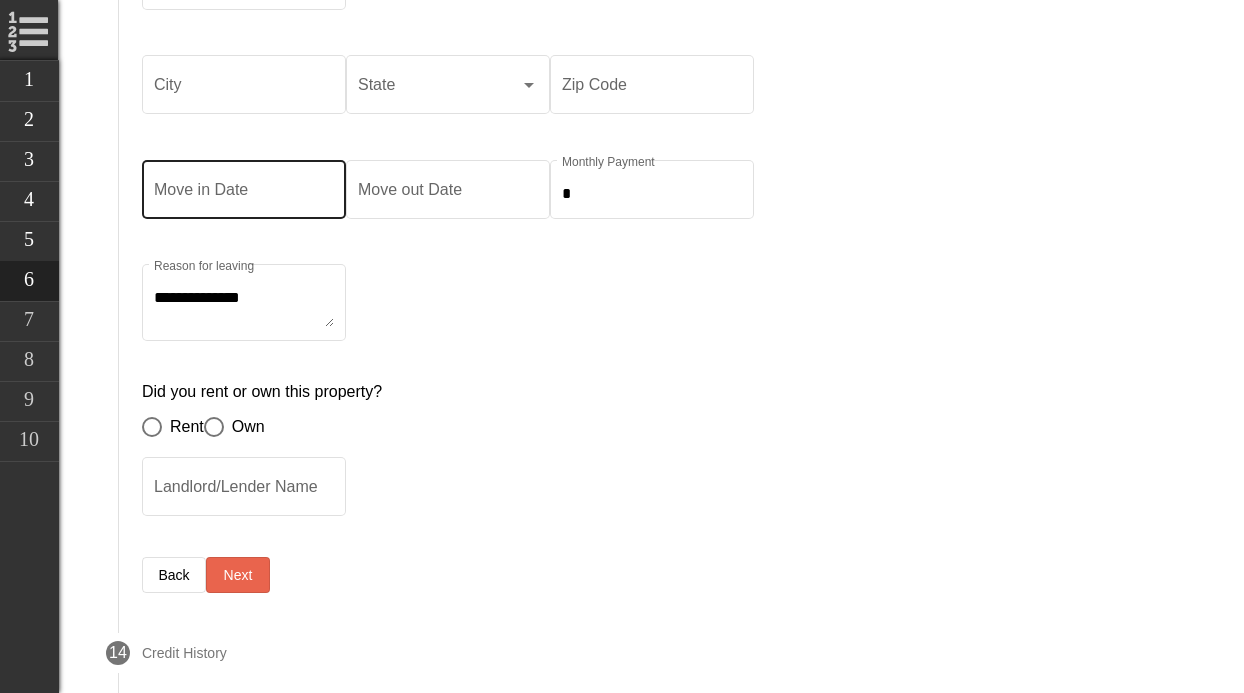 scroll, scrollTop: 1684, scrollLeft: 0, axis: vertical 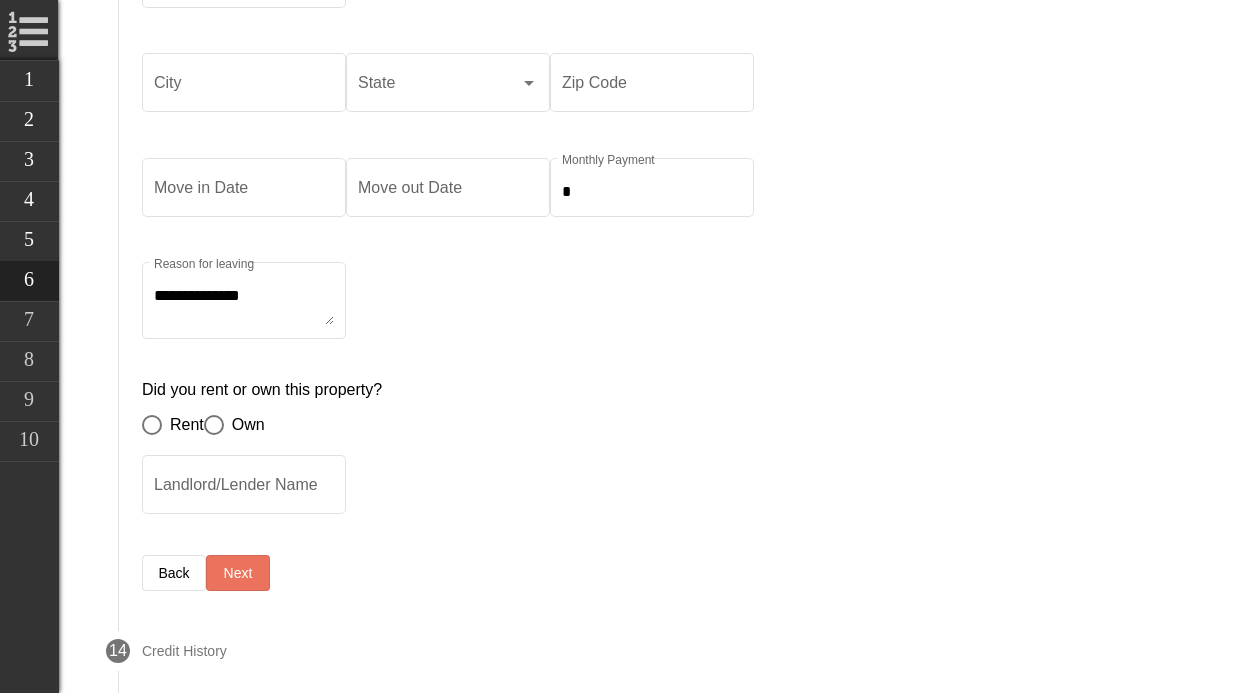 click on "Next" at bounding box center (238, 573) 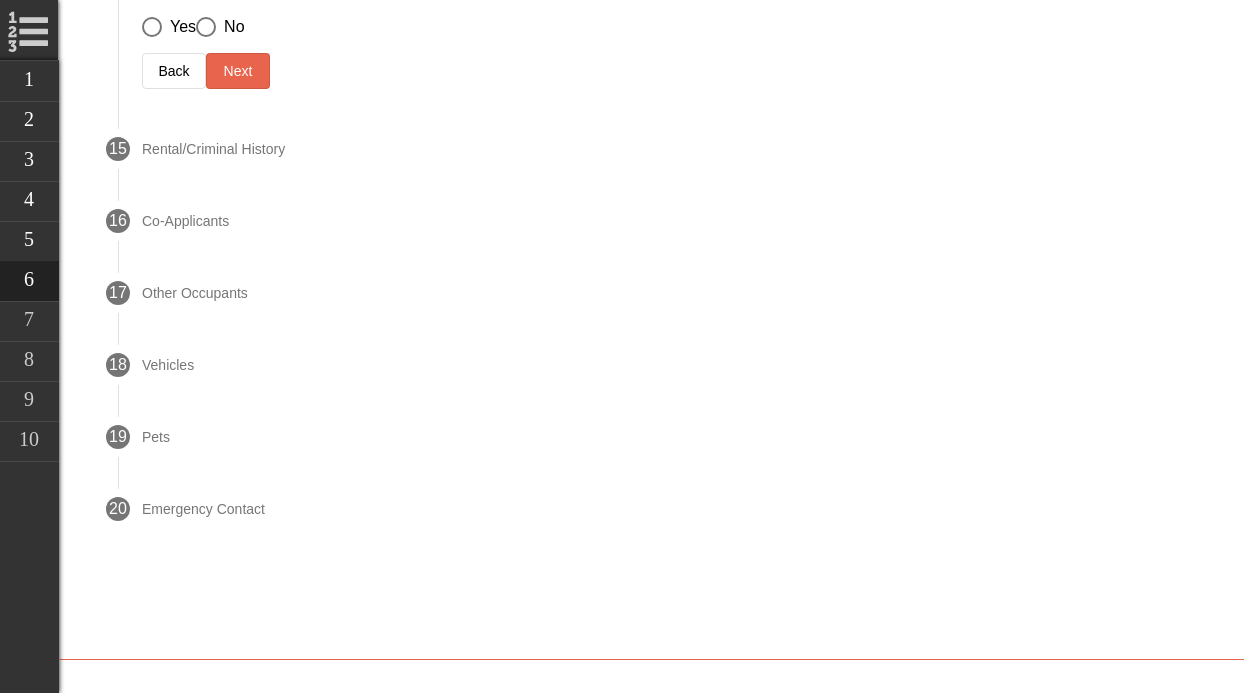 scroll, scrollTop: 1527, scrollLeft: 0, axis: vertical 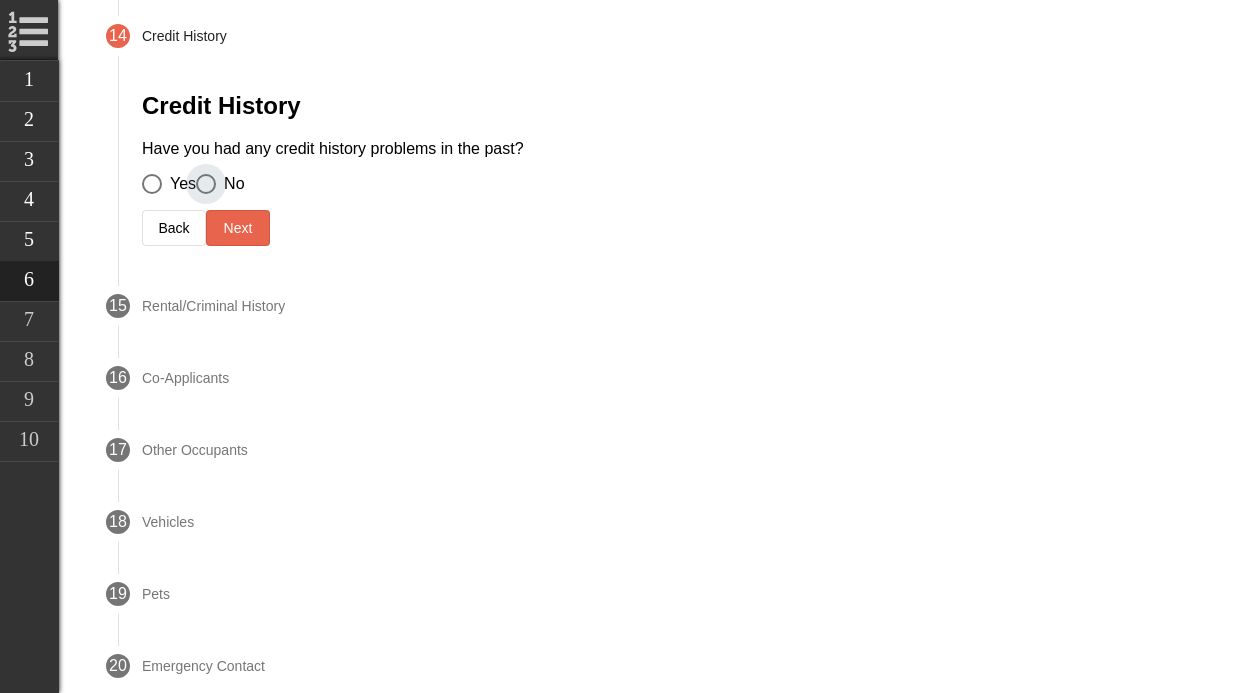 click at bounding box center (206, 184) 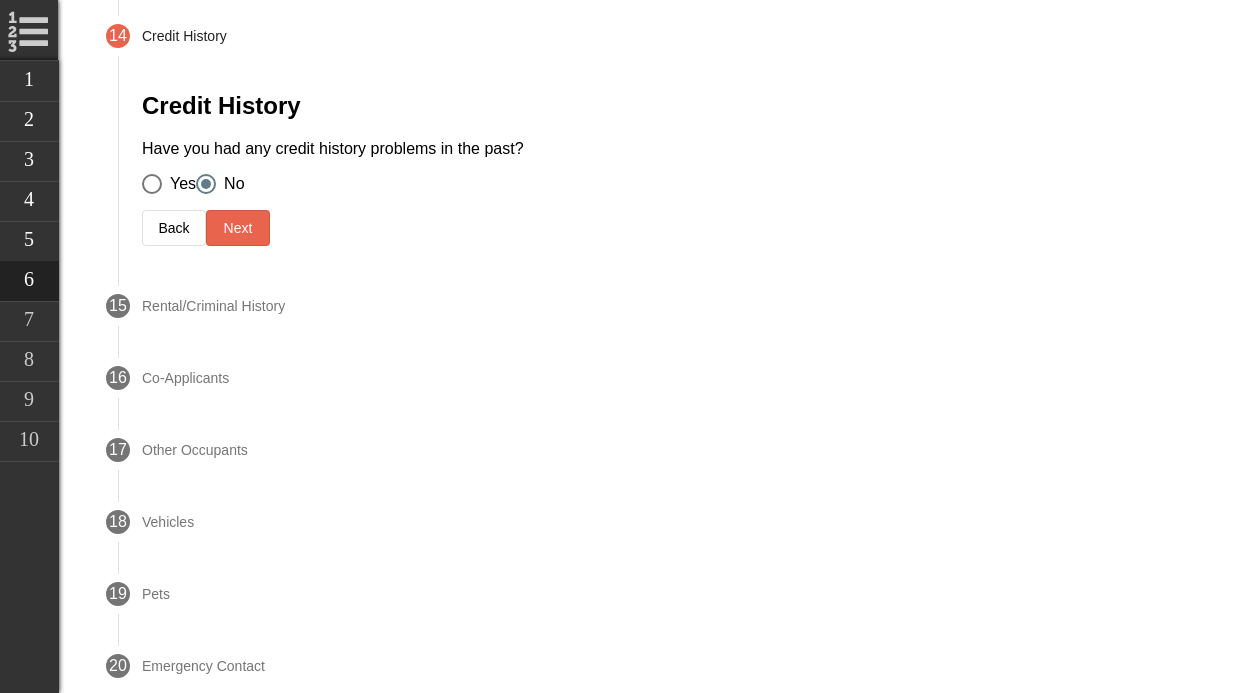 click on "Next" at bounding box center [238, 228] 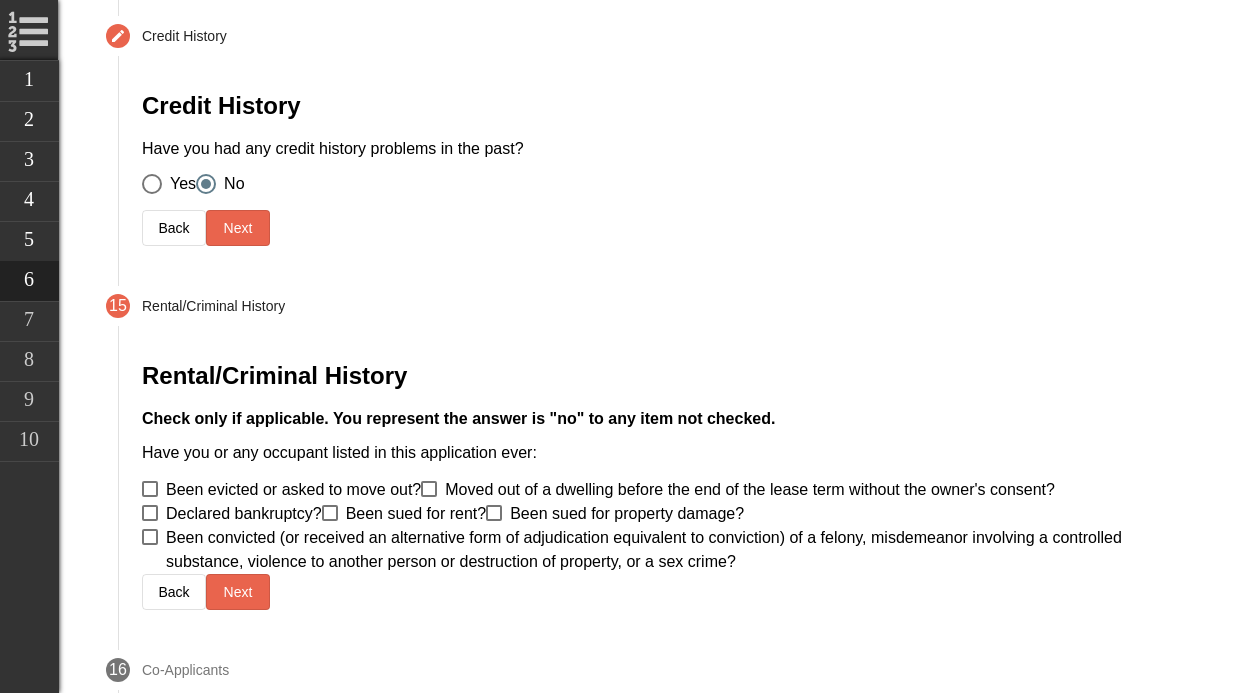 scroll, scrollTop: 1599, scrollLeft: 0, axis: vertical 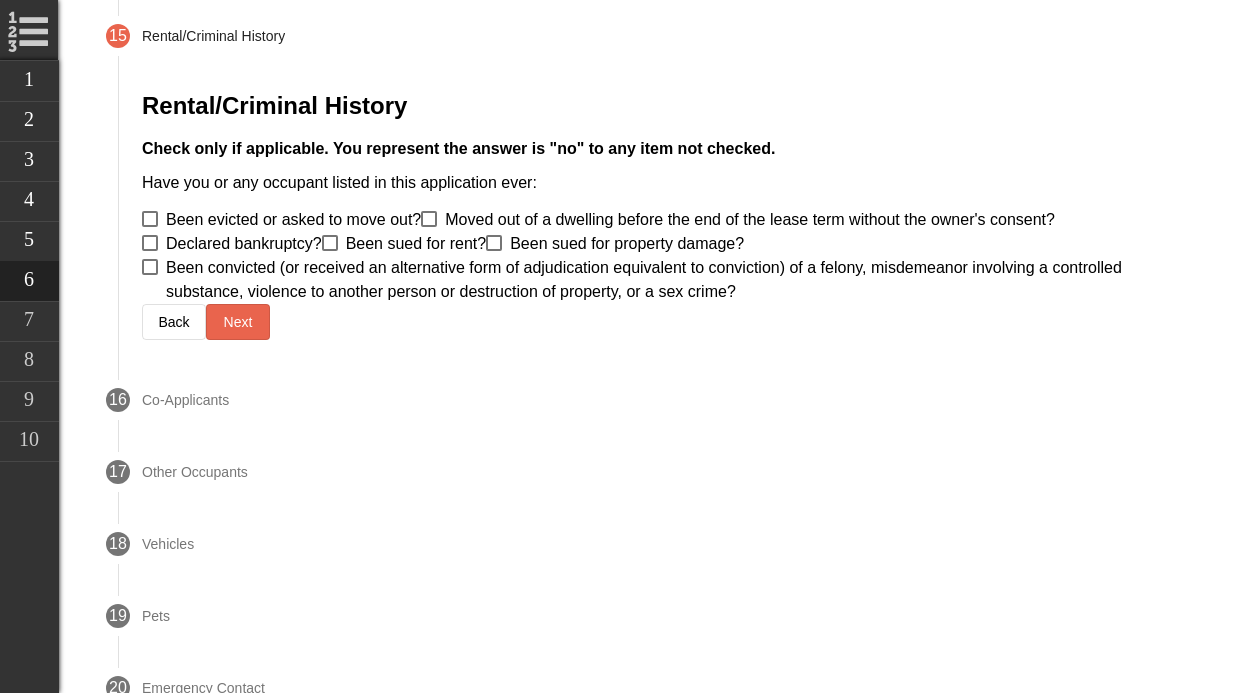 click on "Next" at bounding box center [238, 322] 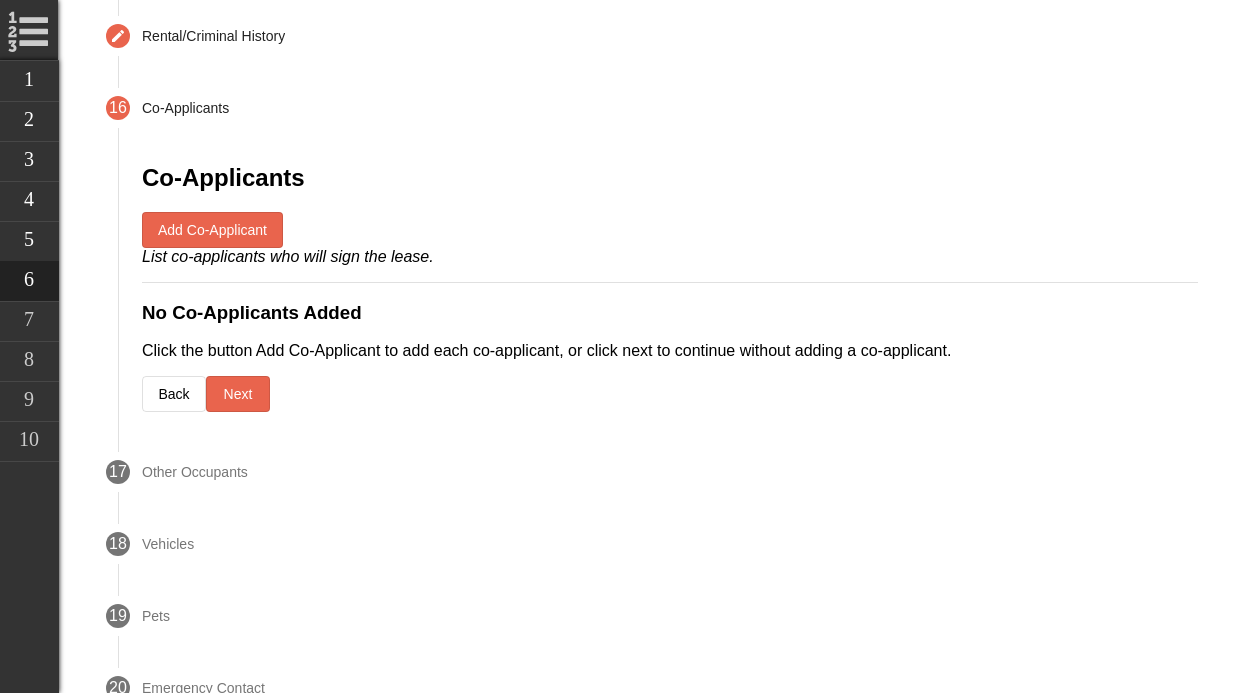 scroll, scrollTop: 1671, scrollLeft: 0, axis: vertical 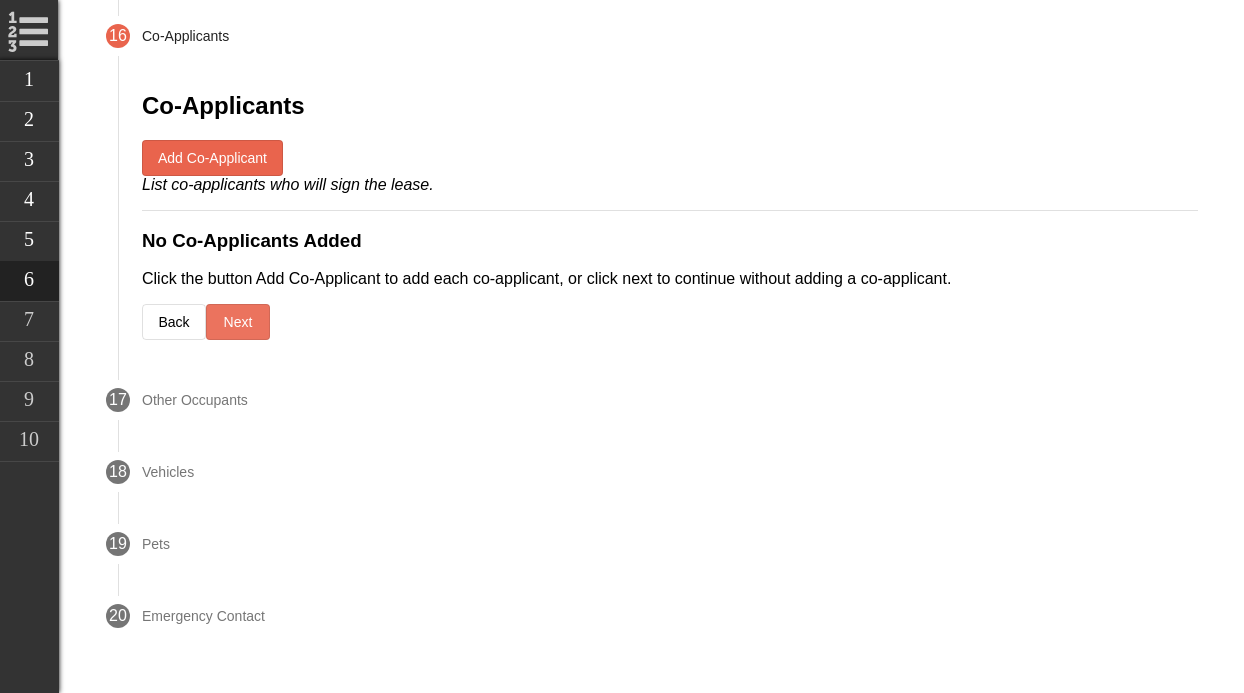 click on "Next" at bounding box center [238, 322] 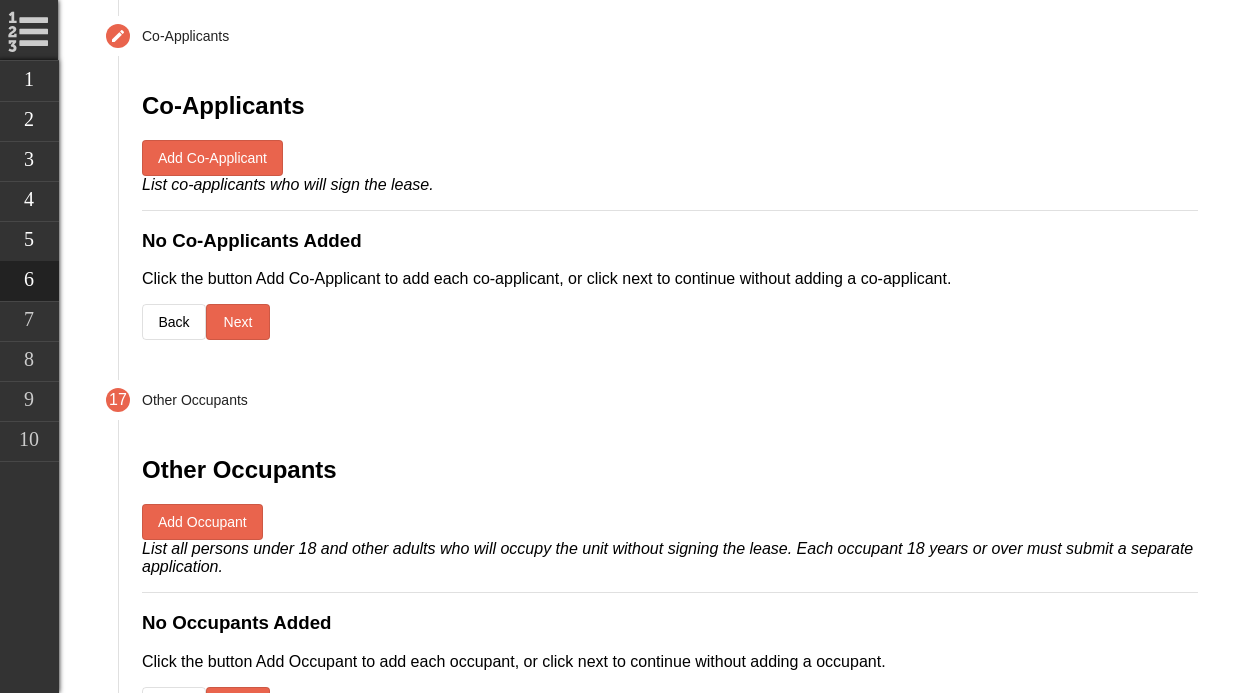 scroll, scrollTop: 1743, scrollLeft: 0, axis: vertical 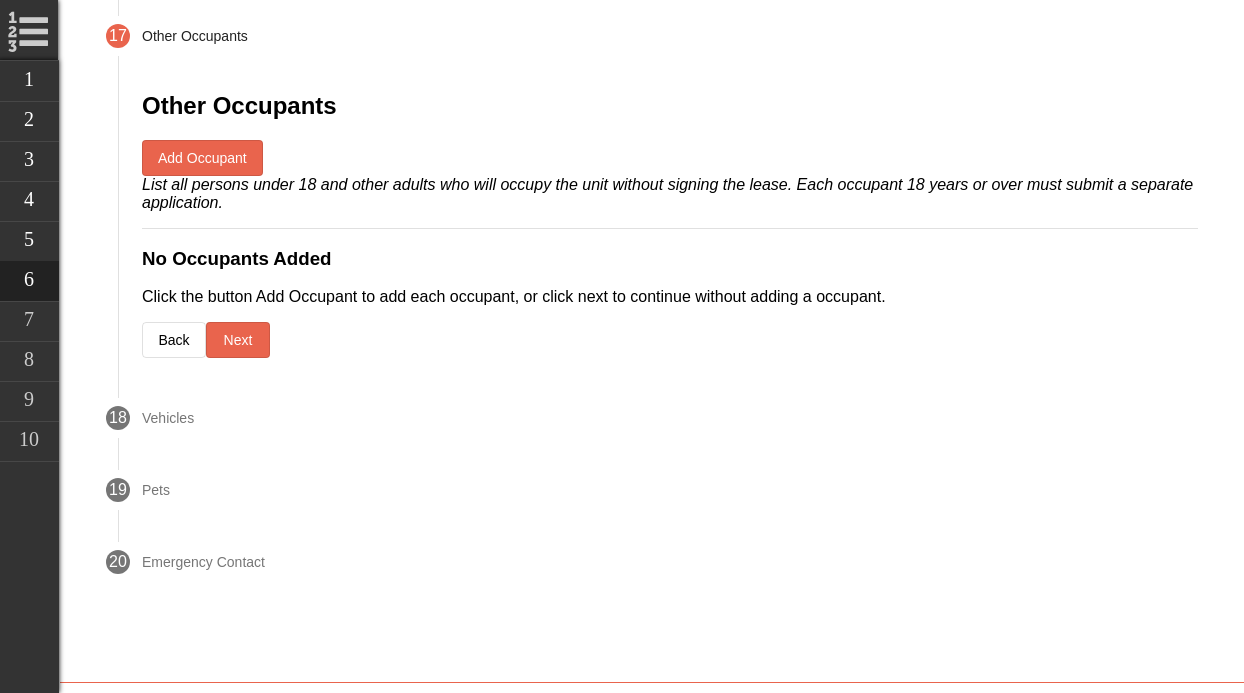 click on "Next" at bounding box center (238, 340) 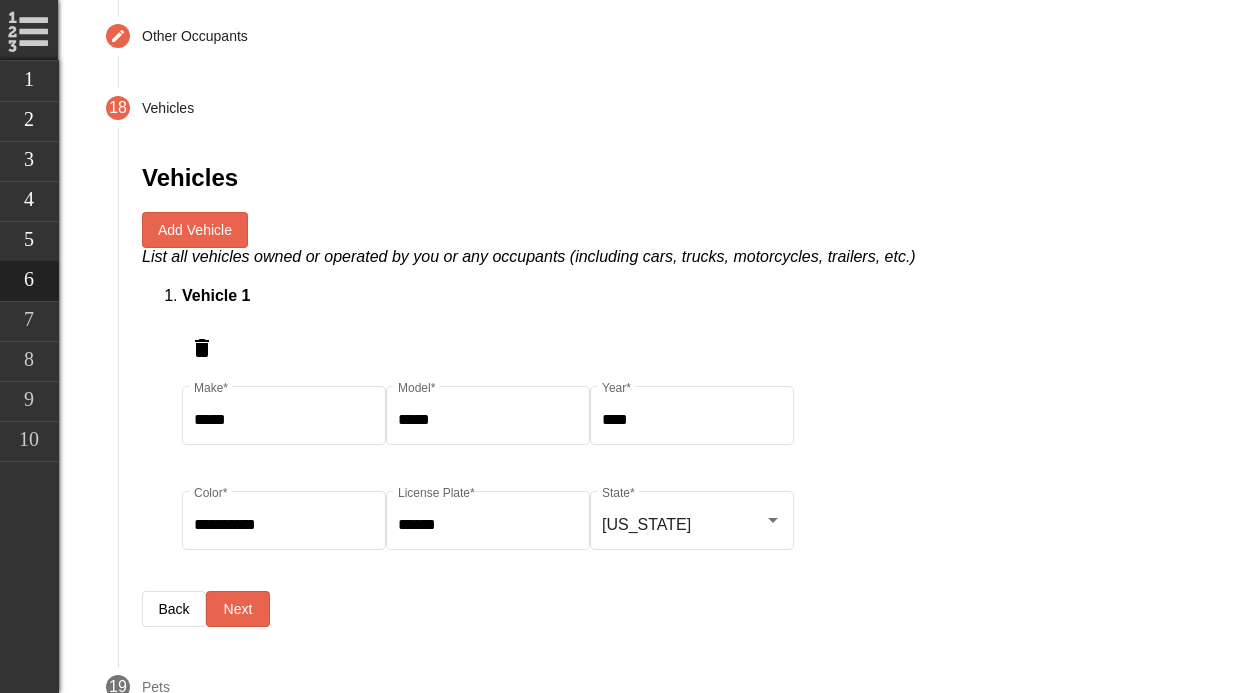 scroll, scrollTop: 1815, scrollLeft: 0, axis: vertical 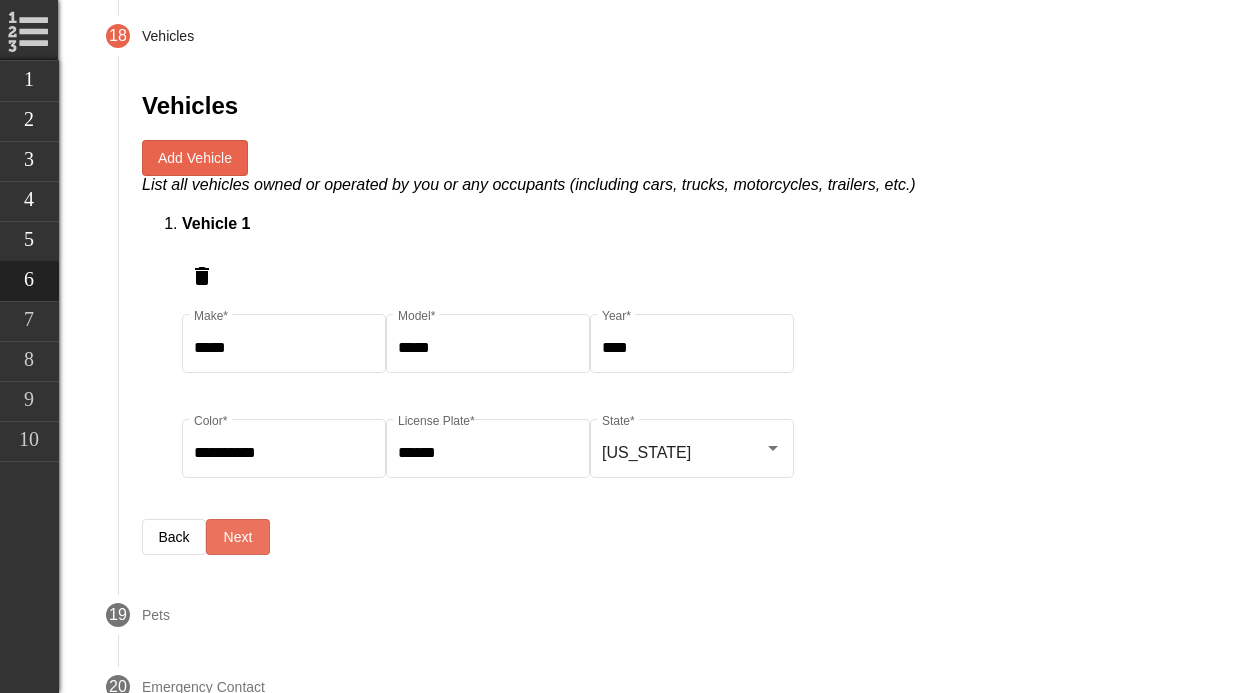 click on "Next" at bounding box center [238, 537] 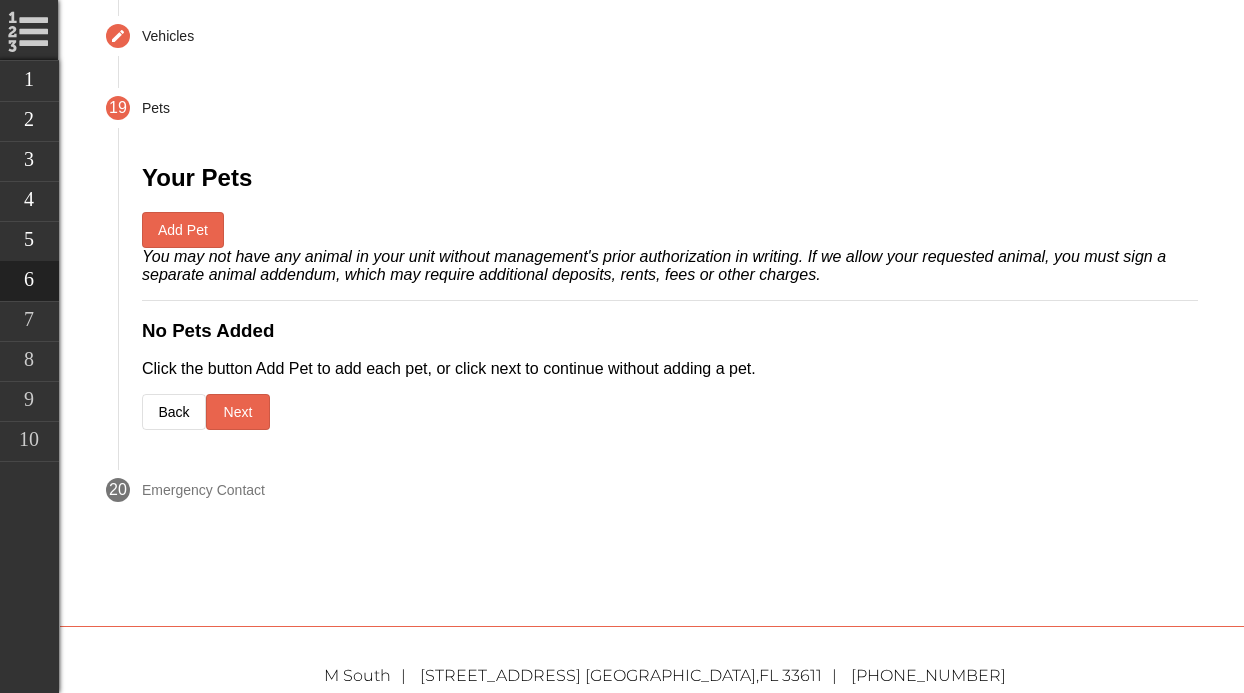 scroll, scrollTop: 1887, scrollLeft: 0, axis: vertical 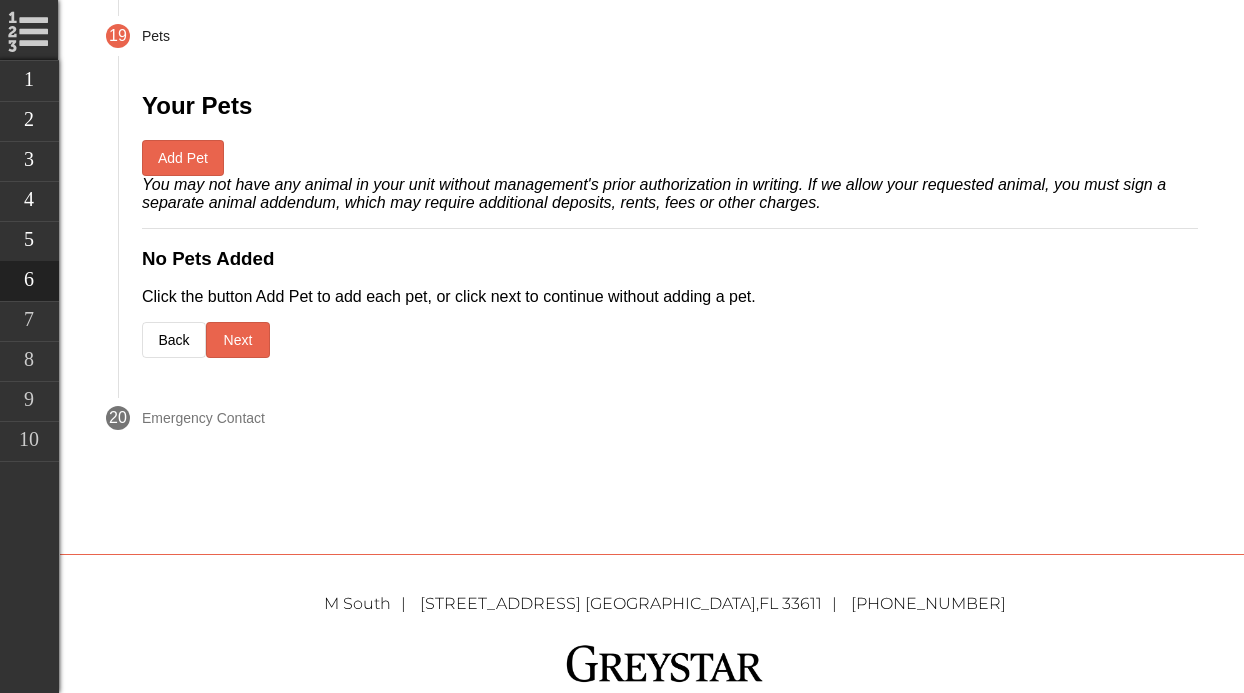 click on "Next" at bounding box center (238, 340) 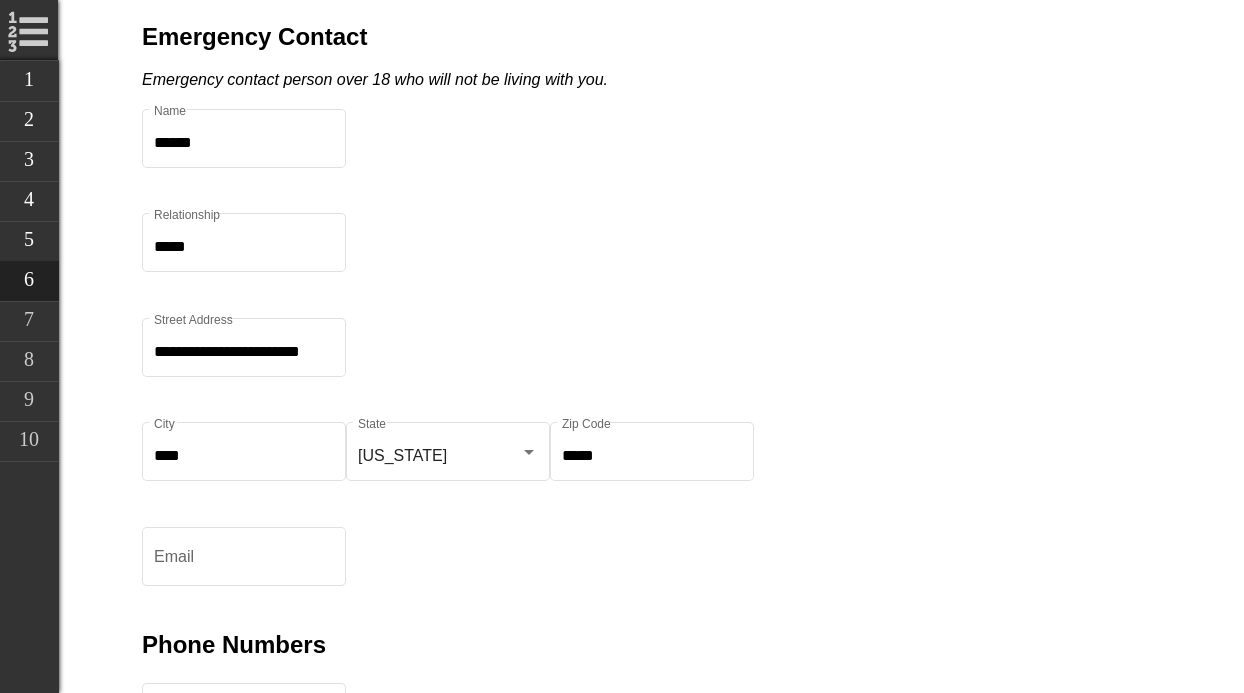 scroll, scrollTop: 2072, scrollLeft: 0, axis: vertical 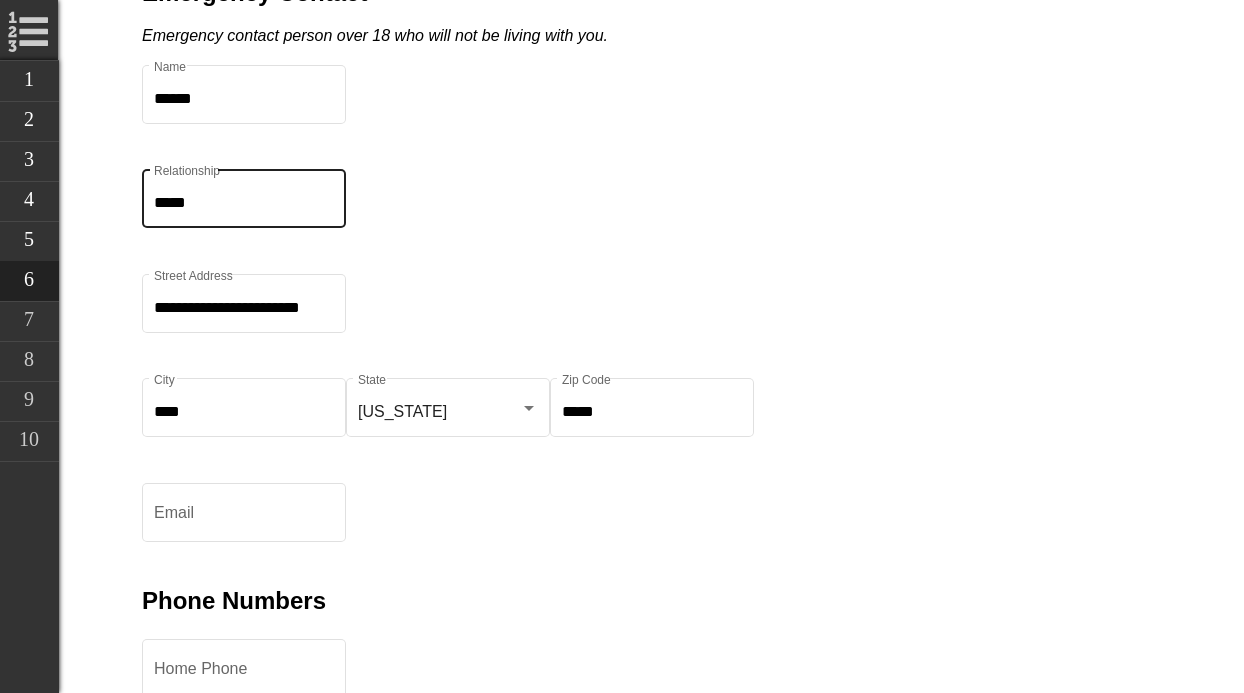 click on "*****" at bounding box center [244, 203] 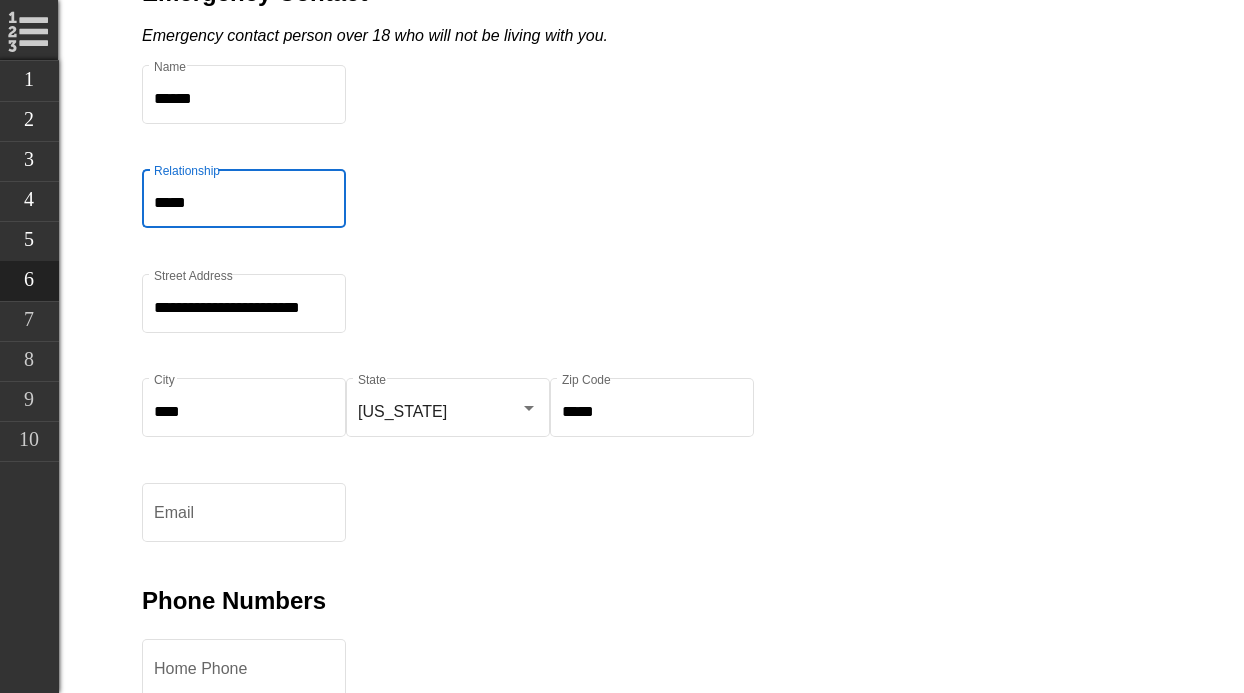 drag, startPoint x: 341, startPoint y: 246, endPoint x: 79, endPoint y: 232, distance: 262.37378 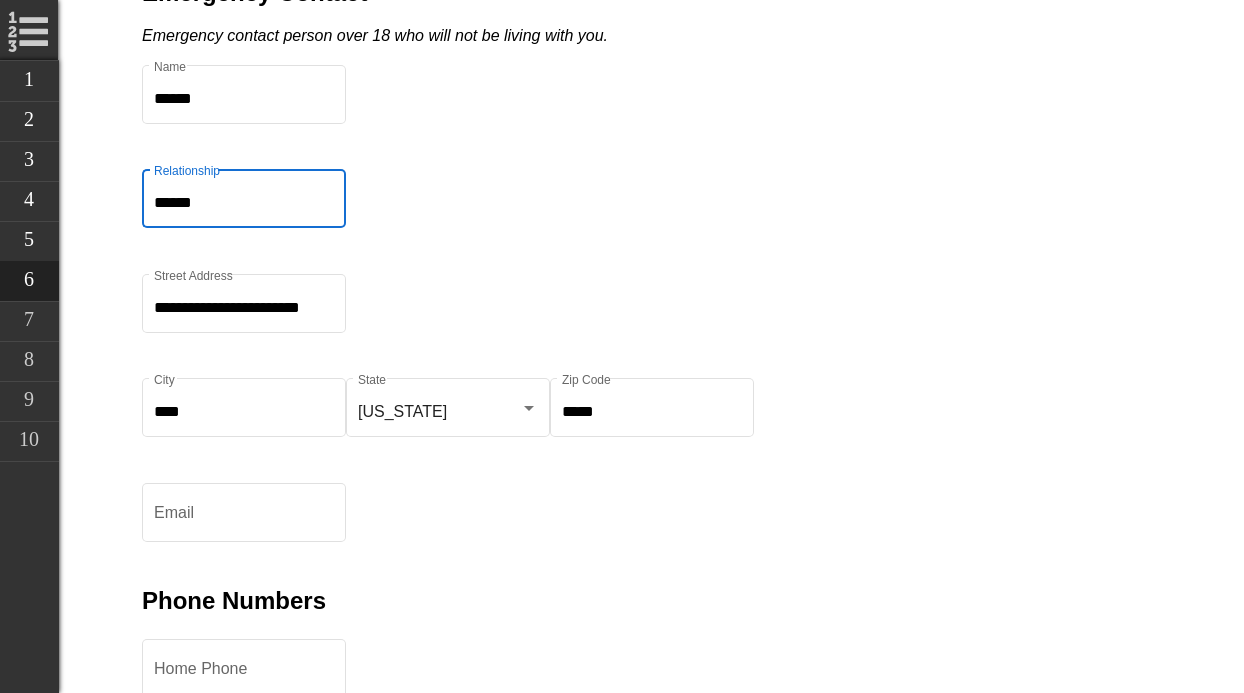 type on "******" 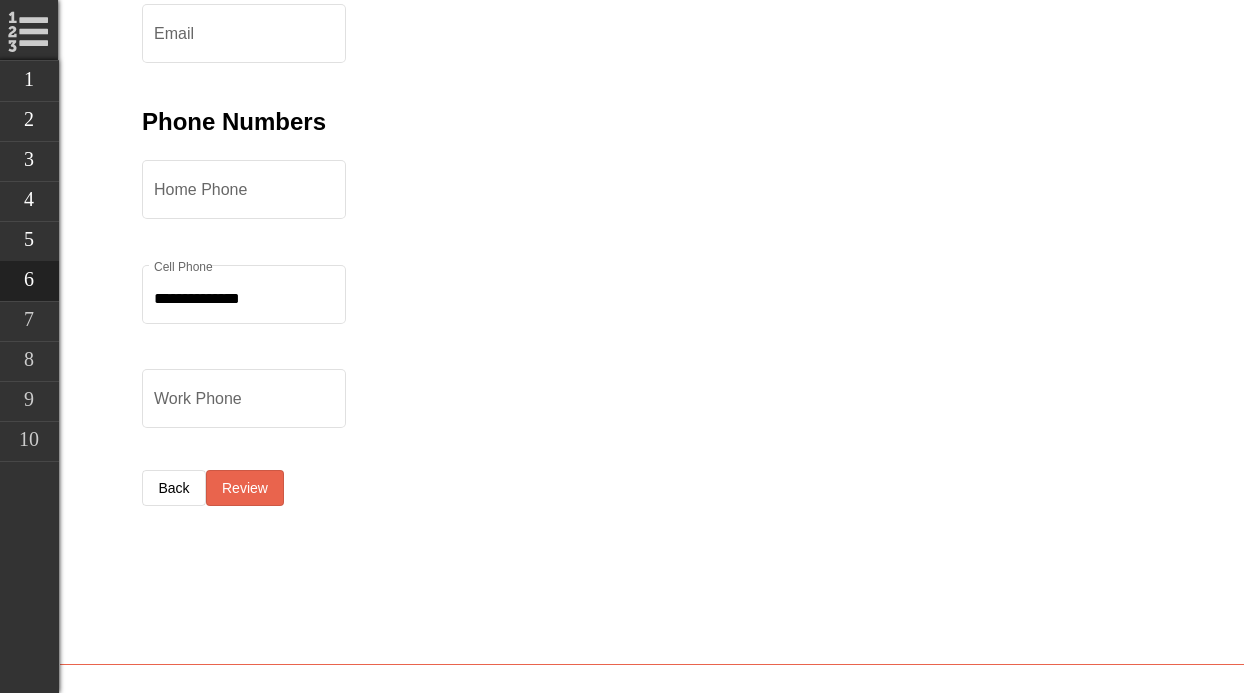 scroll, scrollTop: 2556, scrollLeft: 0, axis: vertical 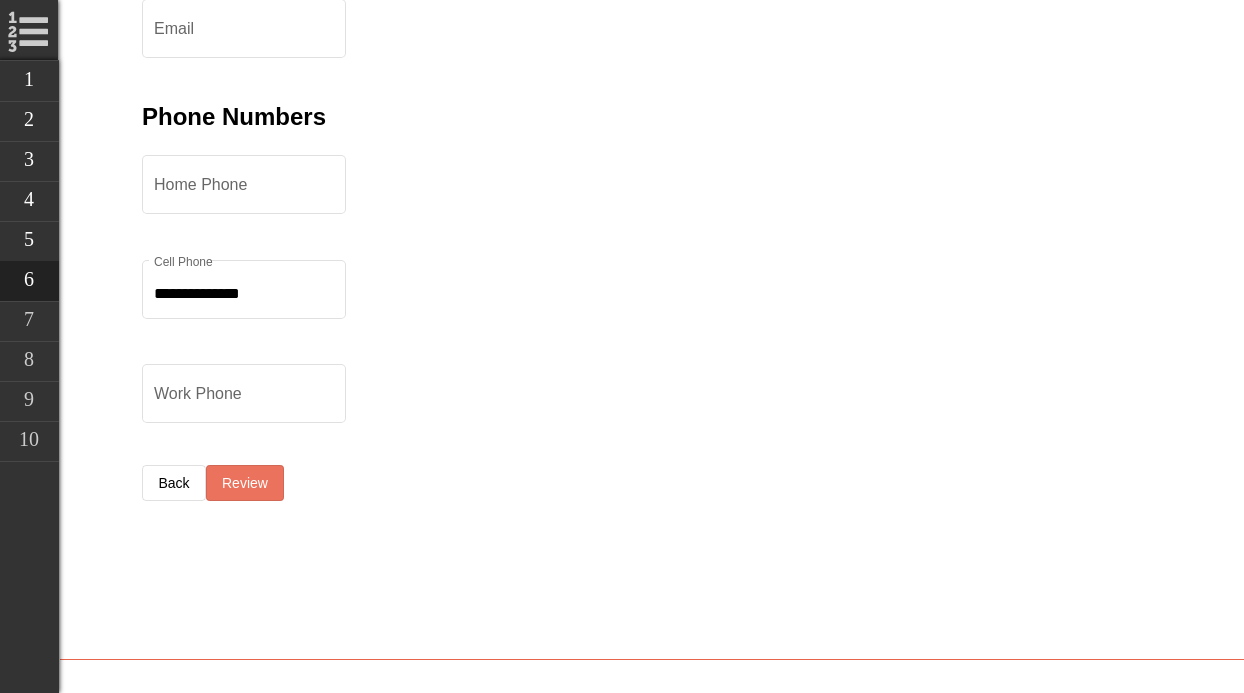click on "Review" at bounding box center [245, 483] 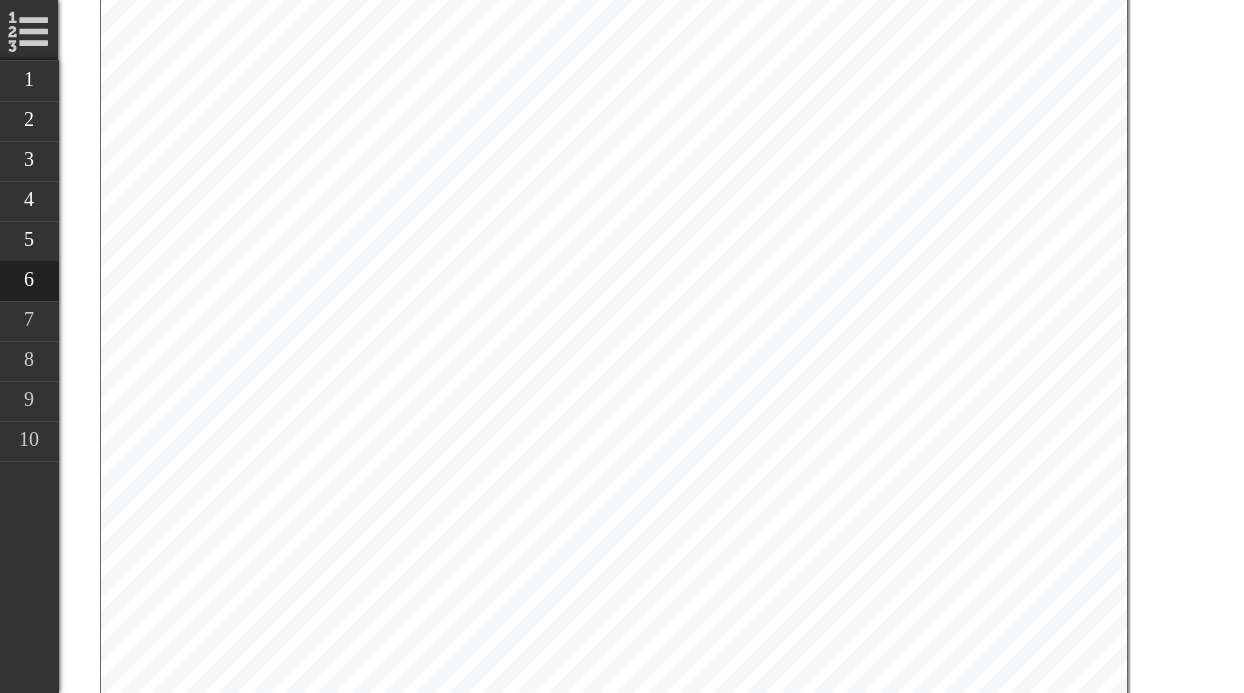 scroll, scrollTop: 9819, scrollLeft: 0, axis: vertical 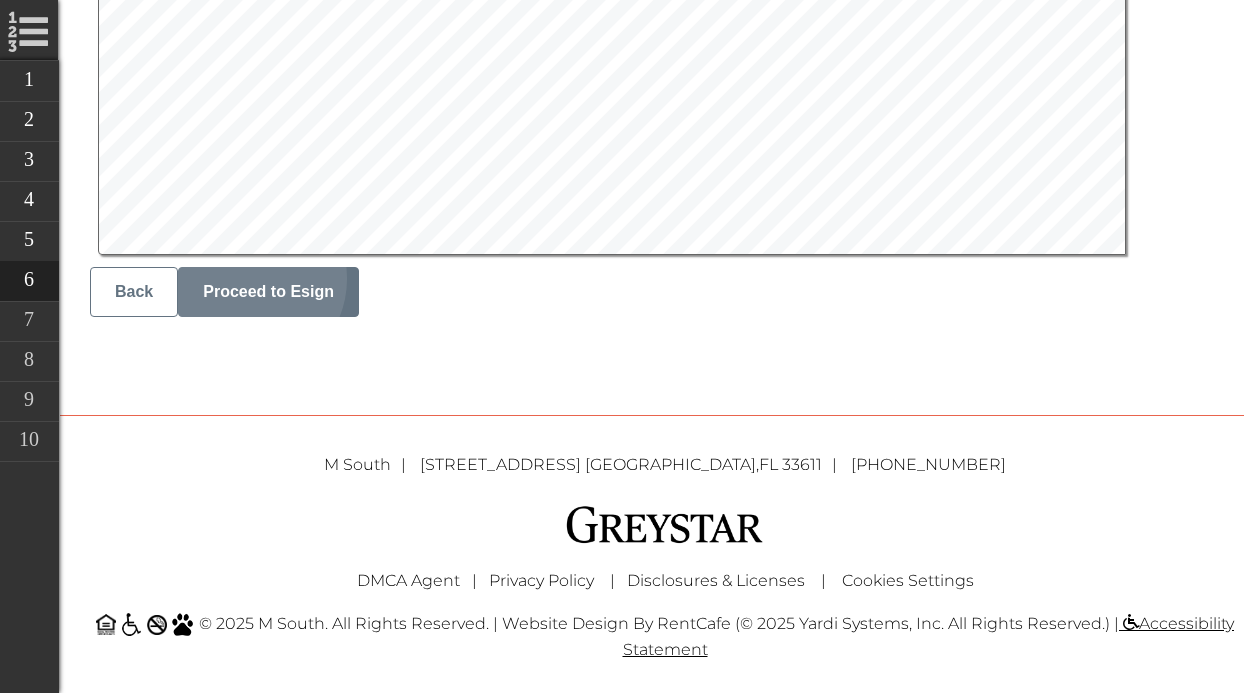 click on "Proceed to Esign" at bounding box center [268, 292] 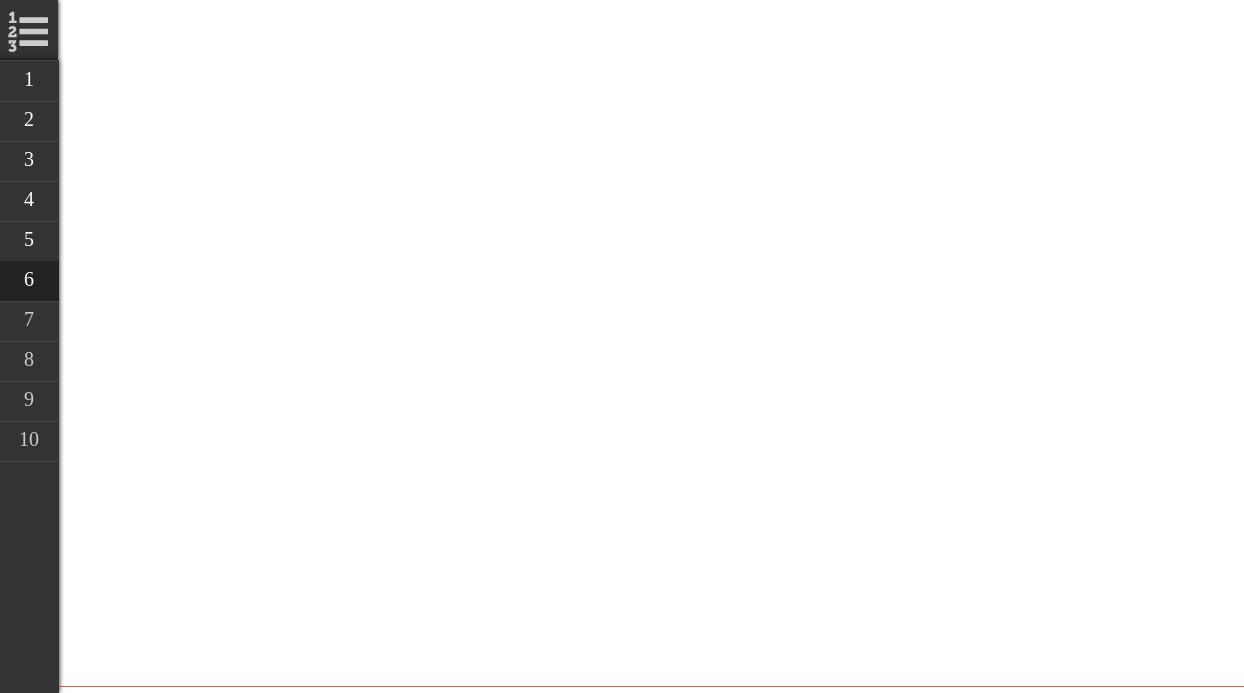scroll, scrollTop: 571, scrollLeft: 0, axis: vertical 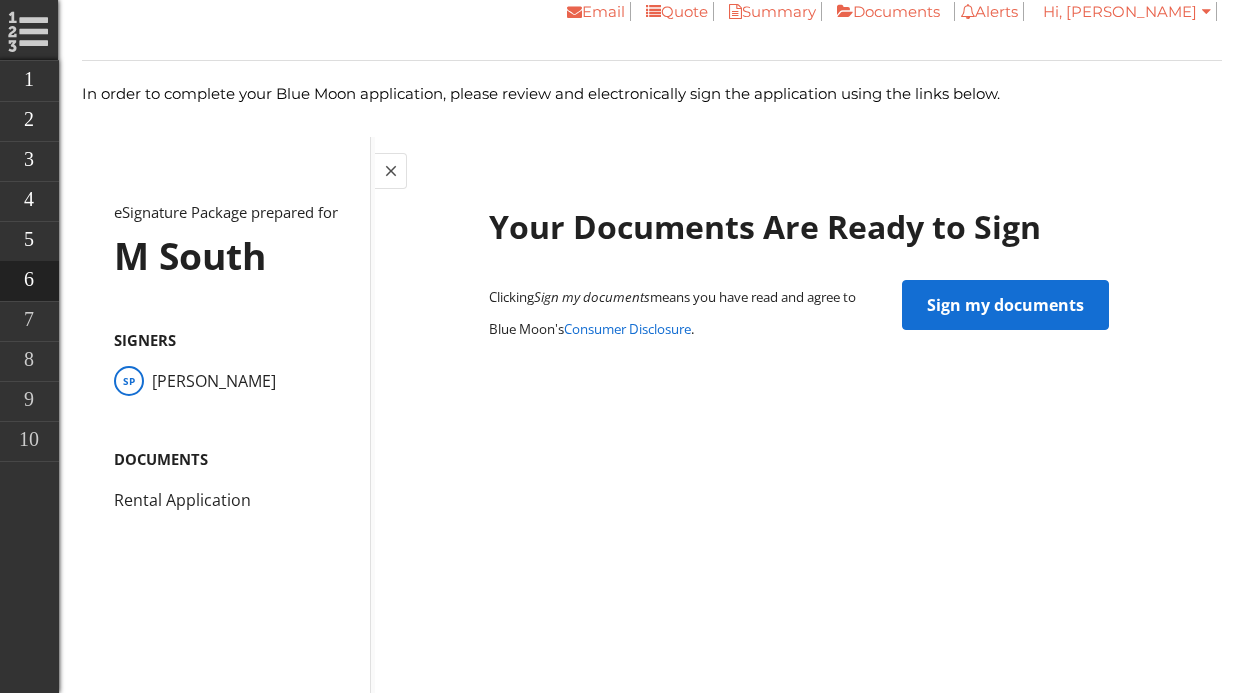 click on "Sign my documents" 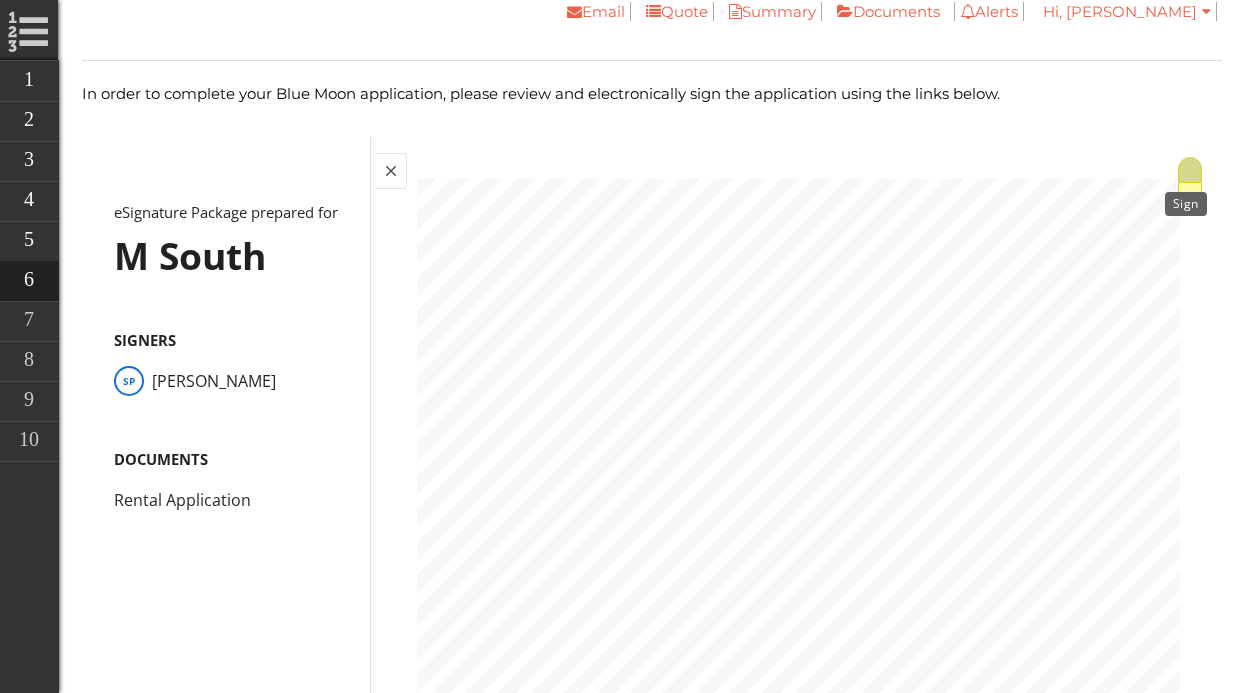 click 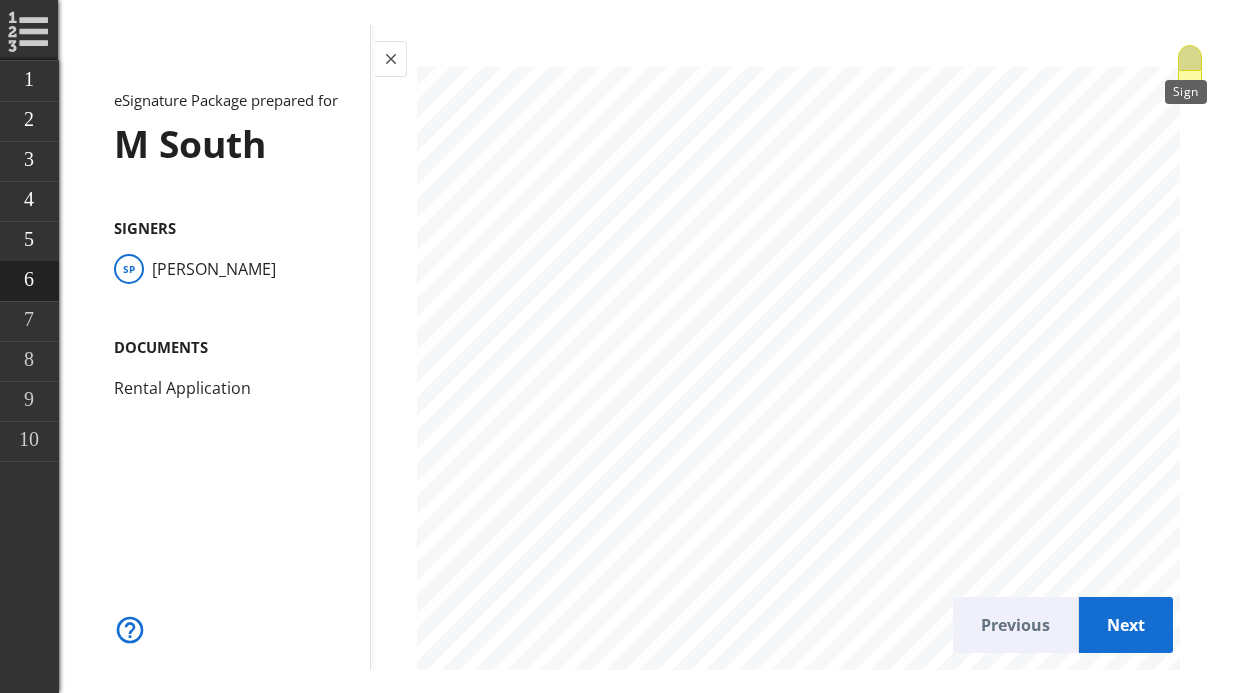 scroll, scrollTop: 7708, scrollLeft: 0, axis: vertical 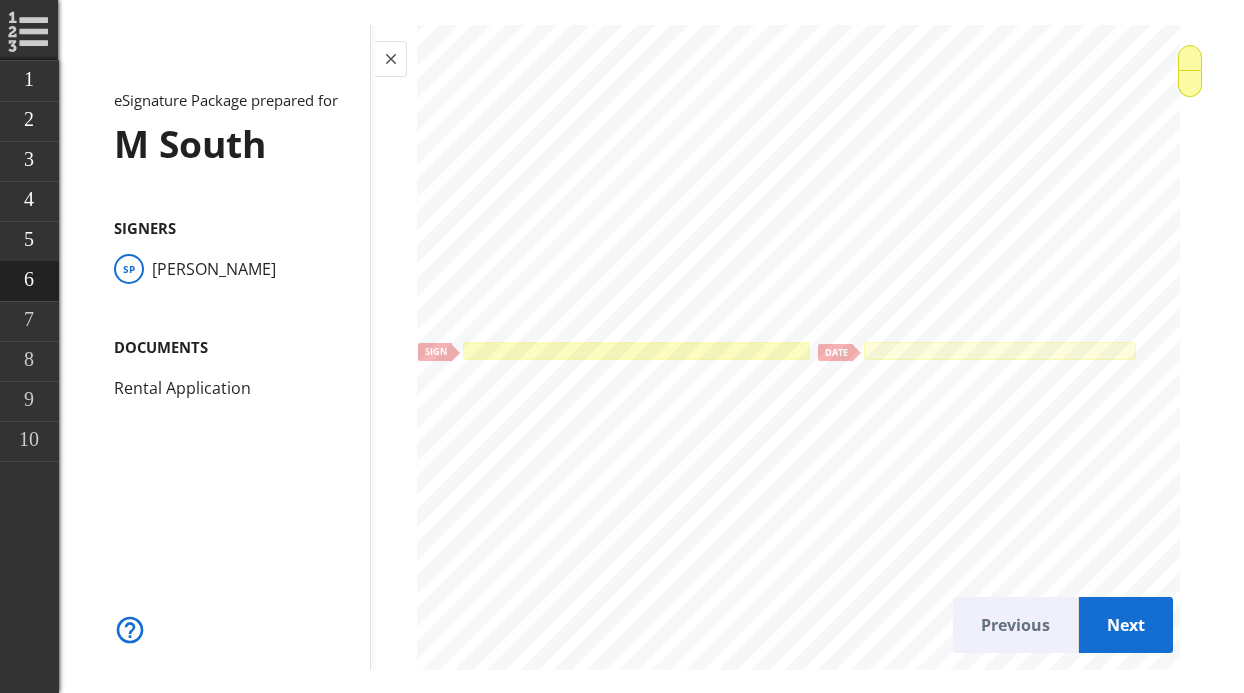 click 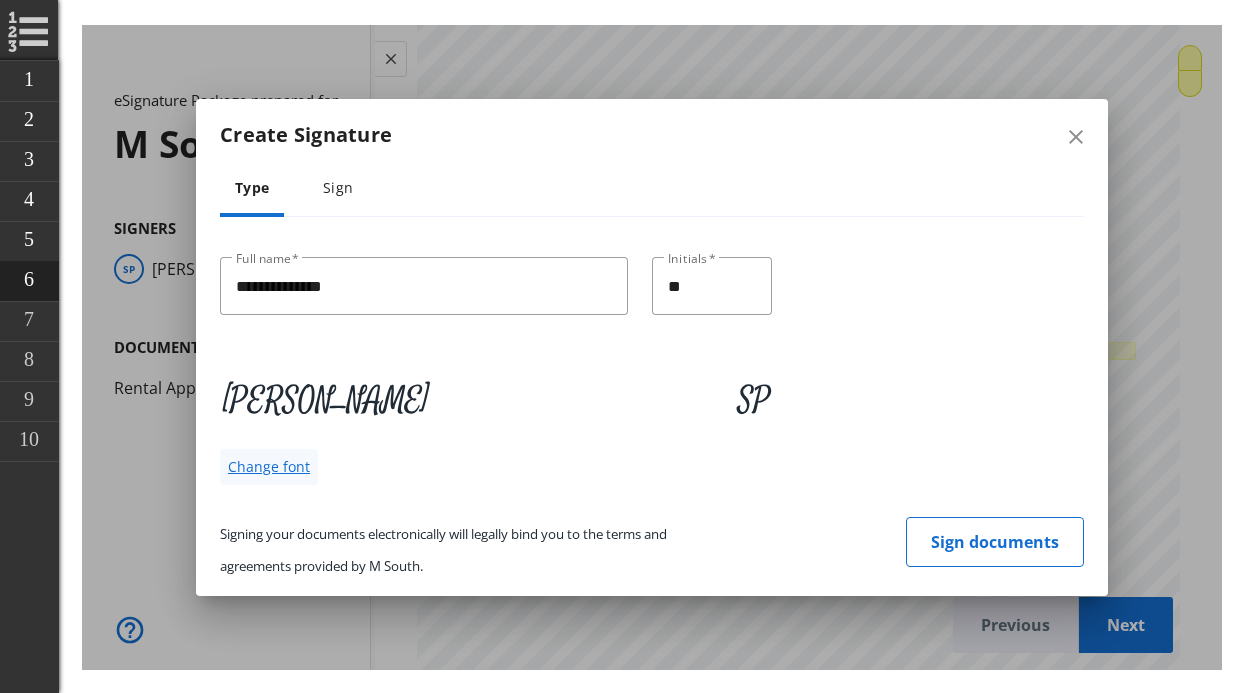 click on "Change font" at bounding box center (269, 466) 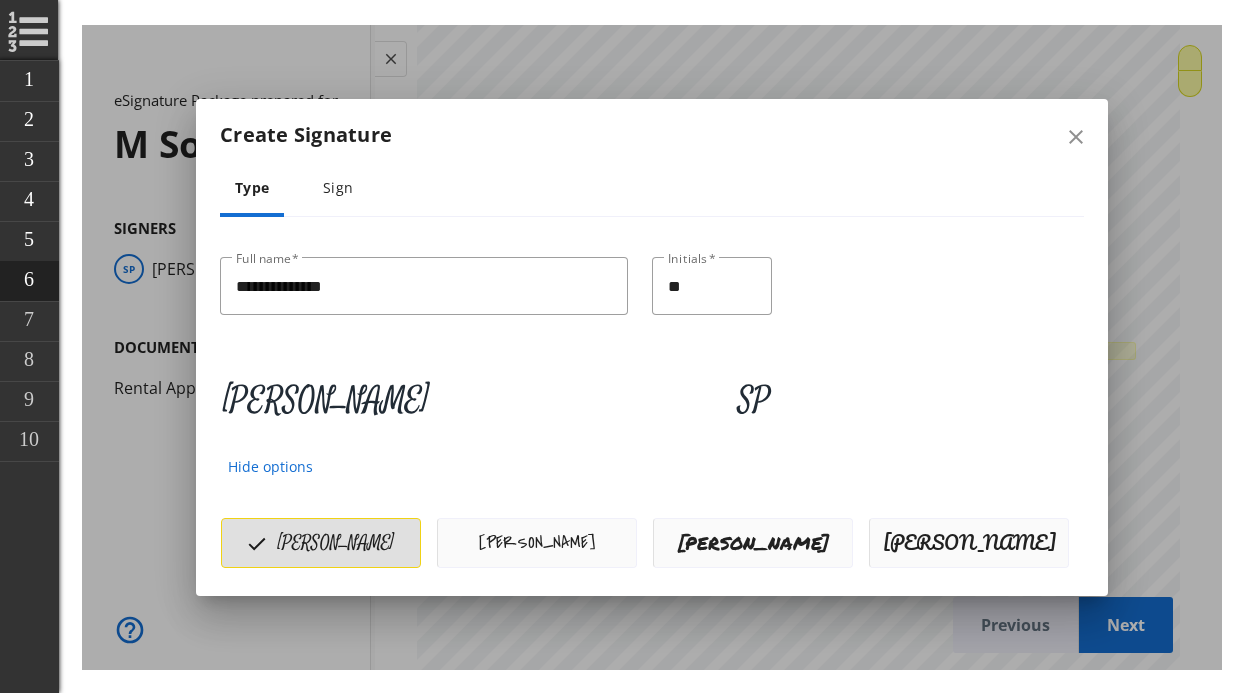 click on "**********" at bounding box center [652, 296] 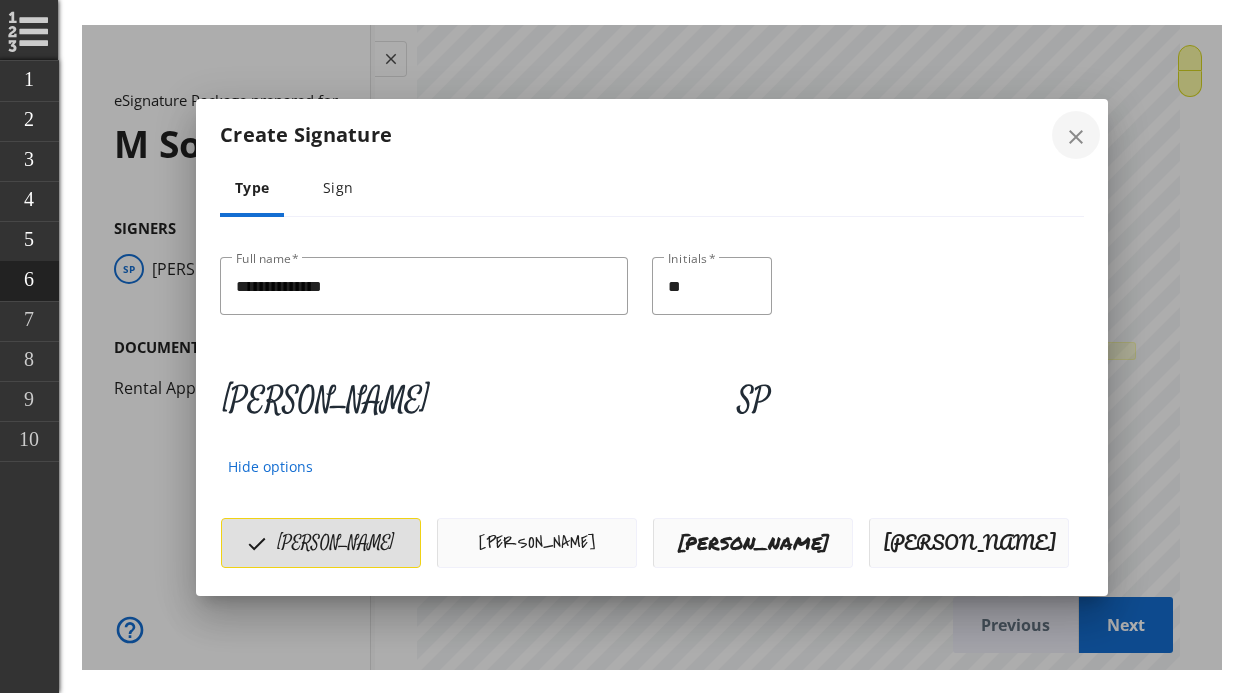 click on "close" at bounding box center [1076, 136] 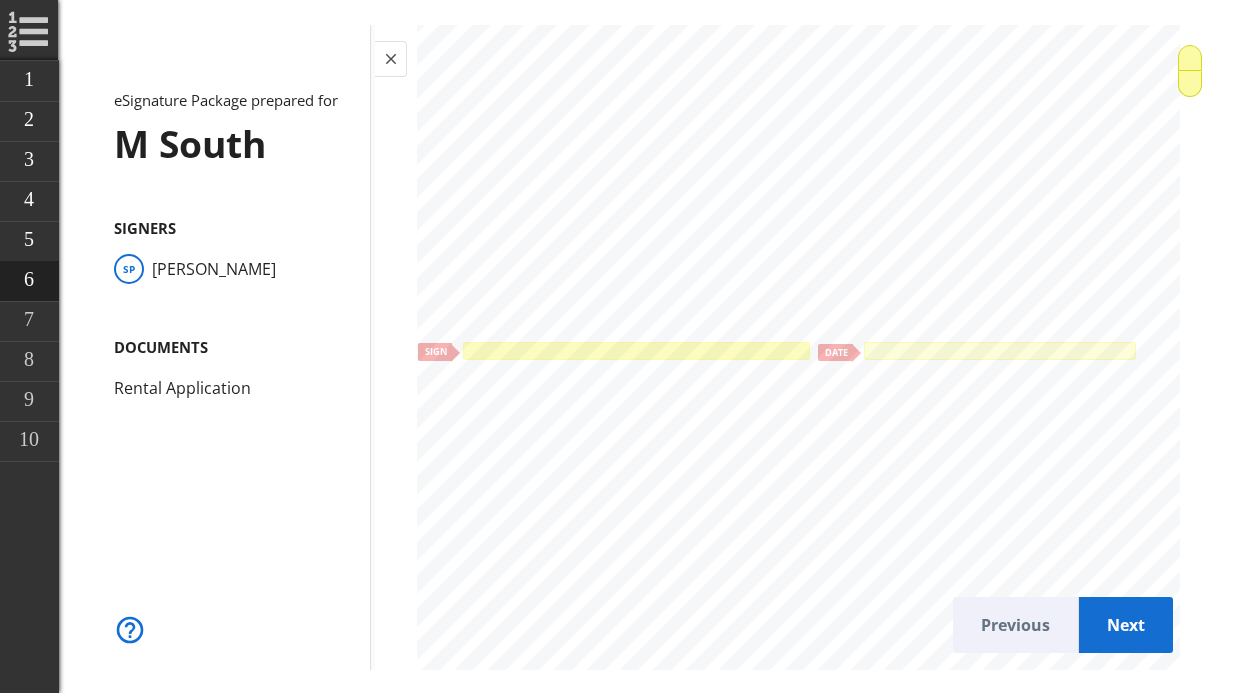 click 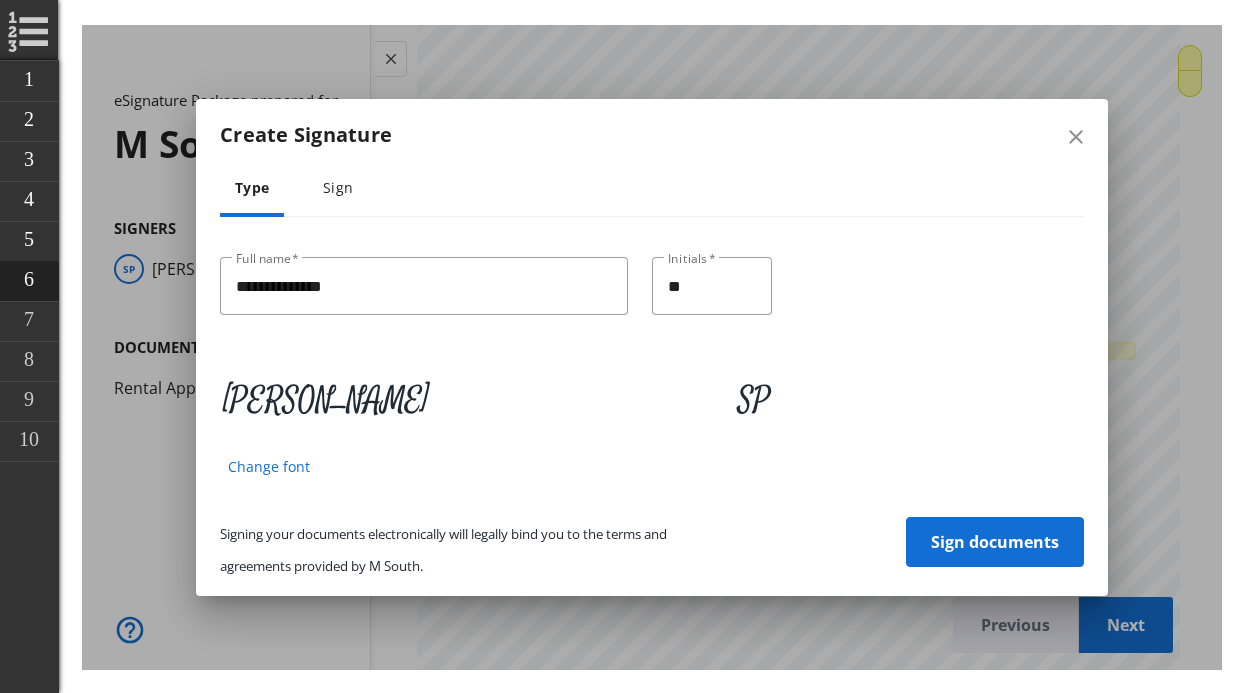 click on "Sign documents" at bounding box center [995, 541] 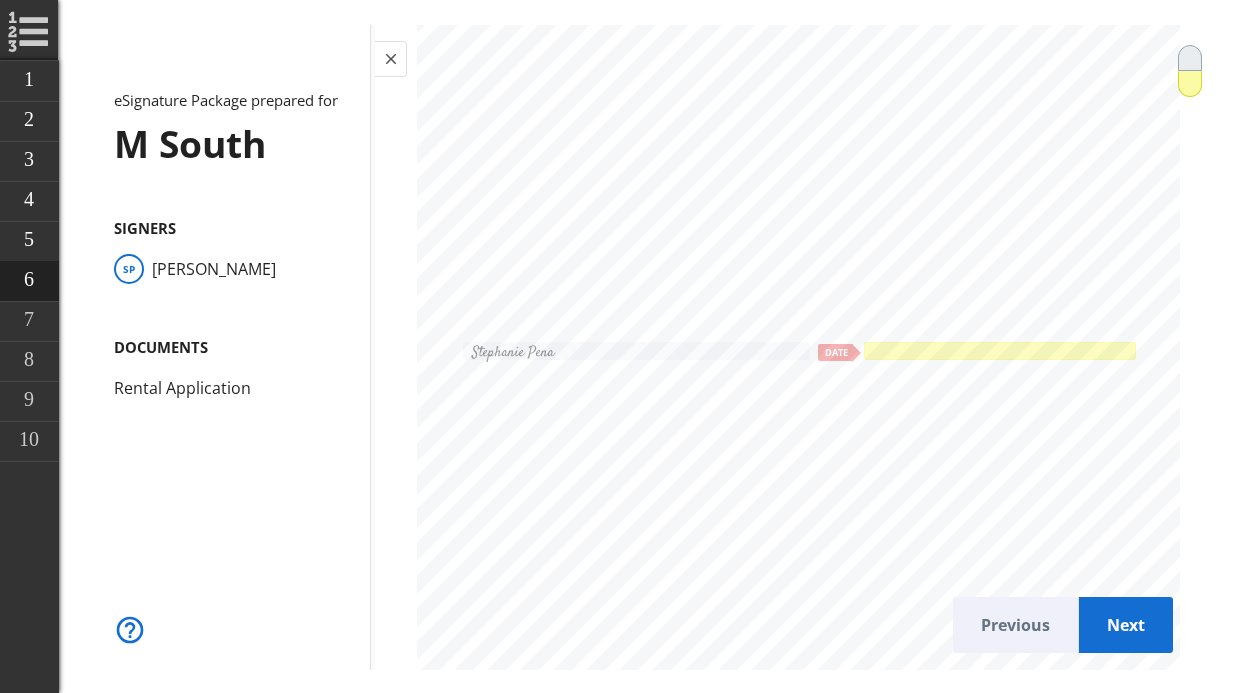 click 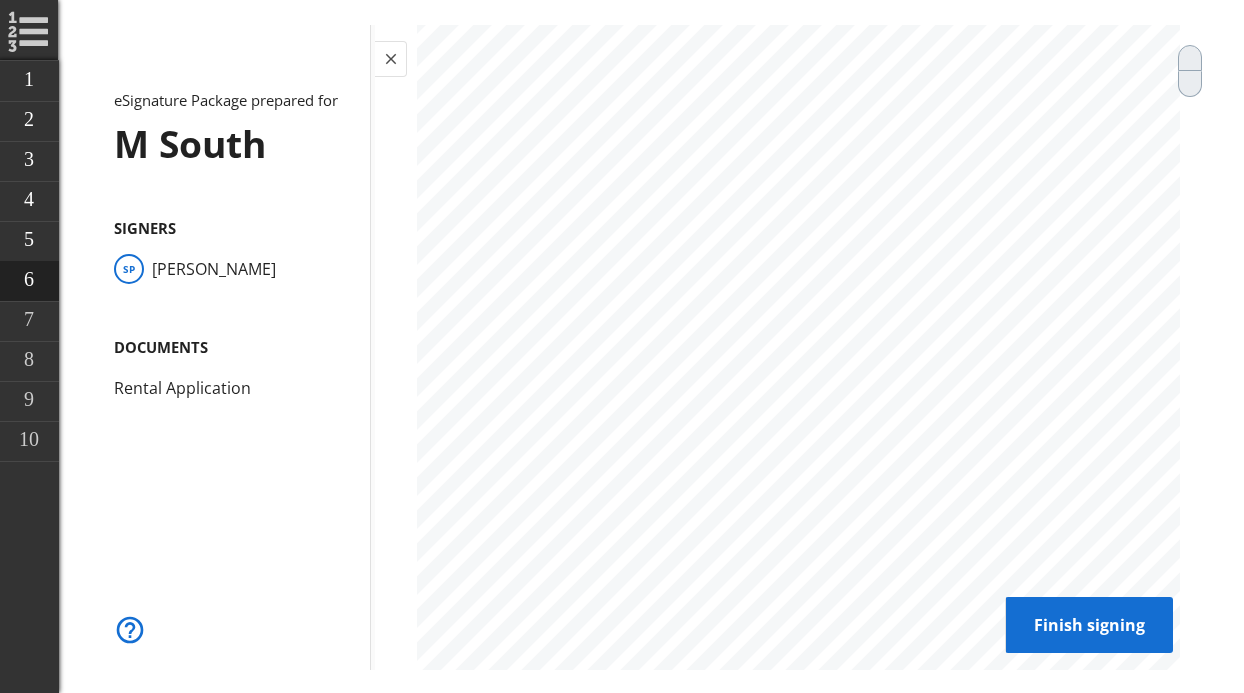 scroll, scrollTop: 8084, scrollLeft: 0, axis: vertical 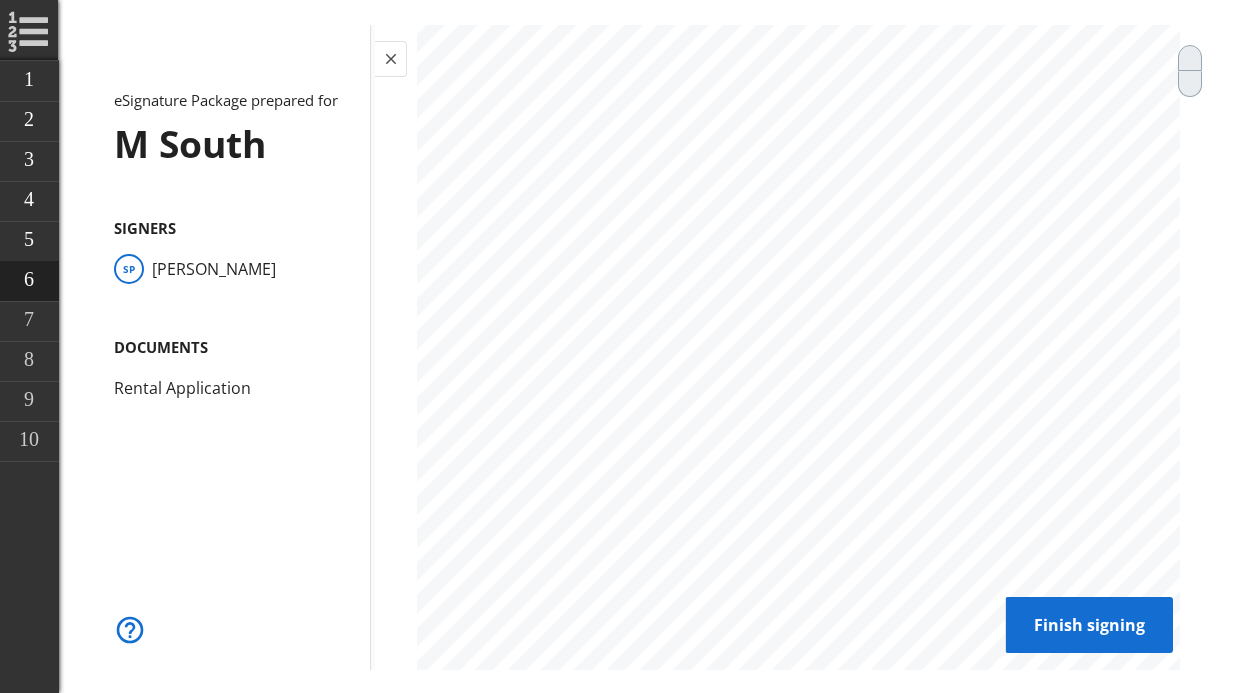 click on "Finish signing" at bounding box center (1089, 624) 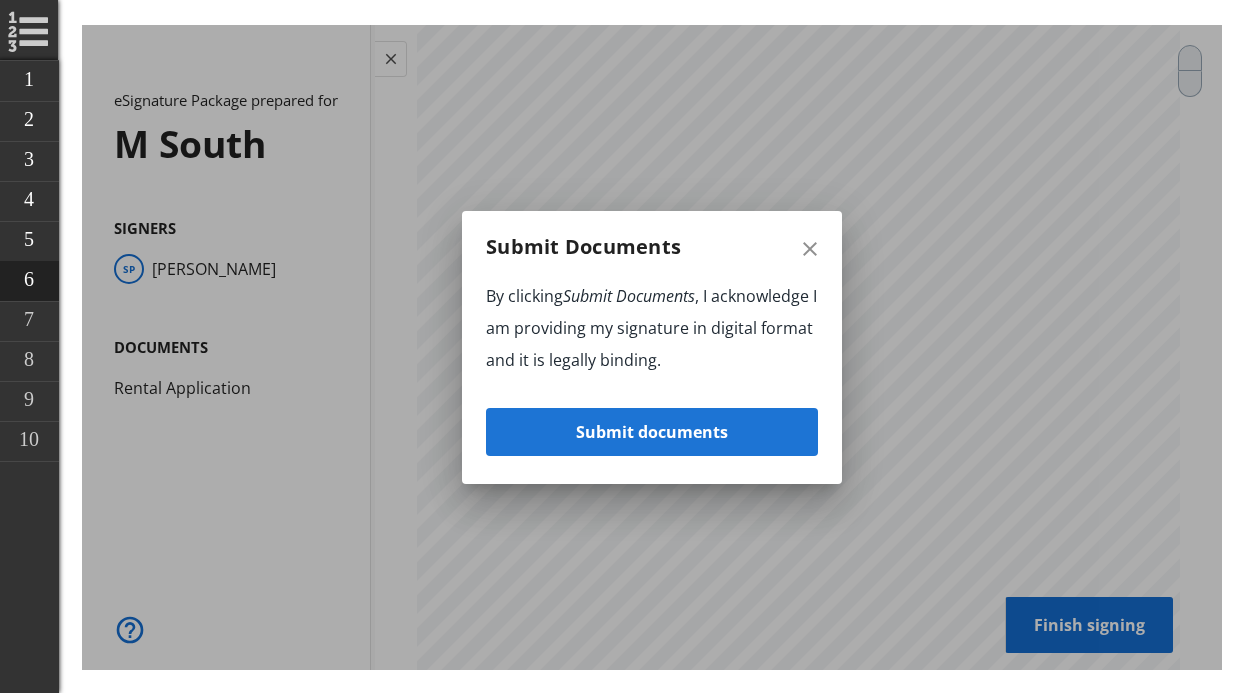 click on "Submit documents" at bounding box center (652, 431) 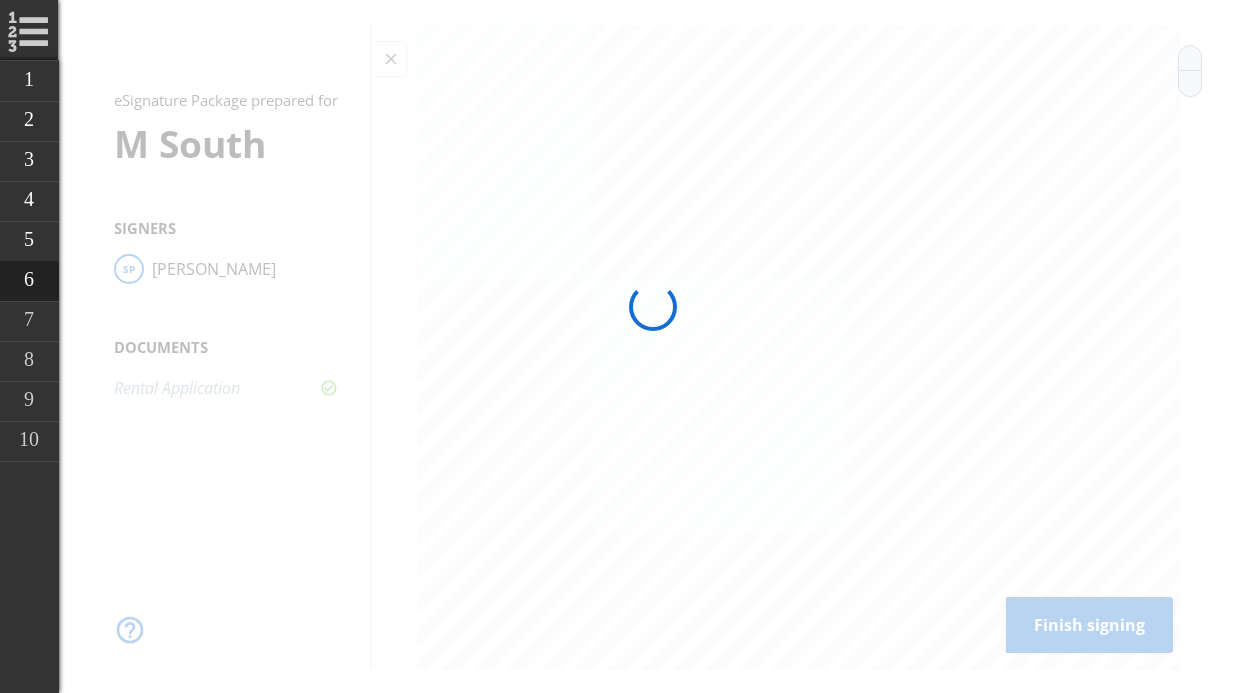 scroll, scrollTop: 0, scrollLeft: 0, axis: both 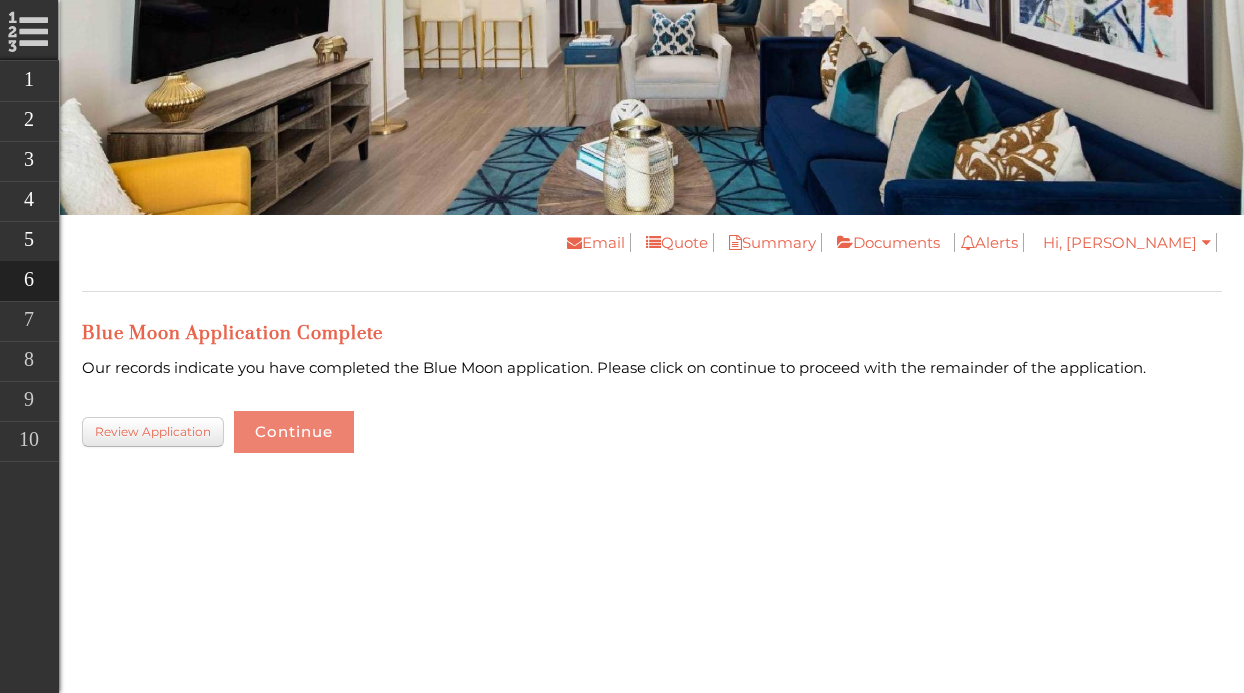 click on "Continue" at bounding box center (294, 432) 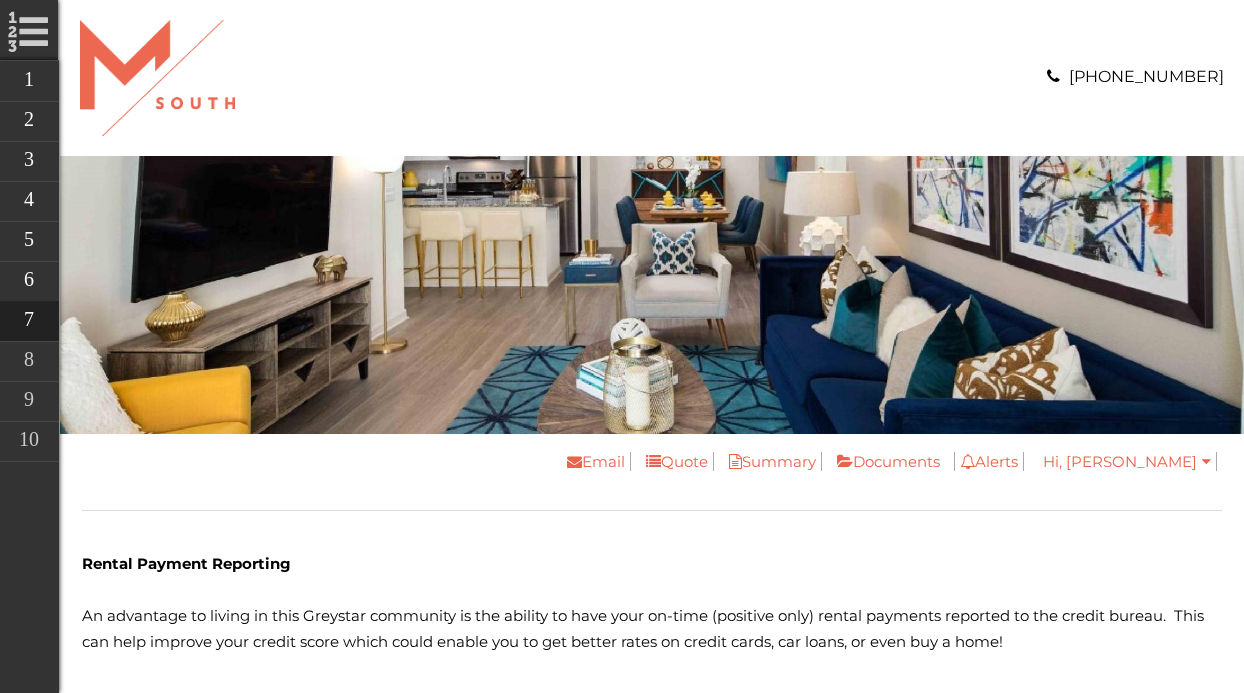 scroll, scrollTop: 0, scrollLeft: 0, axis: both 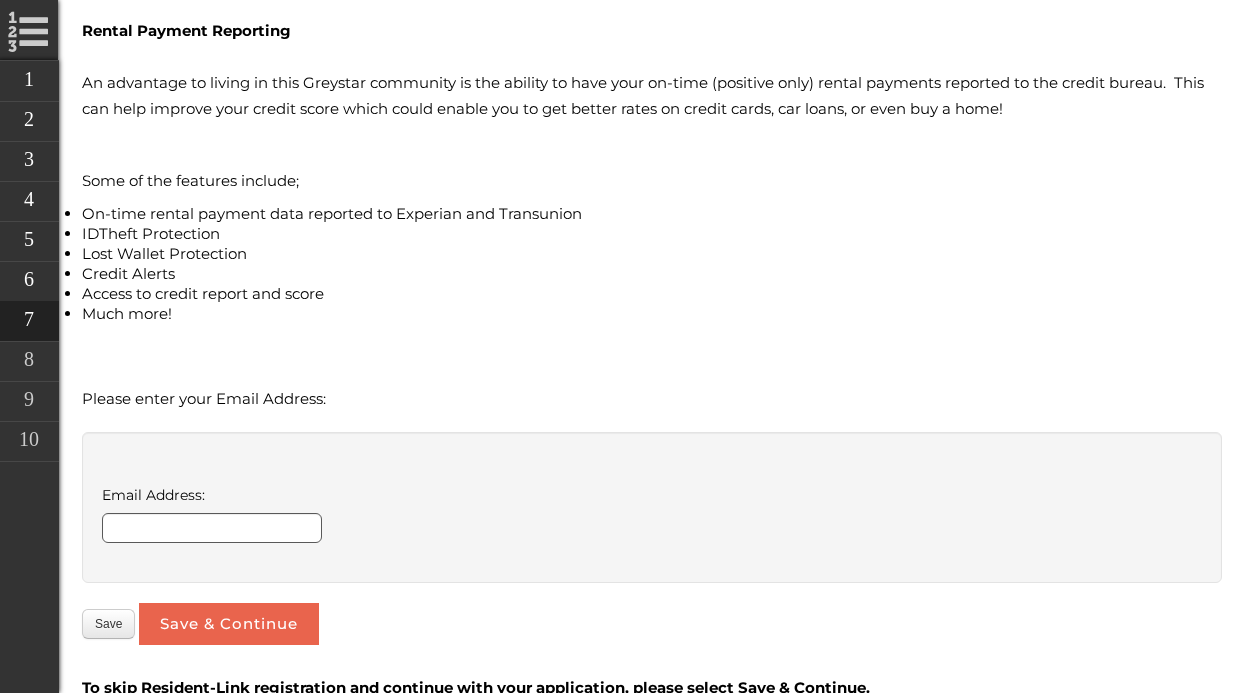 click on "Email Address:" at bounding box center [652, 495] 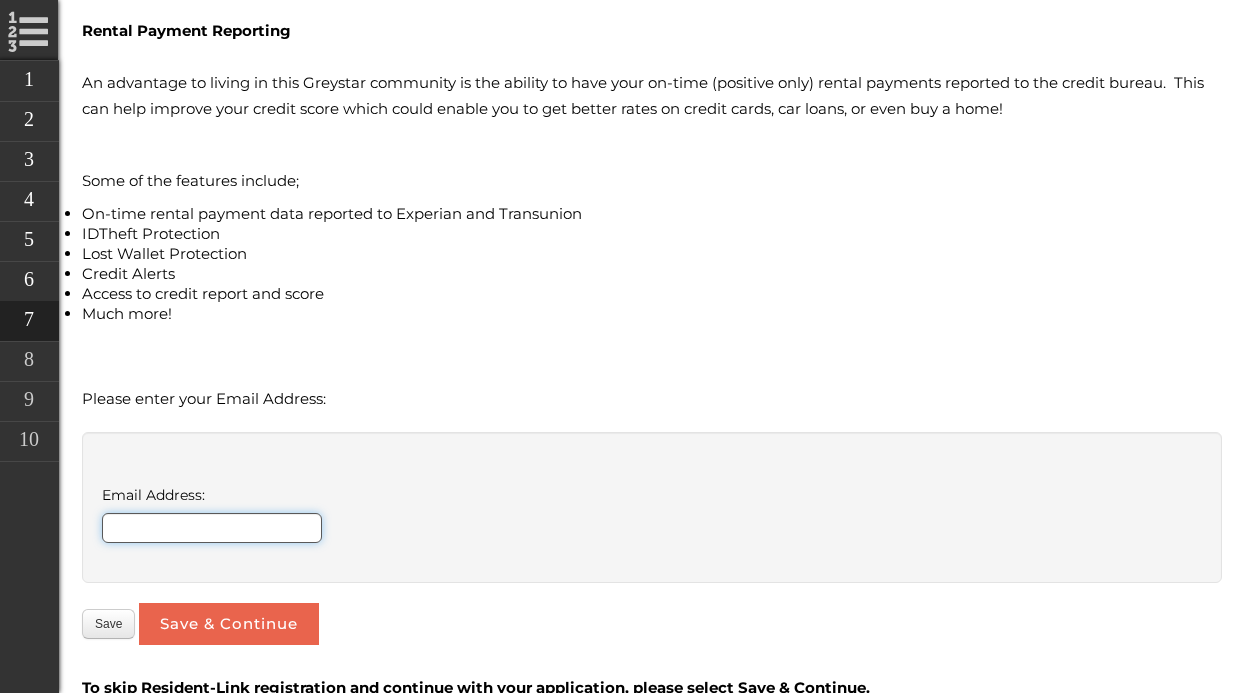 click on "Email Address:" at bounding box center [212, 528] 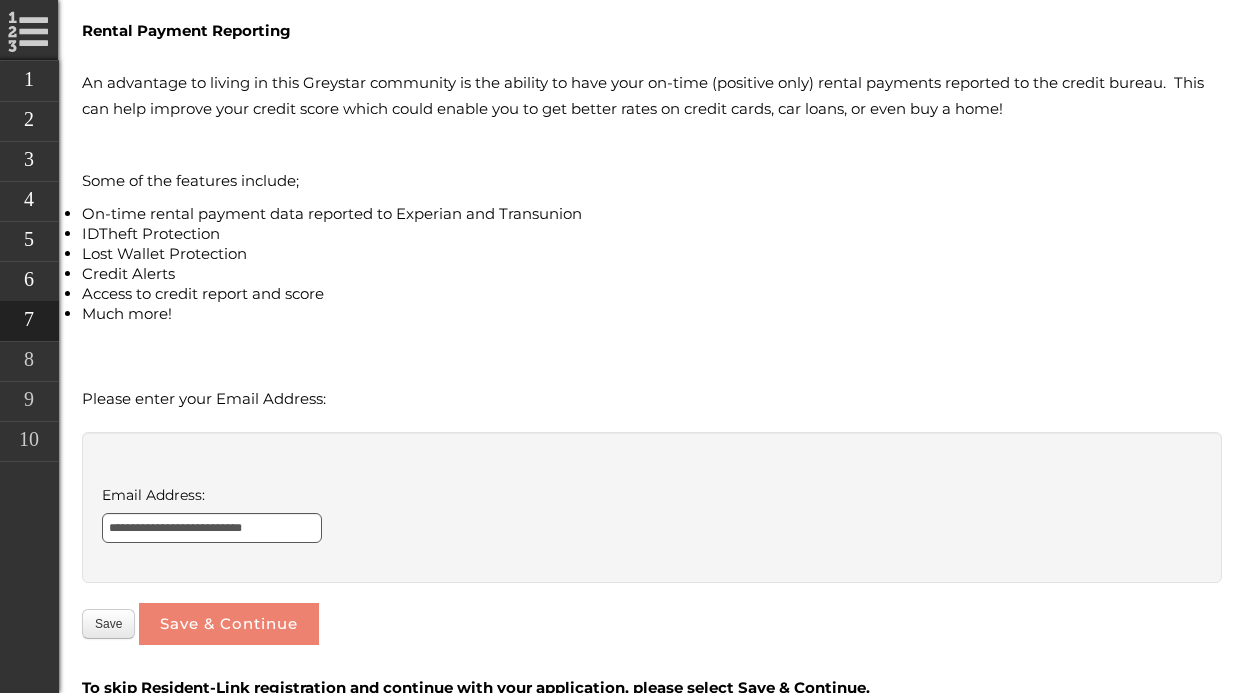 click on "Save & Continue" at bounding box center (229, 624) 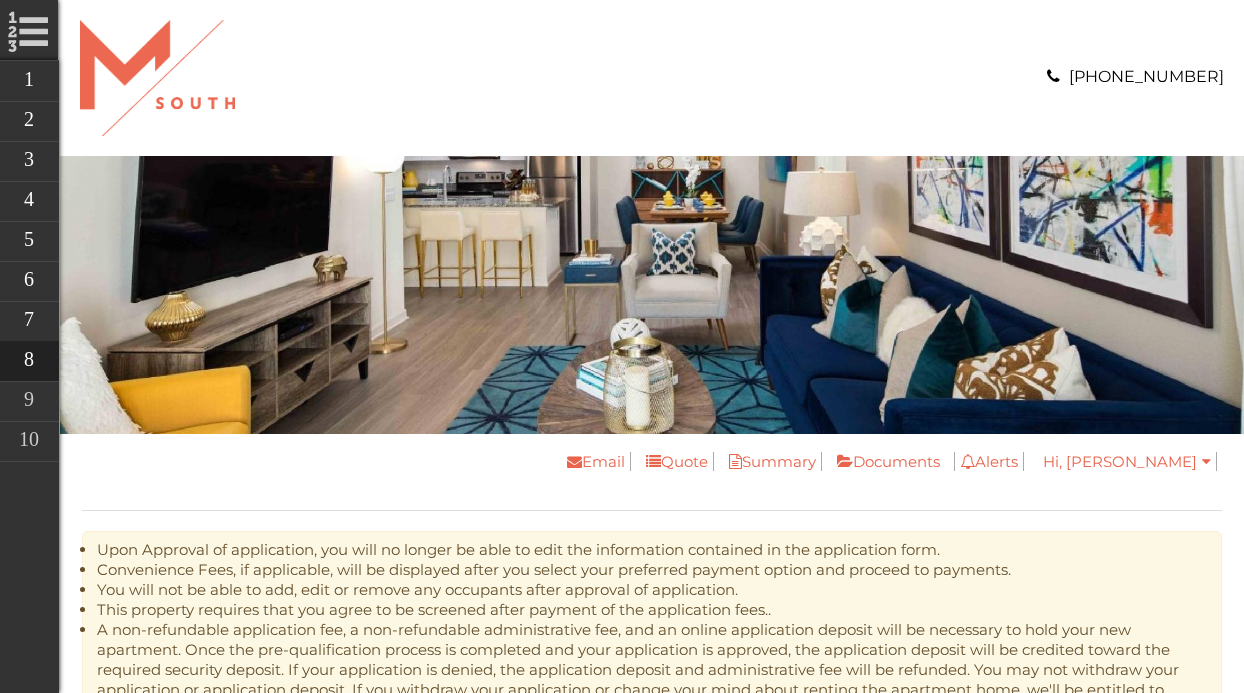 scroll, scrollTop: 0, scrollLeft: 0, axis: both 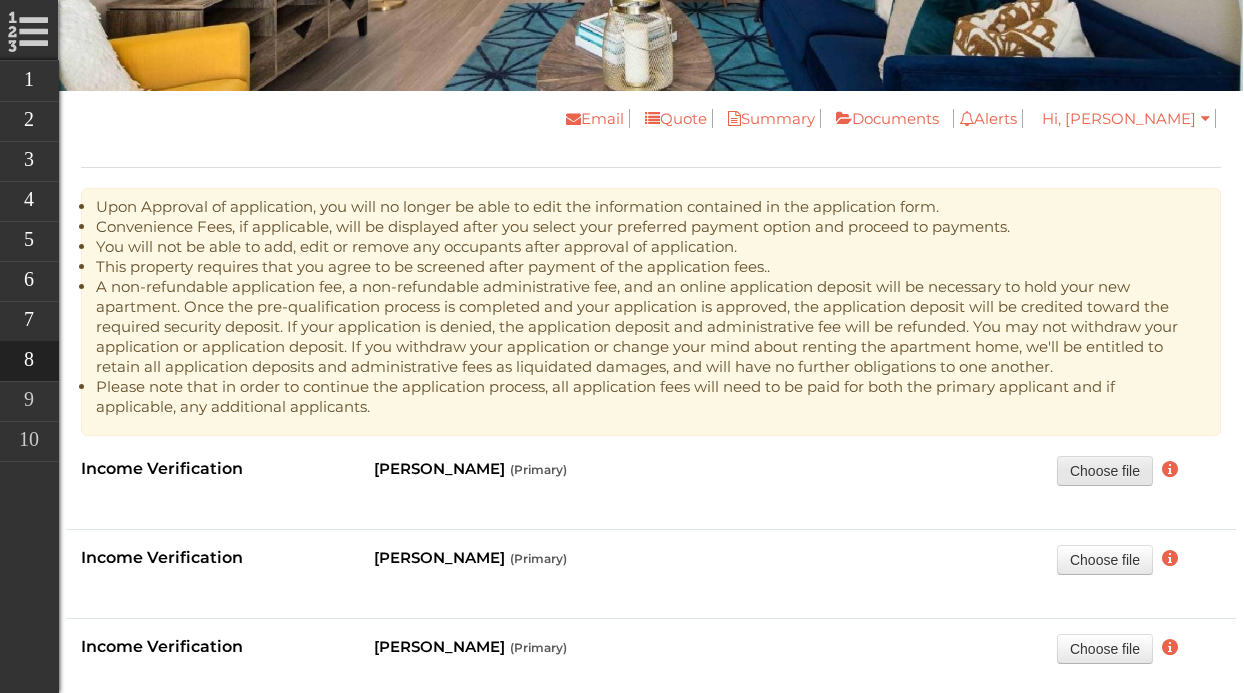click on "Choose file" at bounding box center (1105, 470) 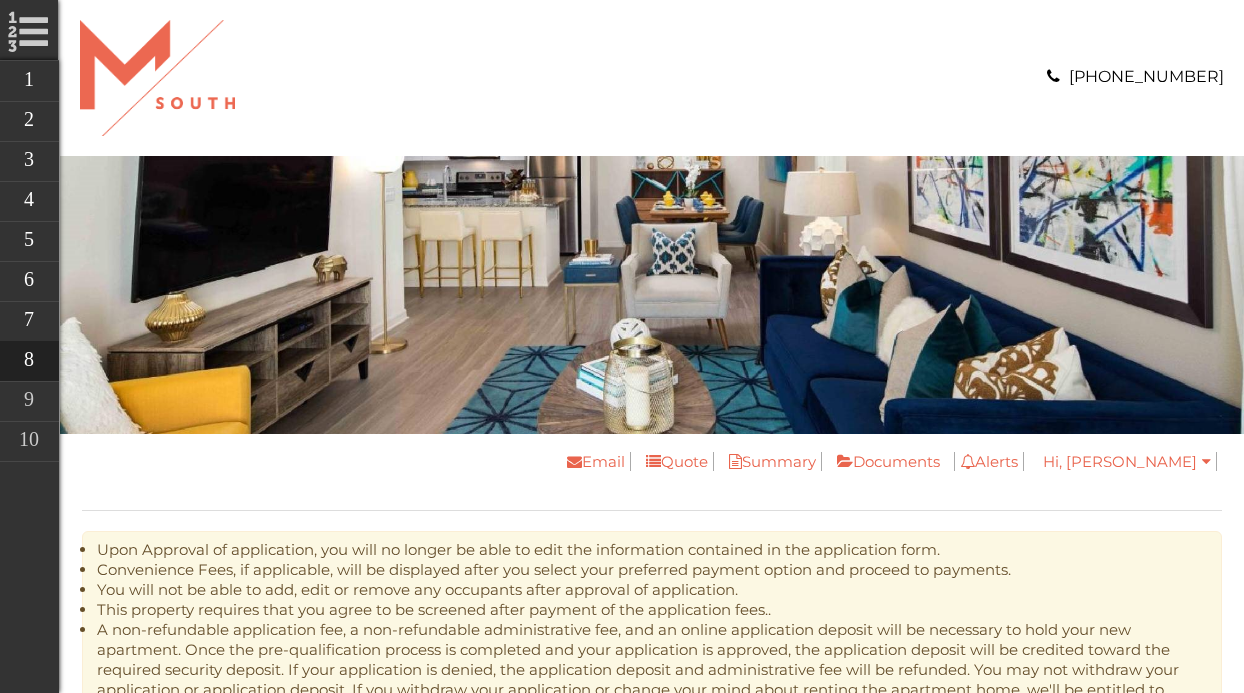 scroll, scrollTop: 0, scrollLeft: 0, axis: both 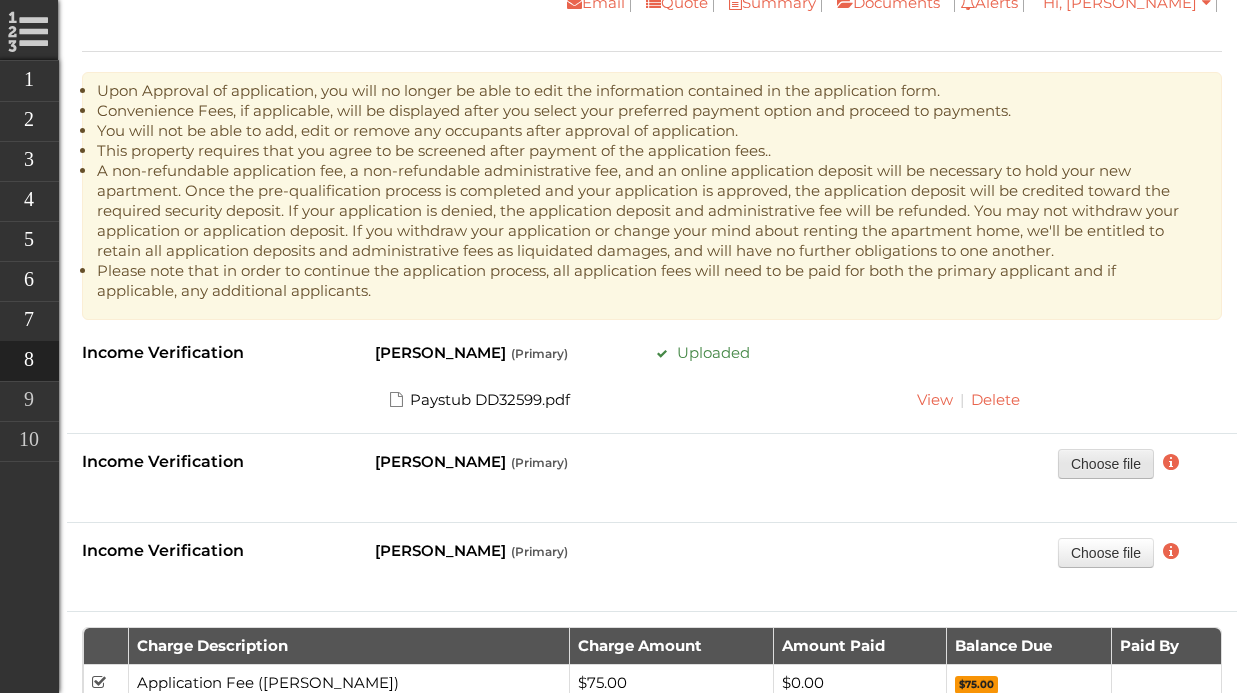 click on "Choose file" at bounding box center (1106, 463) 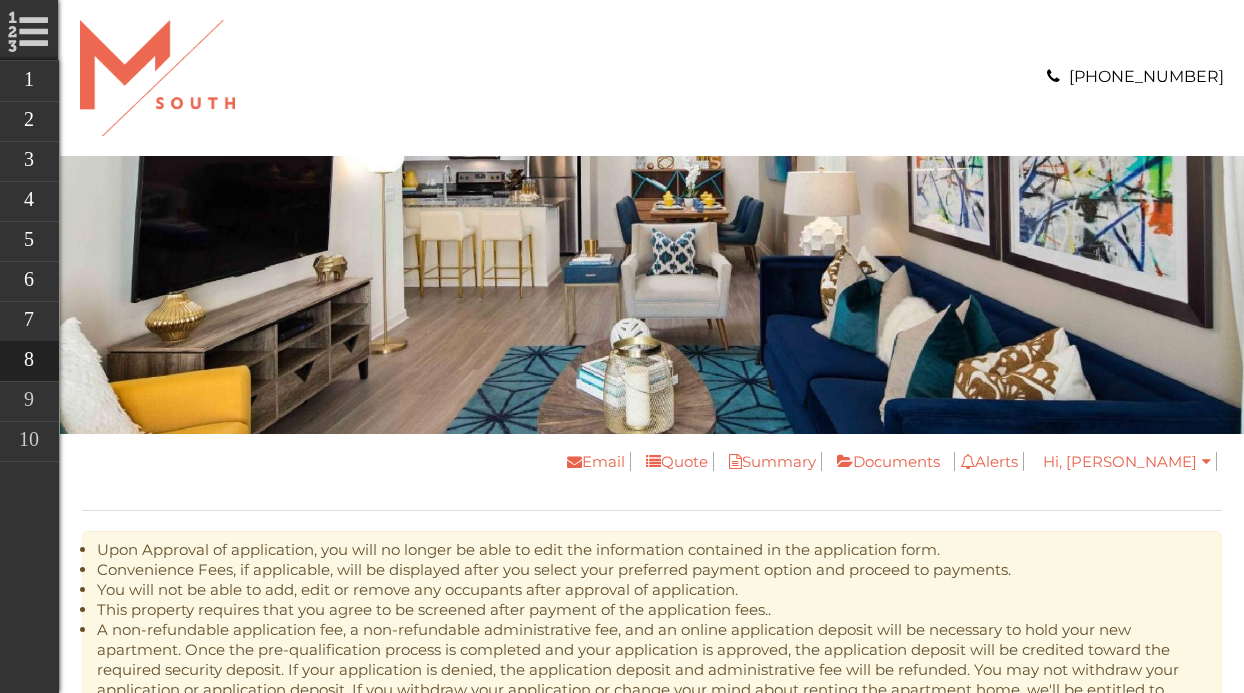 scroll, scrollTop: 41, scrollLeft: 0, axis: vertical 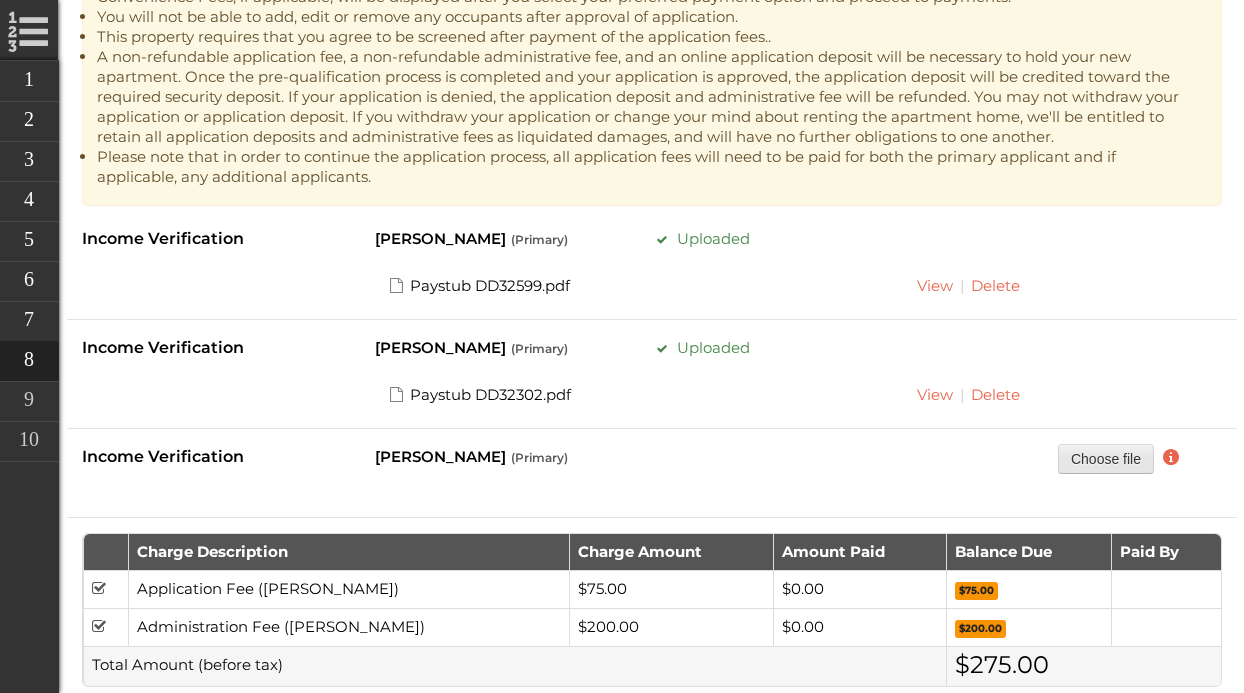 click on "Choose file" at bounding box center (1106, 458) 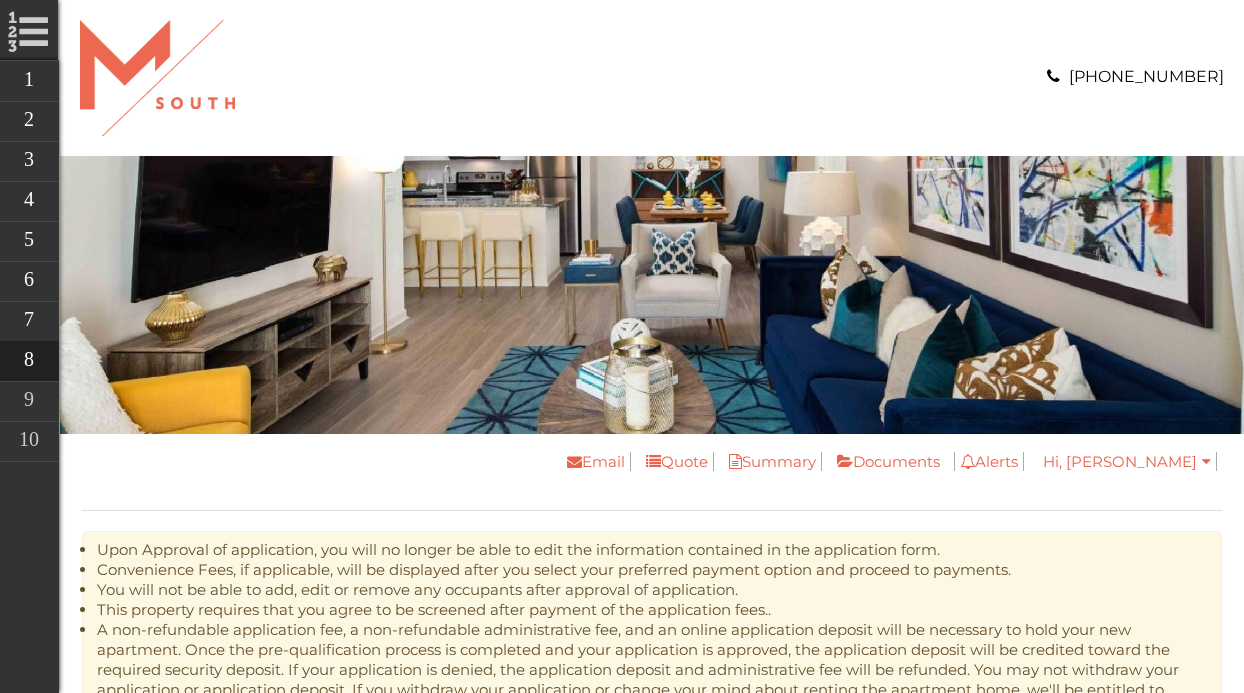 scroll, scrollTop: 0, scrollLeft: 0, axis: both 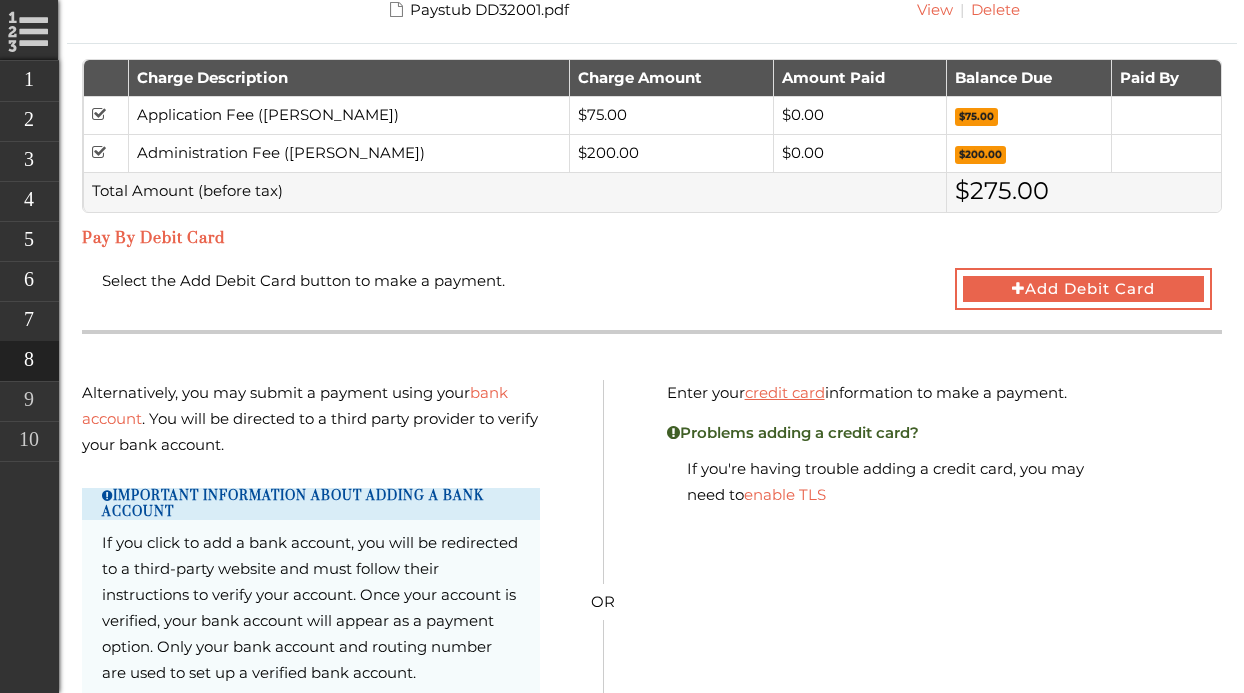 click on "credit card" at bounding box center (785, 392) 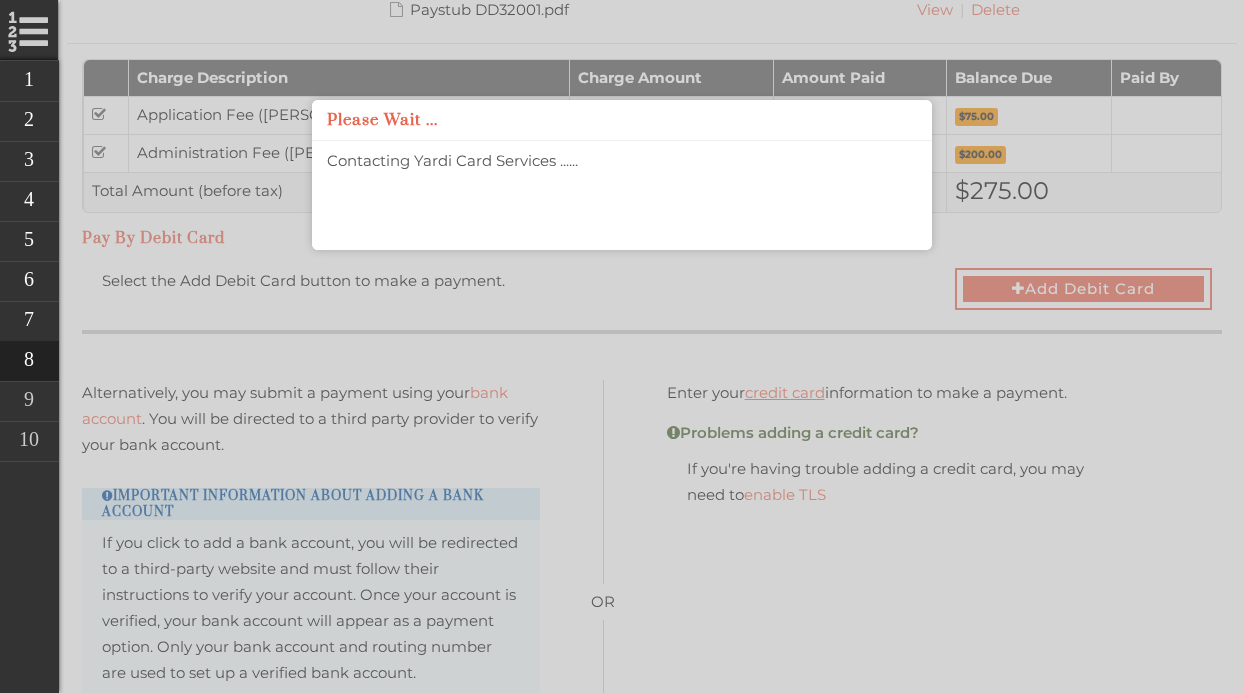 scroll, scrollTop: 0, scrollLeft: 0, axis: both 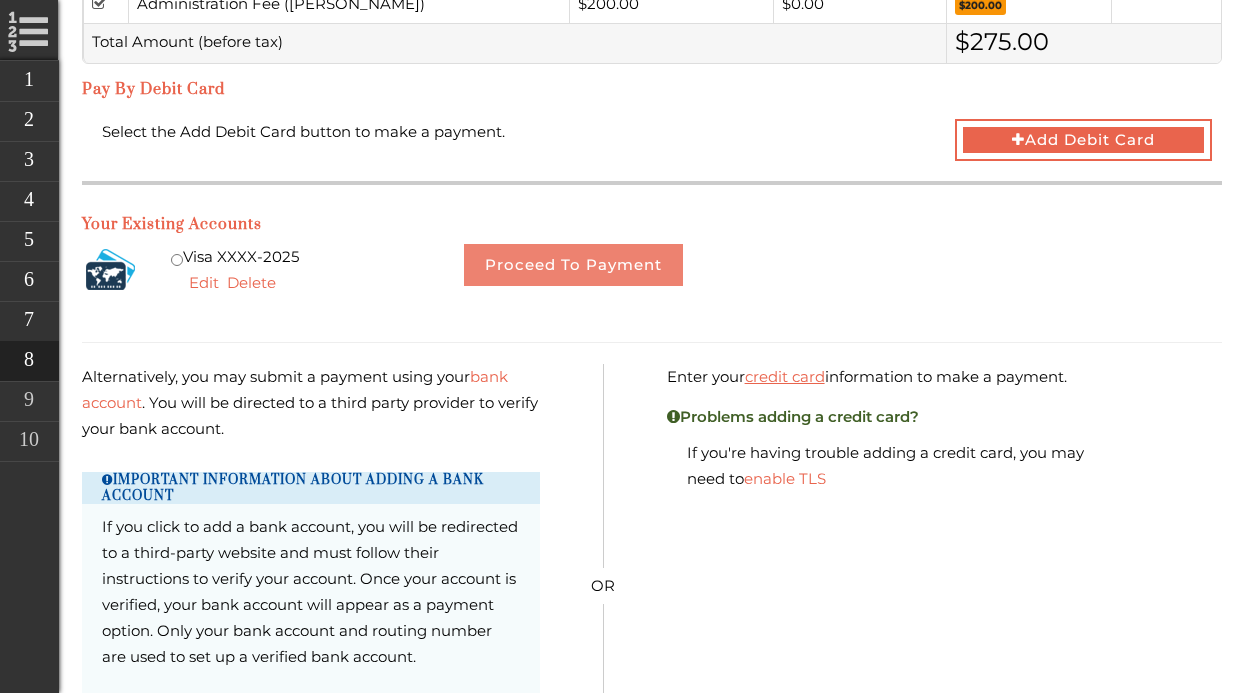 click on "Proceed to Payment" at bounding box center [573, 265] 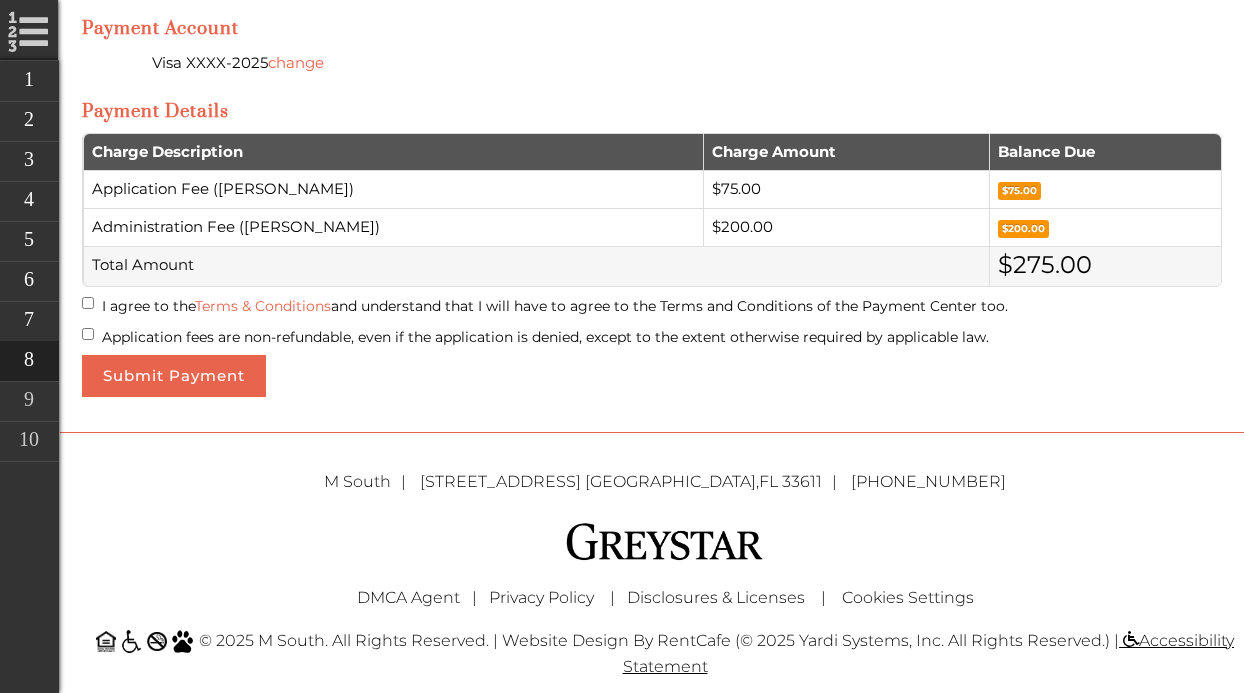 scroll, scrollTop: 780, scrollLeft: 0, axis: vertical 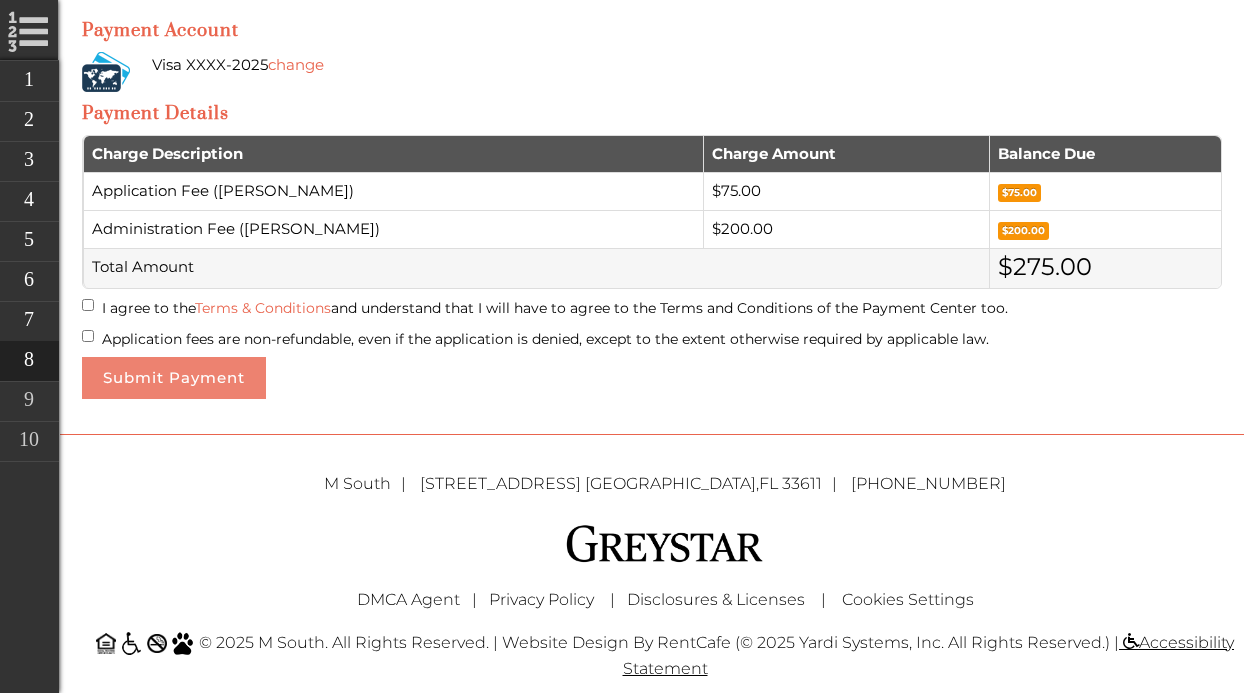 click on "Submit Payment" at bounding box center (174, 378) 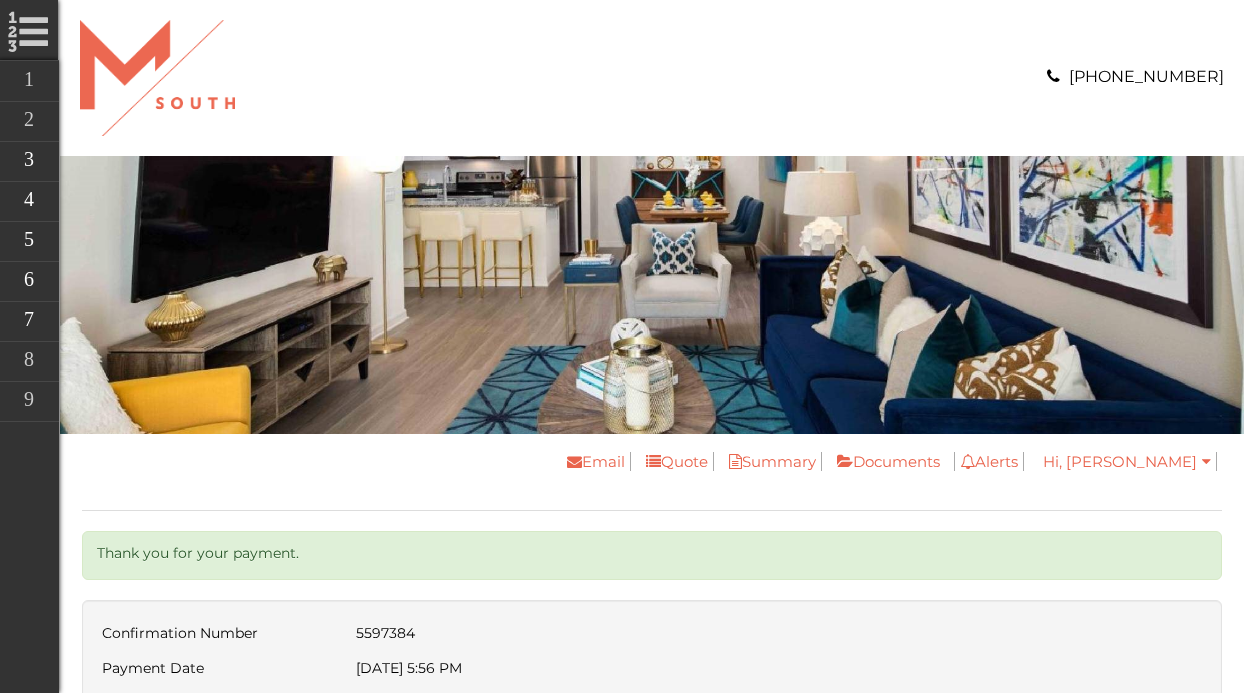 scroll, scrollTop: 0, scrollLeft: 0, axis: both 